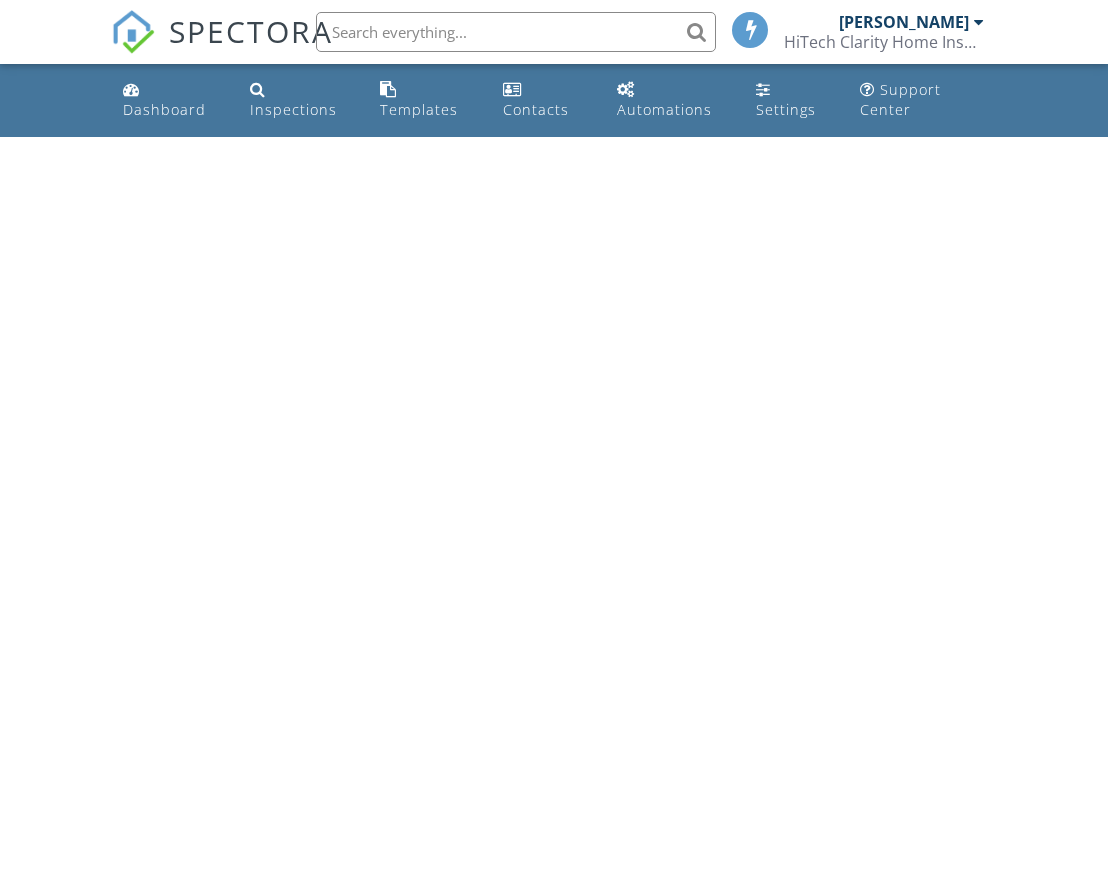 scroll, scrollTop: 0, scrollLeft: 0, axis: both 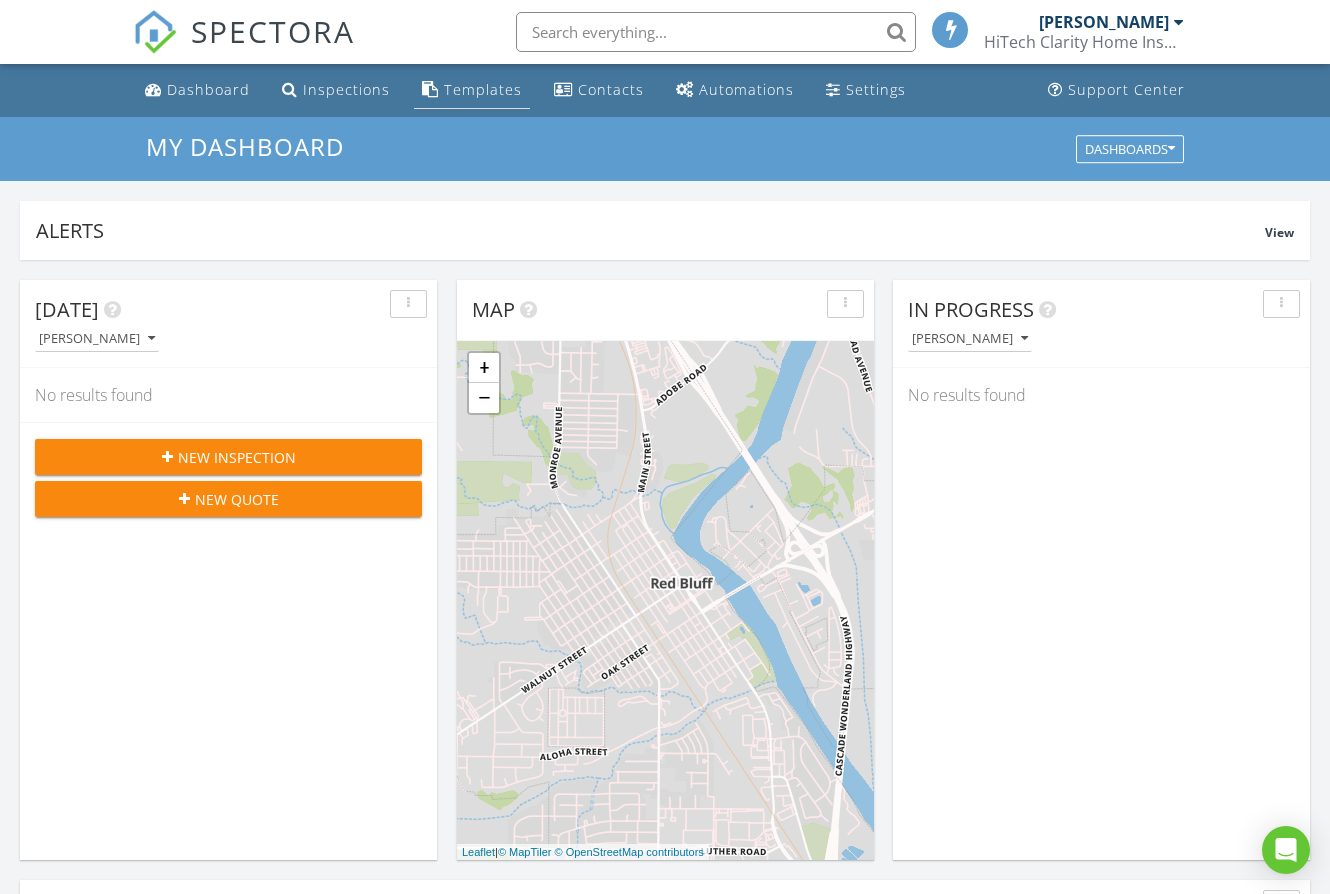click on "Templates" at bounding box center (483, 89) 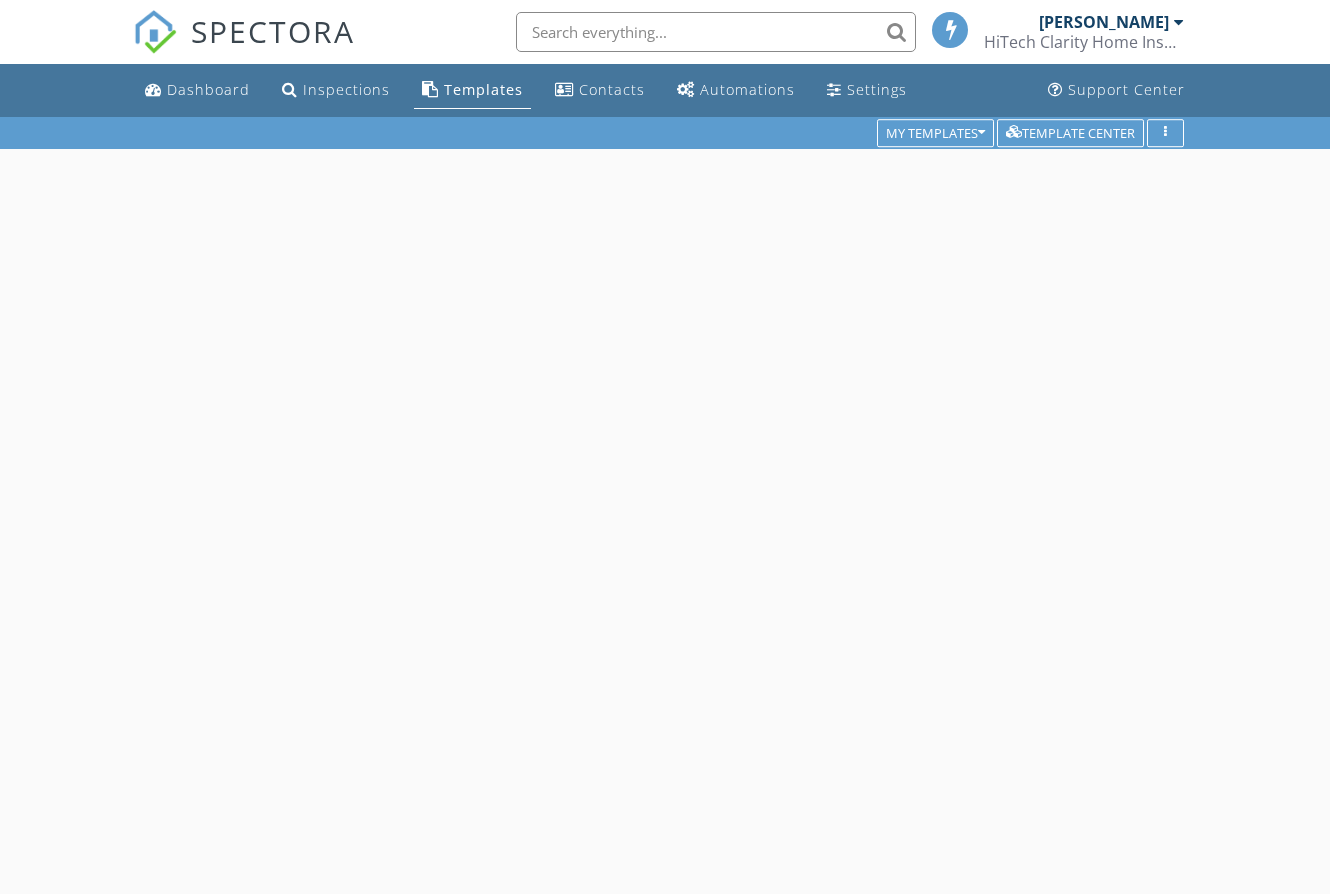 scroll, scrollTop: 0, scrollLeft: 0, axis: both 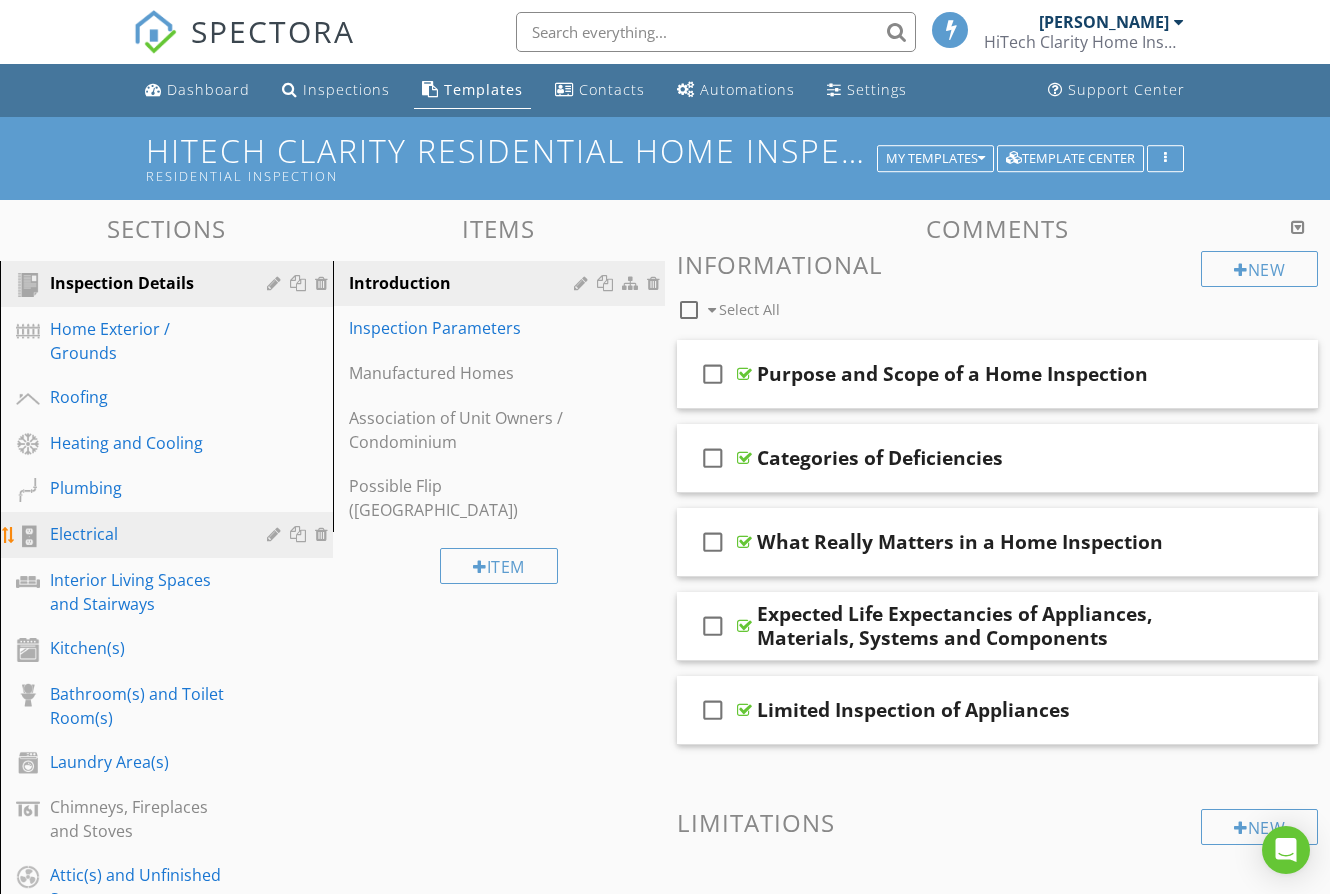 click on "Electrical" at bounding box center [144, 534] 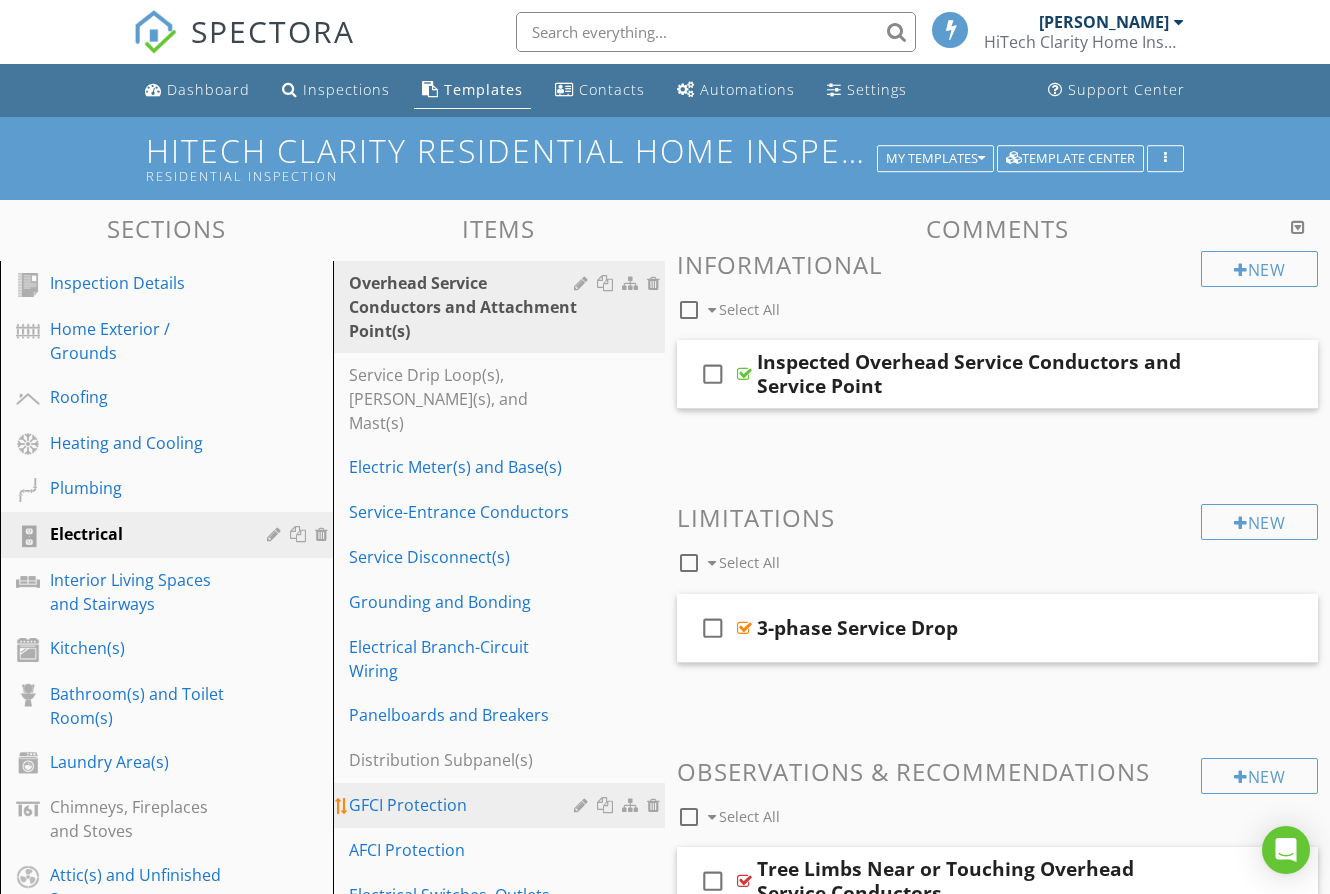 click on "GFCI Protection" at bounding box center [465, 805] 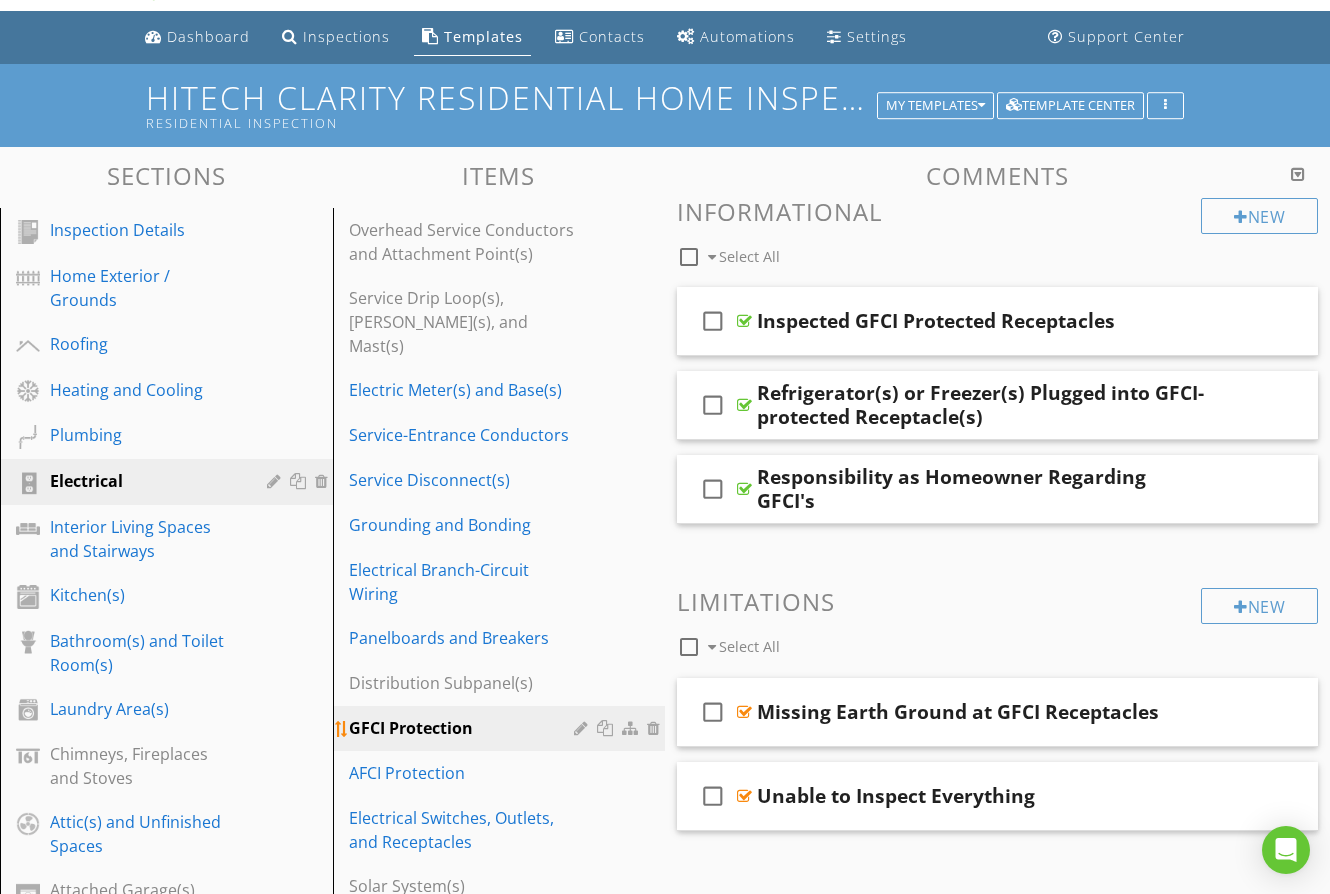 scroll, scrollTop: 49, scrollLeft: 0, axis: vertical 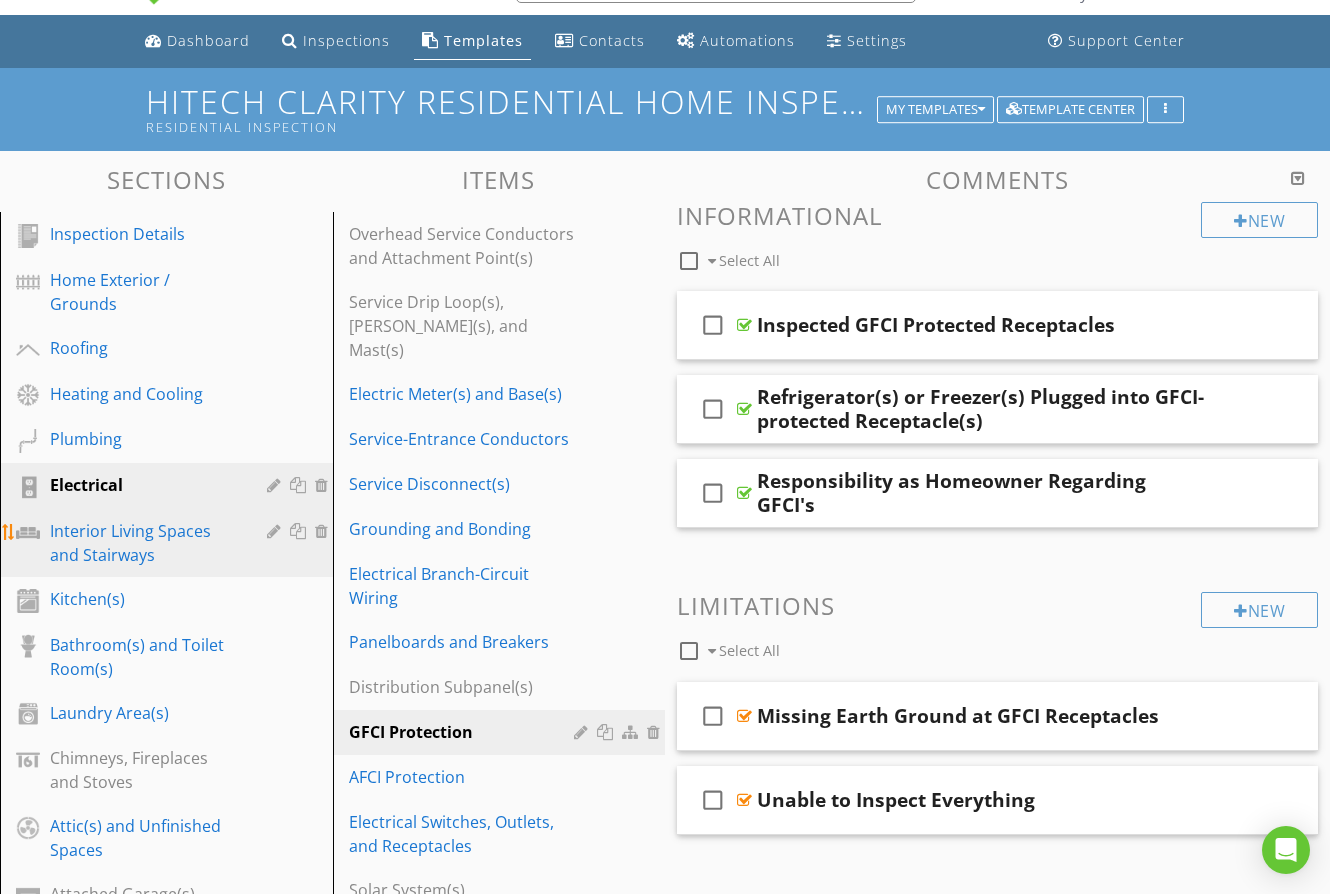 click on "Interior Living Spaces and Stairways" at bounding box center (144, 543) 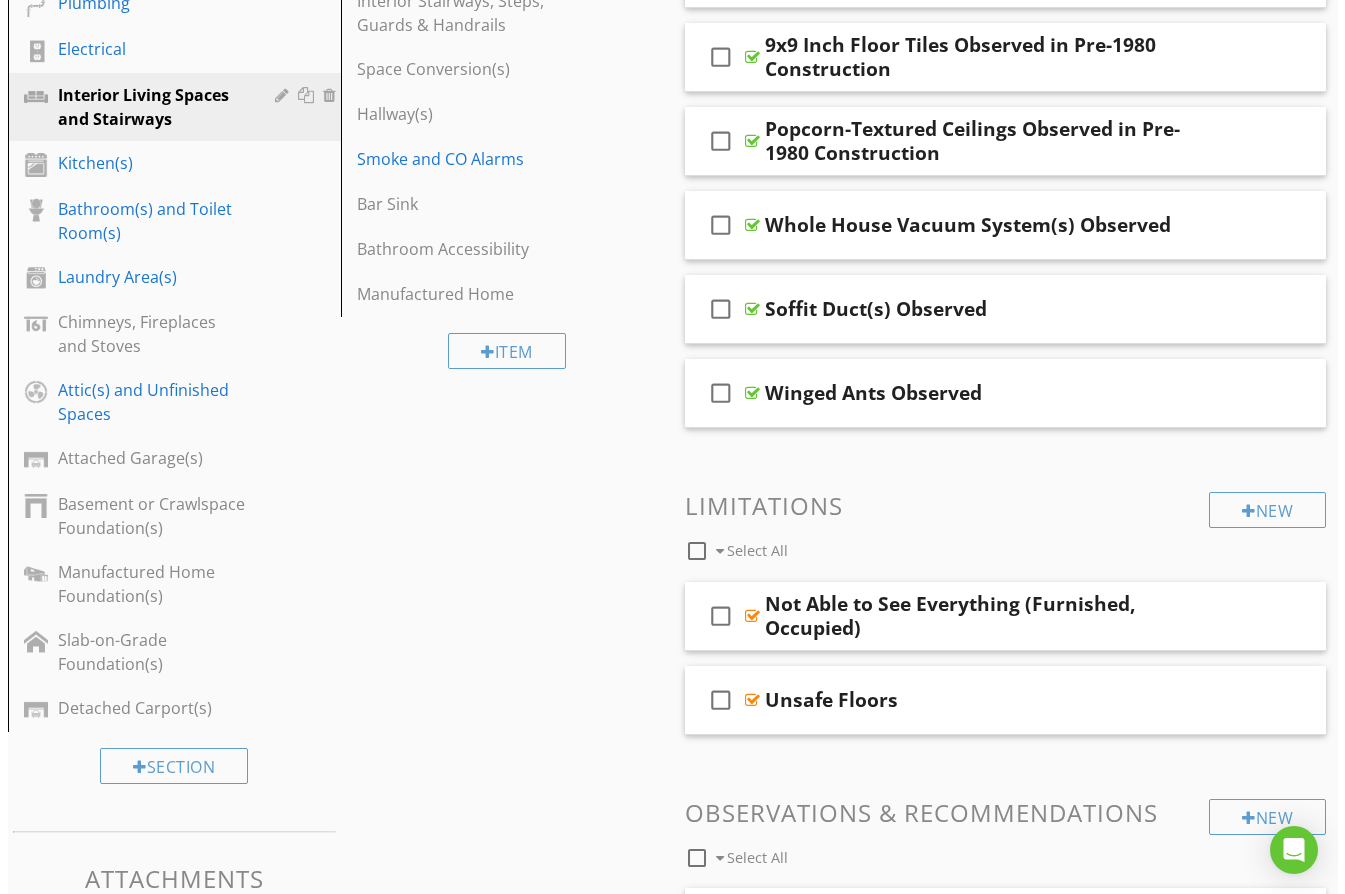 scroll, scrollTop: 0, scrollLeft: 0, axis: both 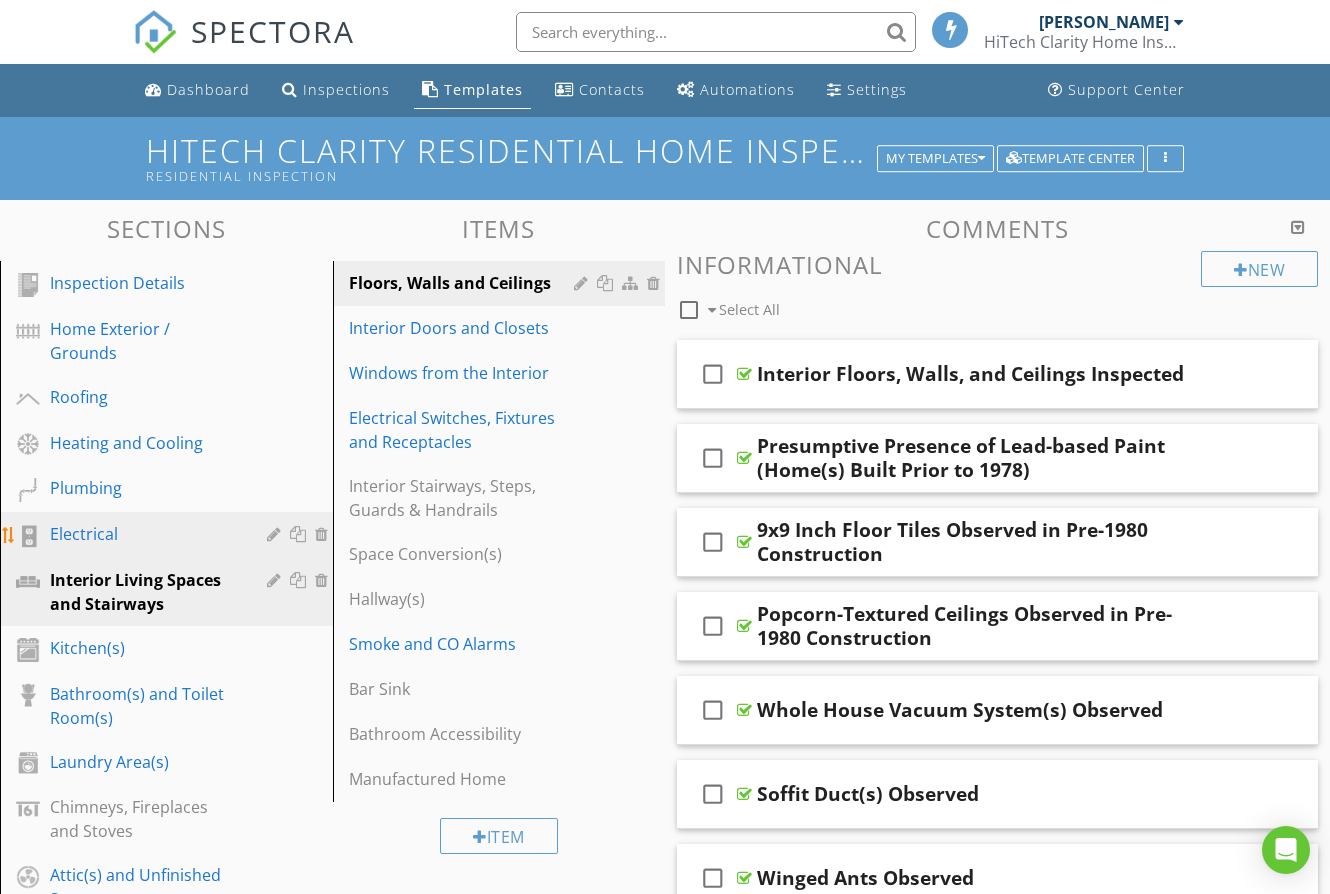 click on "Electrical" at bounding box center [144, 534] 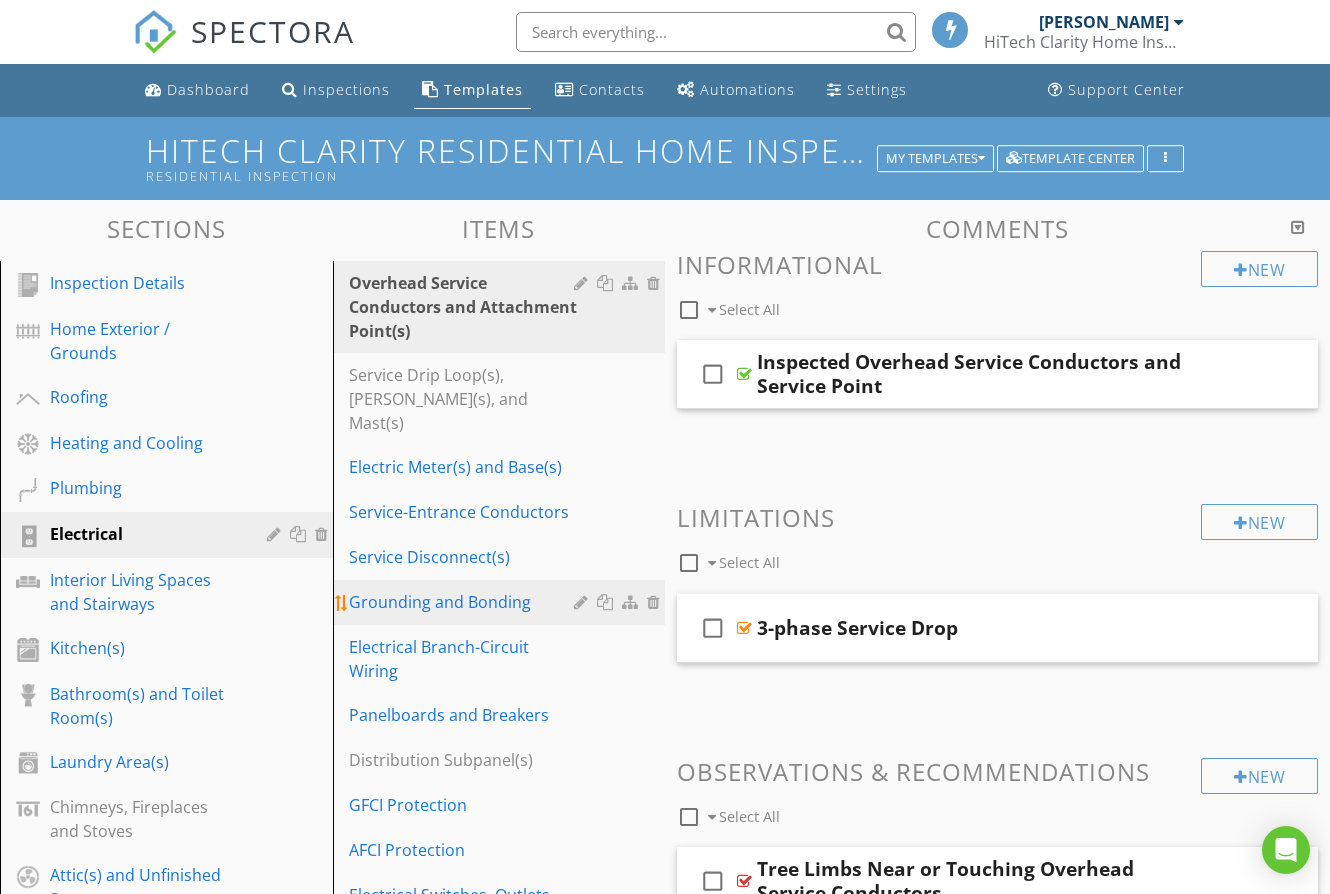 click on "Grounding and Bonding" at bounding box center [465, 602] 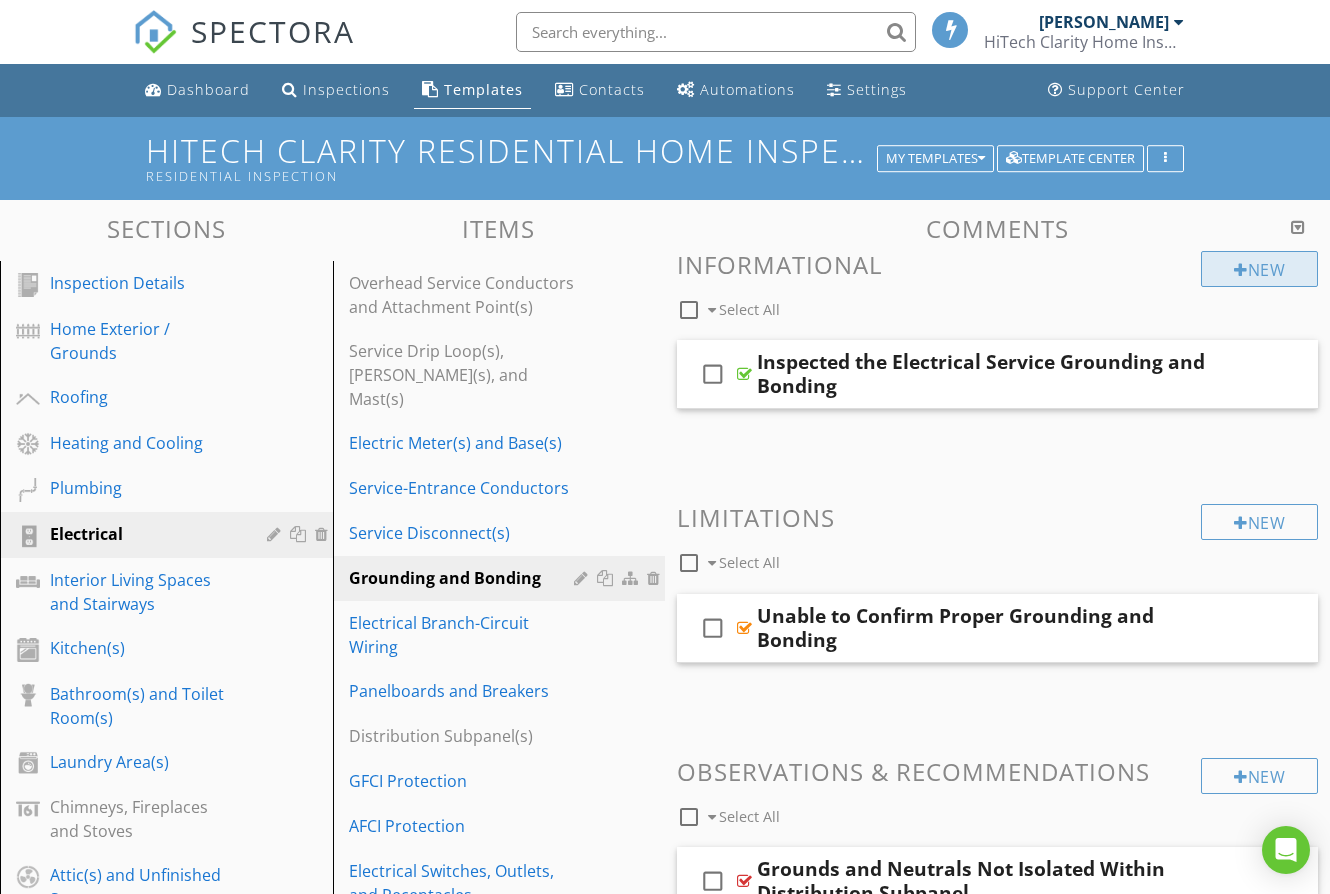 click on "New" at bounding box center [1259, 269] 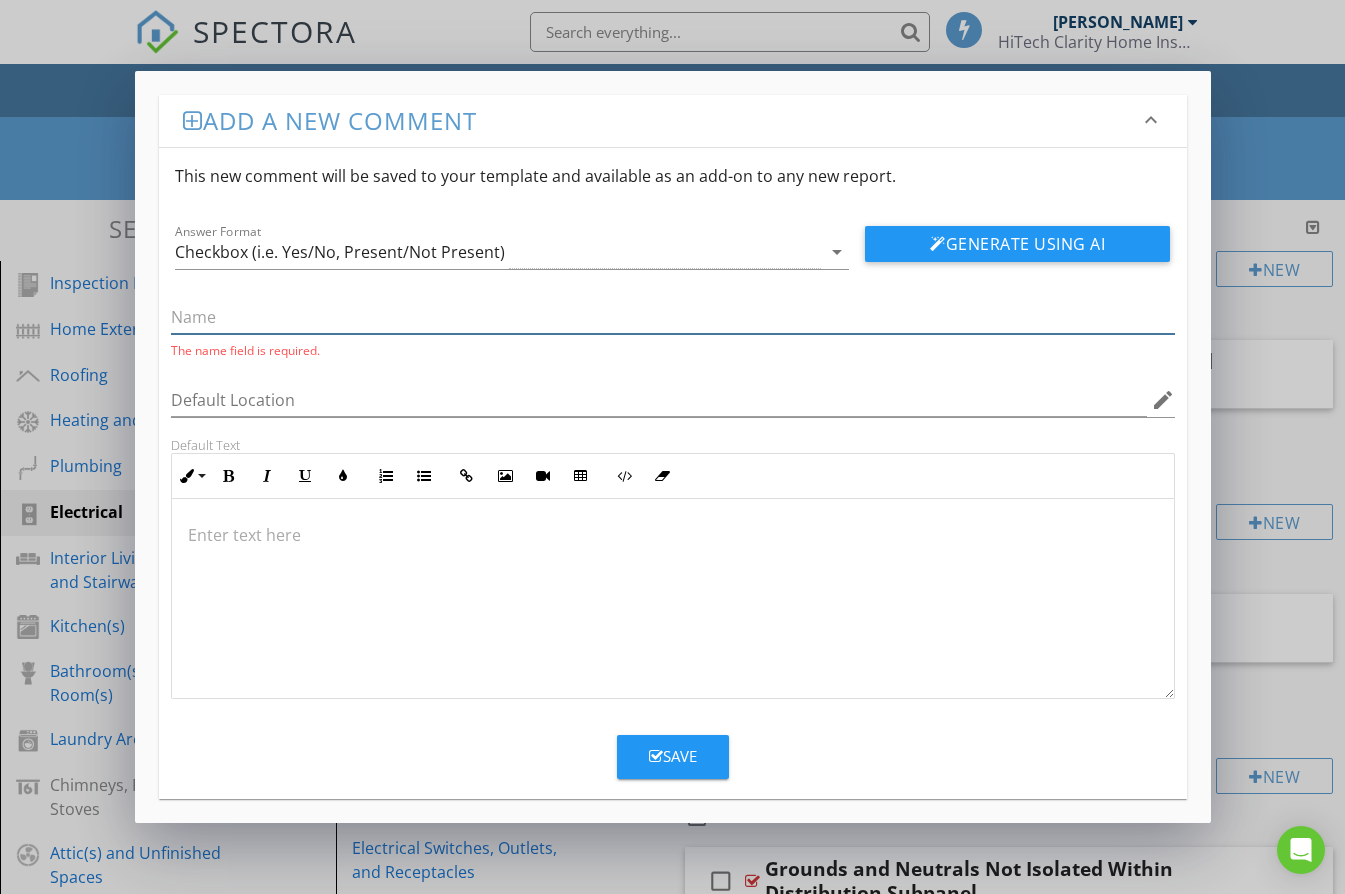drag, startPoint x: 205, startPoint y: 318, endPoint x: 269, endPoint y: 316, distance: 64.03124 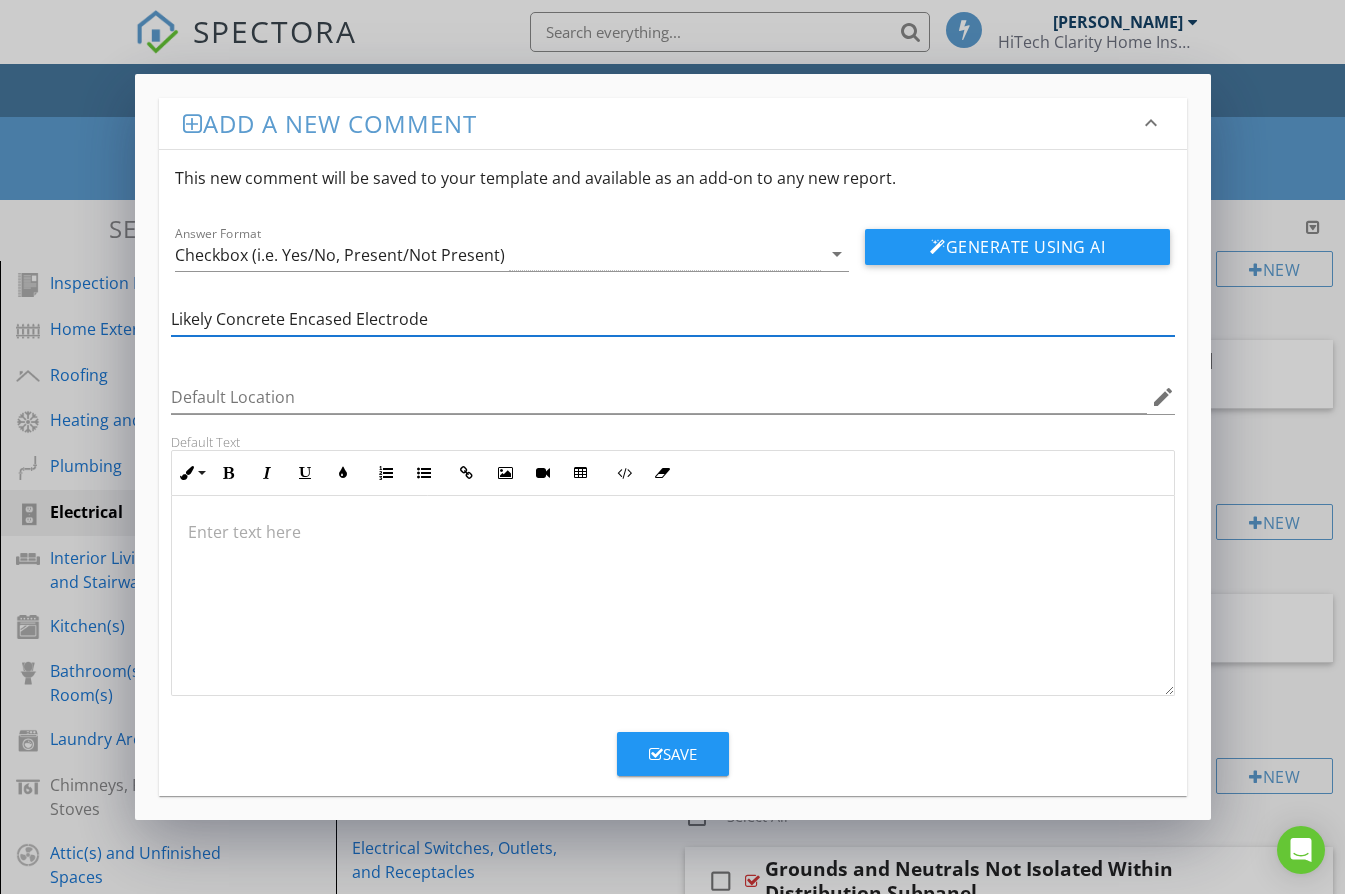 click on "Likely Concrete Encased Electrode" at bounding box center (673, 319) 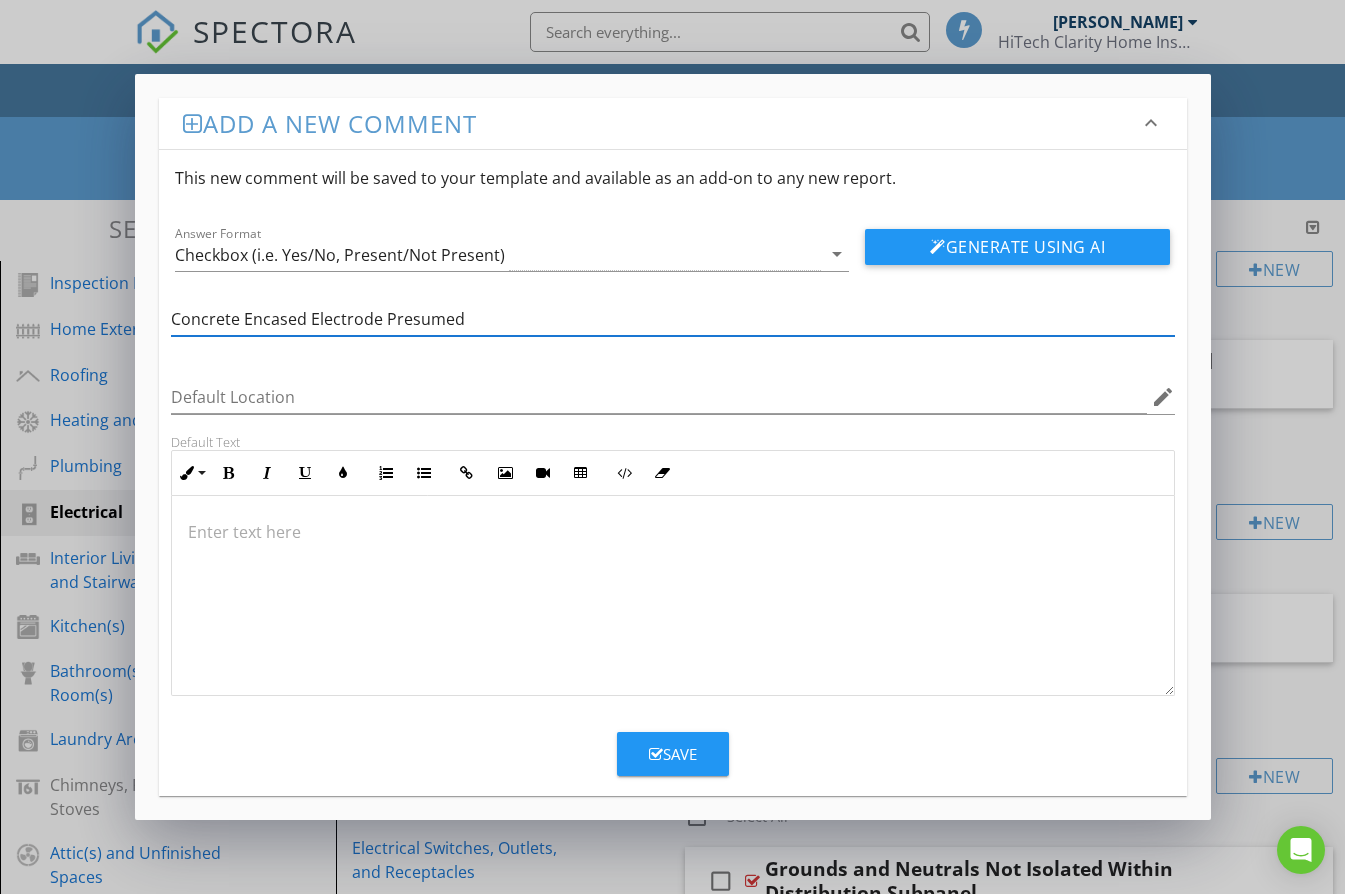 click on "Concrete Encased Electrode Presumed" at bounding box center [673, 319] 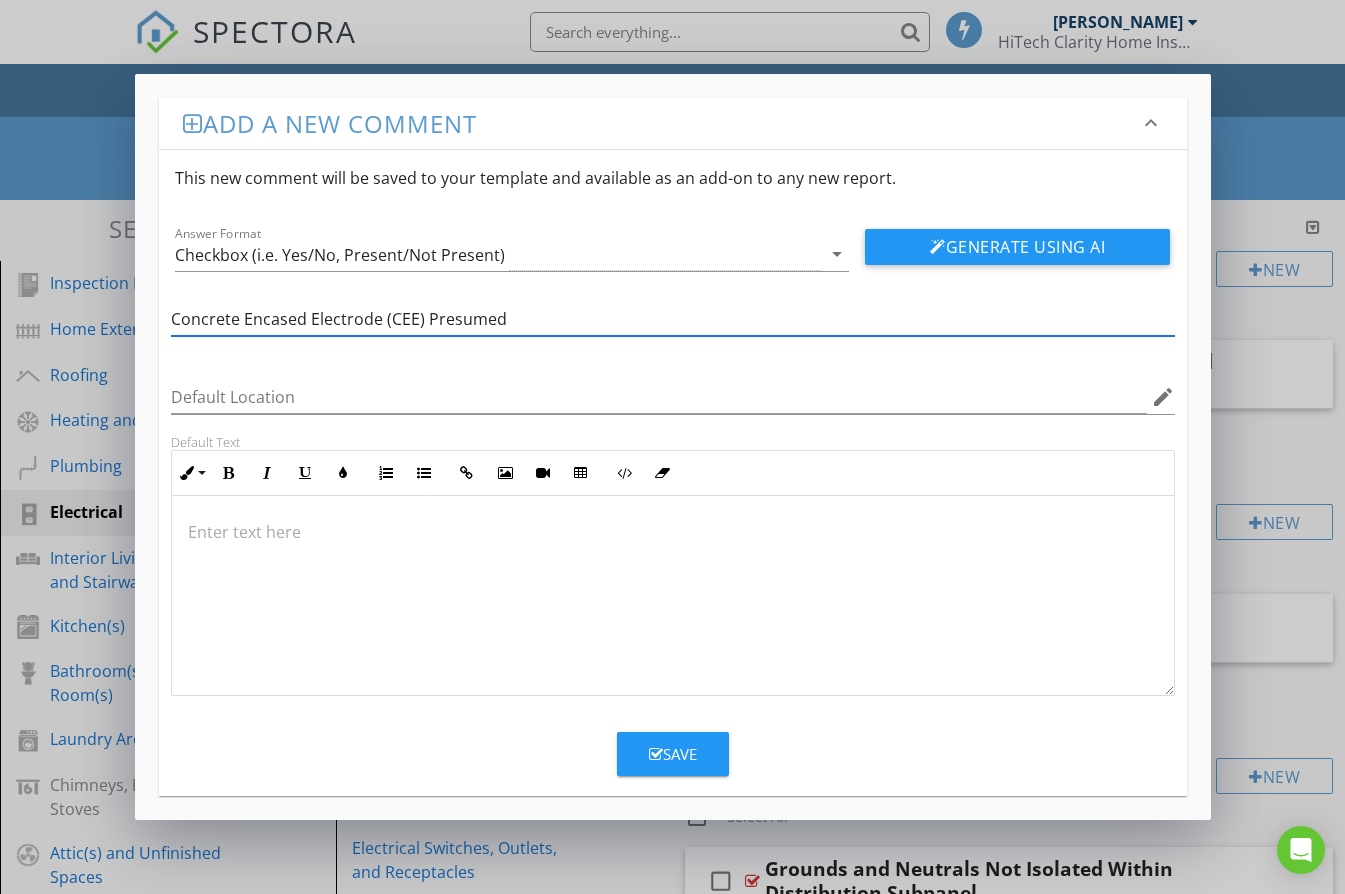 type on "Concrete Encased Electrode (CEE) Presumed" 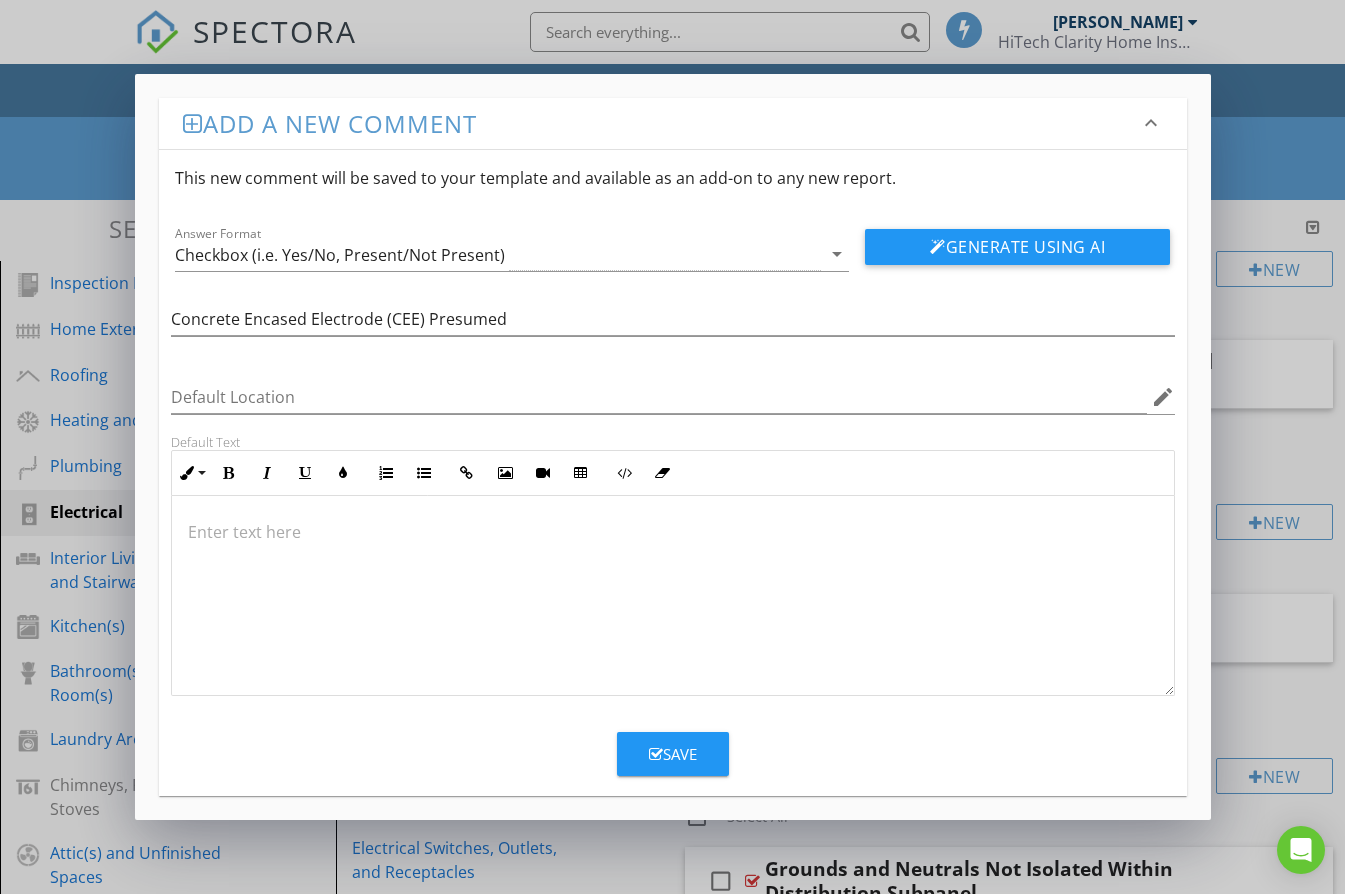 type 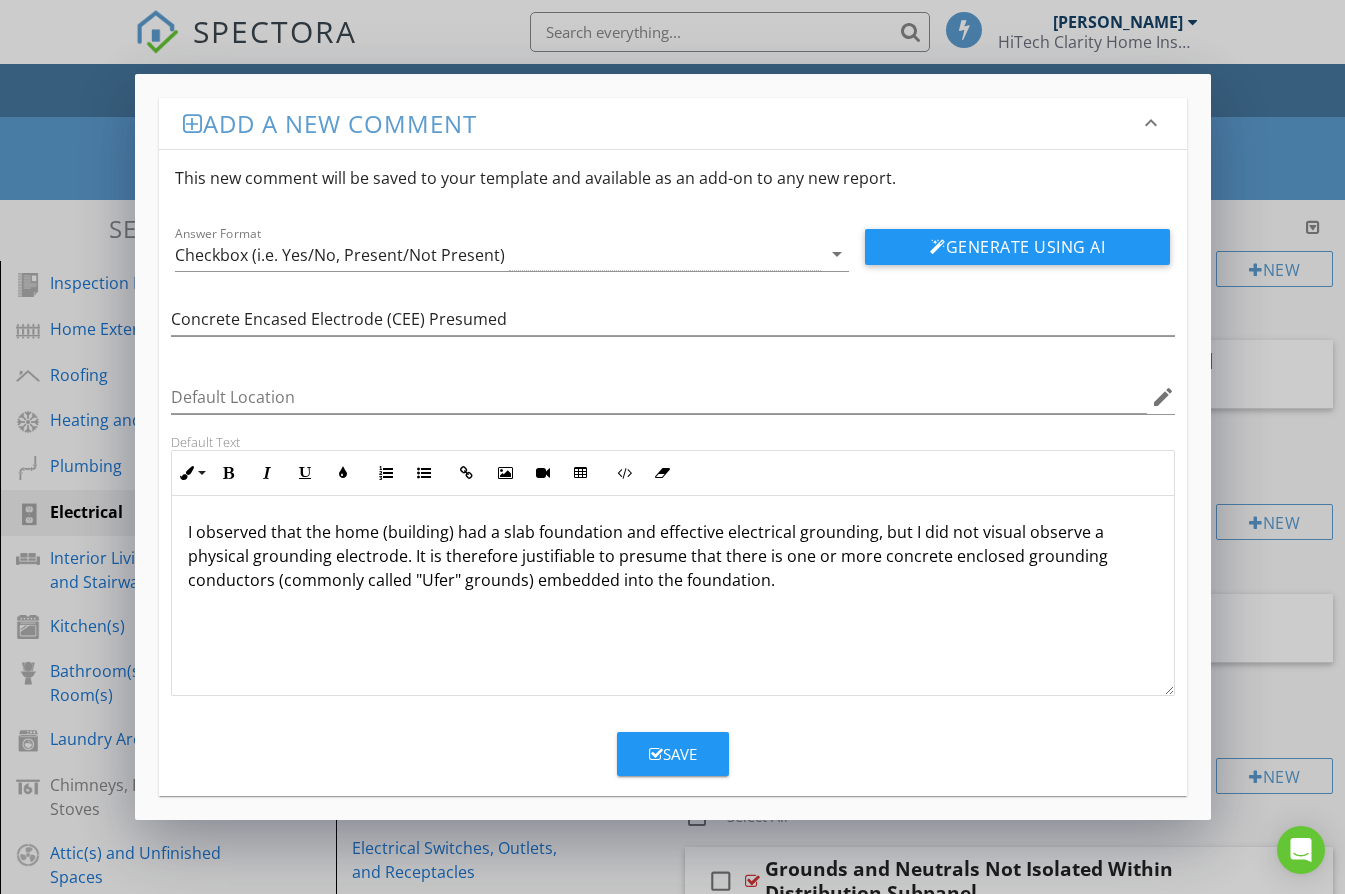 click on "I observed that the home (building) had a slab foundation and effective electrical grounding, but I did not visual observe a physical grounding electrode. It is therefore justifiable to presume that there is one or more concrete enclosed grounding conductors (commonly called "Ufer" grounds) embedded into the foundation." at bounding box center (673, 556) 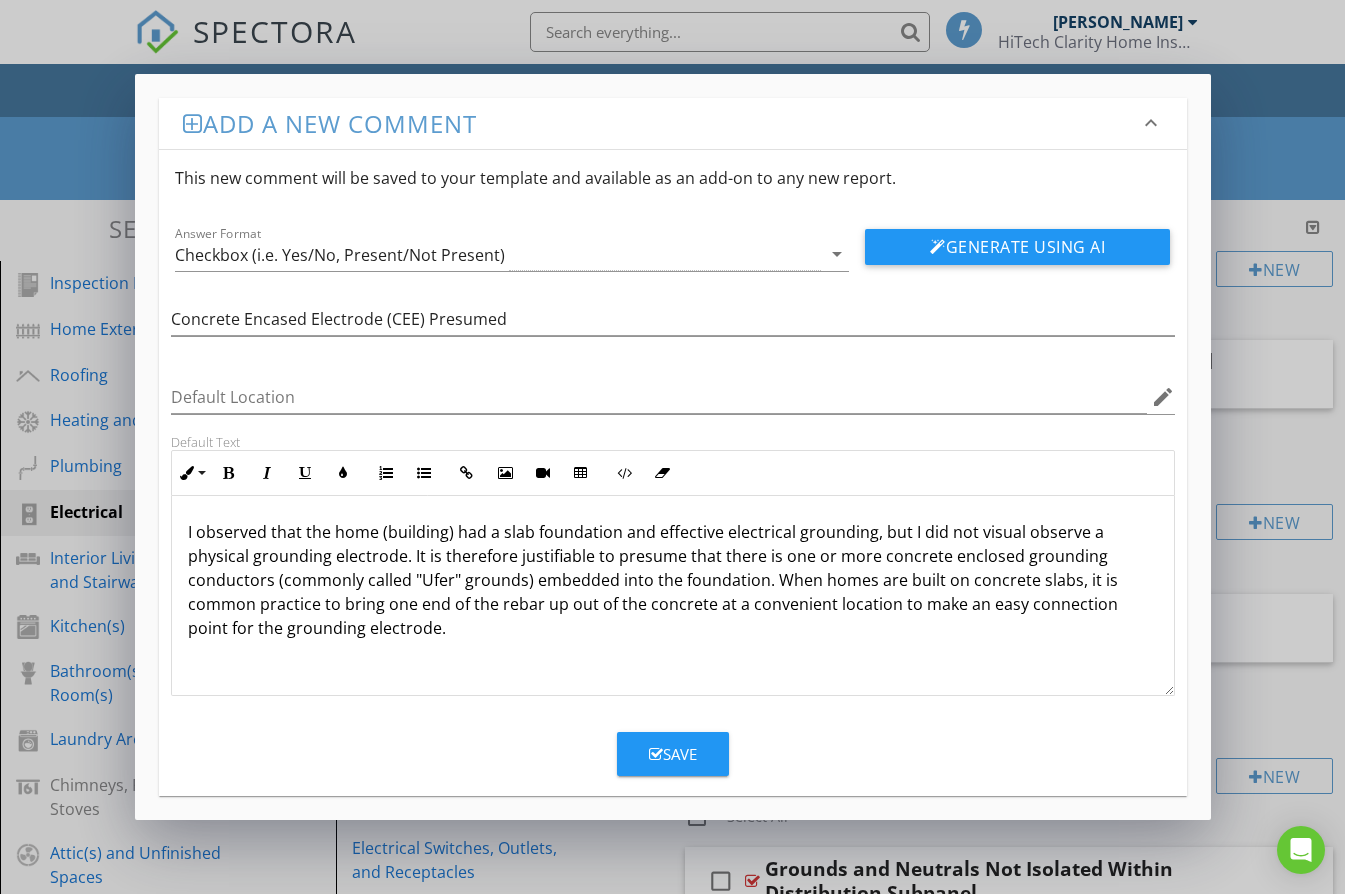 click on "I observed that the home (building) had a slab foundation and effective electrical grounding, but I did not visual observe a physical grounding electrode. It is therefore justifiable to presume that there is one or more concrete enclosed grounding conductors (commonly called "Ufer" grounds) embedded into the foundation. When homes are built on concrete slabs, it is common practice to bring one end of the rebar up out of the concrete at a convenient location to make an easy connection point for the grounding electrode." at bounding box center [673, 580] 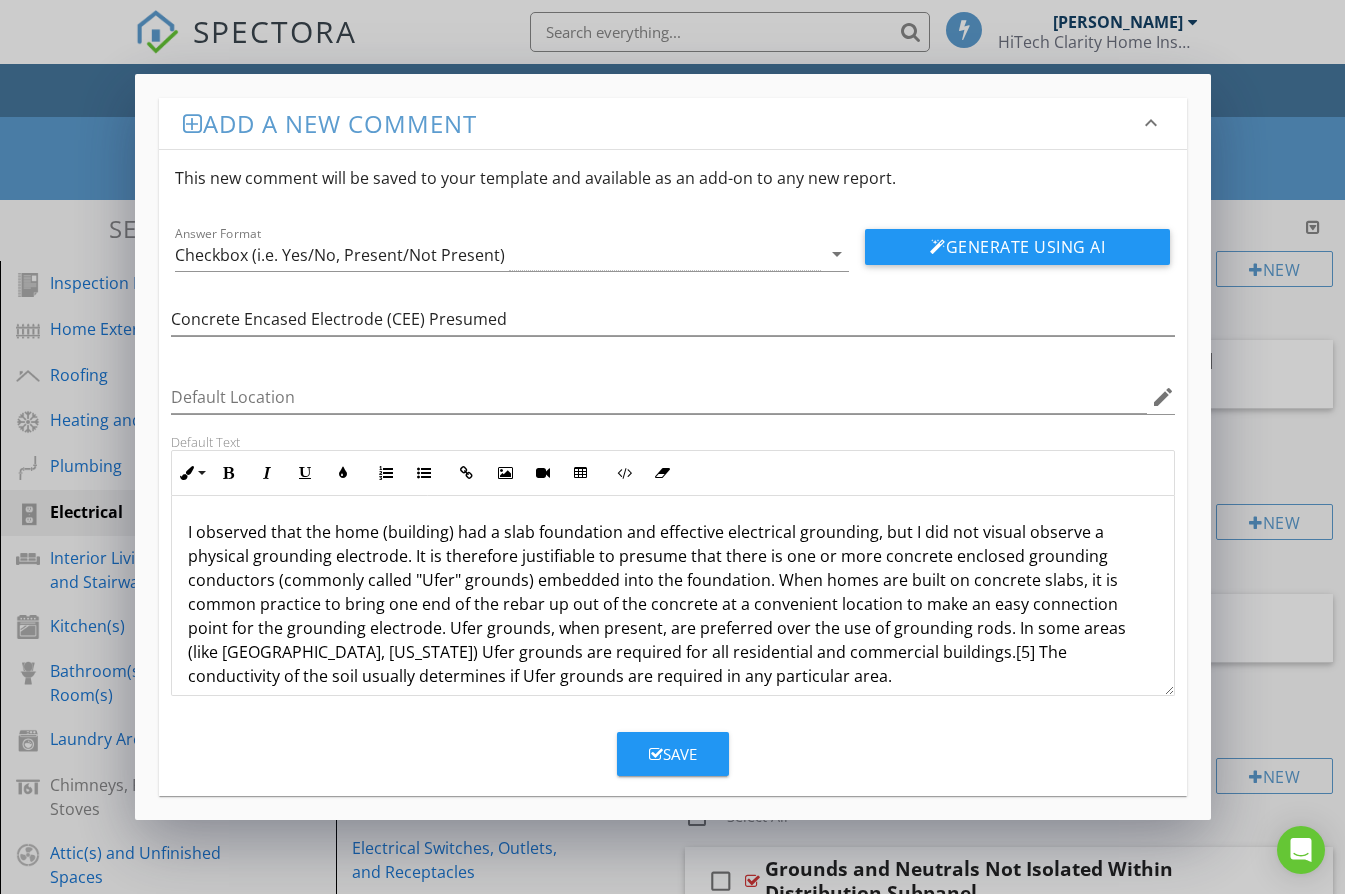 click on "I observed that the home (building) had a slab foundation and effective electrical grounding, but I did not visual observe a physical grounding electrode. It is therefore justifiable to presume that there is one or more concrete enclosed grounding conductors (commonly called "Ufer" grounds) embedded into the foundation. When homes are built on concrete slabs, it is common practice to bring one end of the rebar up out of the concrete at a convenient location to make an easy connection point for the grounding electrode. Ufer grounds, when present, are preferred over the use of grounding rods. In some areas (like Des Moines, Iowa) Ufer grounds are required for all residential and commercial buildings.[5] The conductivity of the soil usually determines if Ufer grounds are required in any particular area." at bounding box center [673, 604] 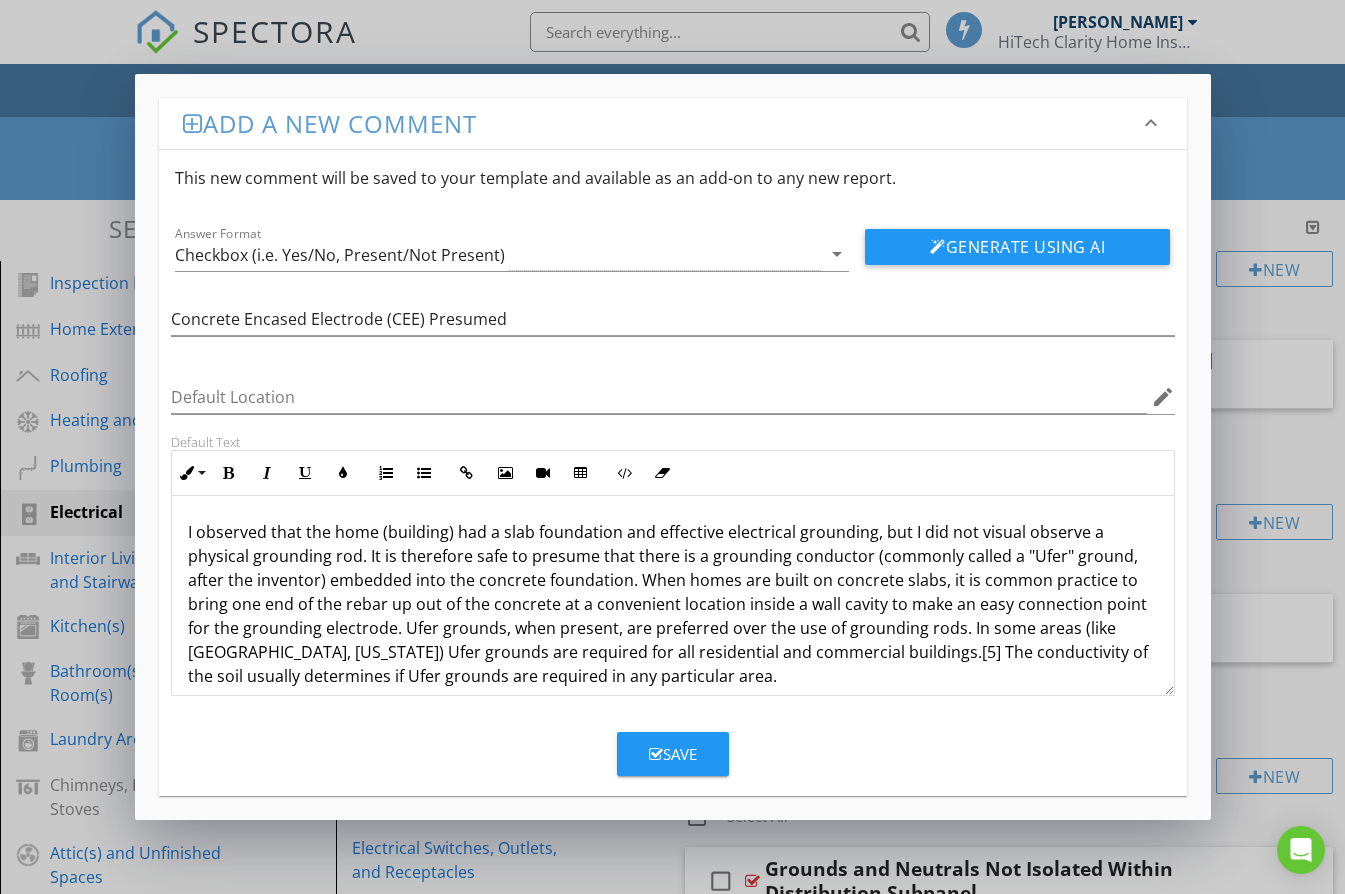 click on "I observed that the home (building) had a slab foundation and effective electrical grounding, but I did not visual observe a physical grounding rod. It is therefore safe to presume that there is a grounding conductor (commonly called a "Ufer" ground, after the inventor) embedded into the concrete foundation. When homes are built on concrete slabs, it is common practice to bring one end of the rebar up out of the concrete at a convenient location inside a wall cavity to make an easy connection point for the grounding electrode. Ufer grounds, when present, are preferred over the use of grounding rods. In some areas (like Des Moines, Iowa) Ufer grounds are required for all residential and commercial buildings.[5] The conductivity of the soil usually determines if Ufer grounds are required in any particular area." at bounding box center (673, 604) 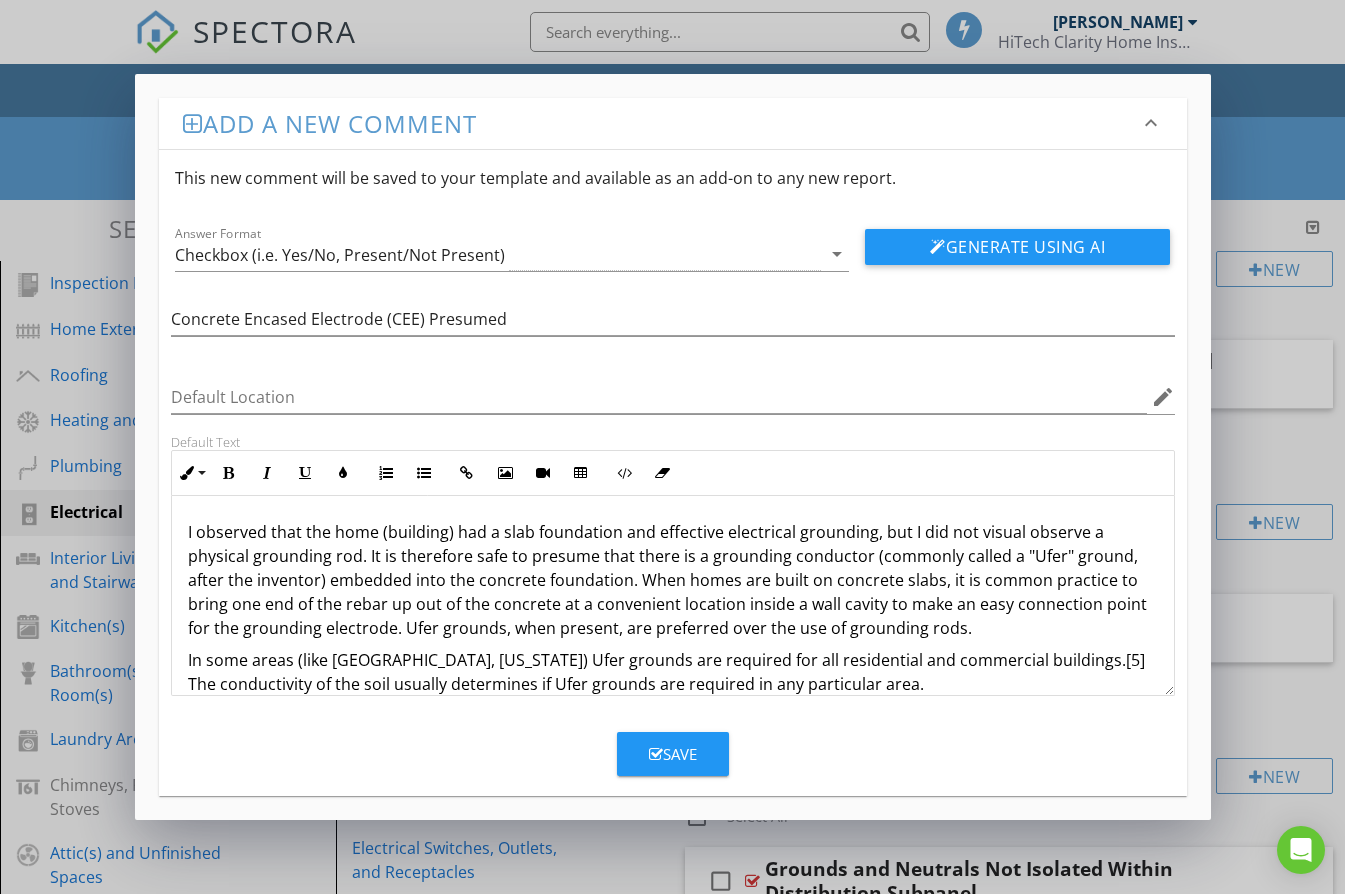 scroll, scrollTop: 6, scrollLeft: 0, axis: vertical 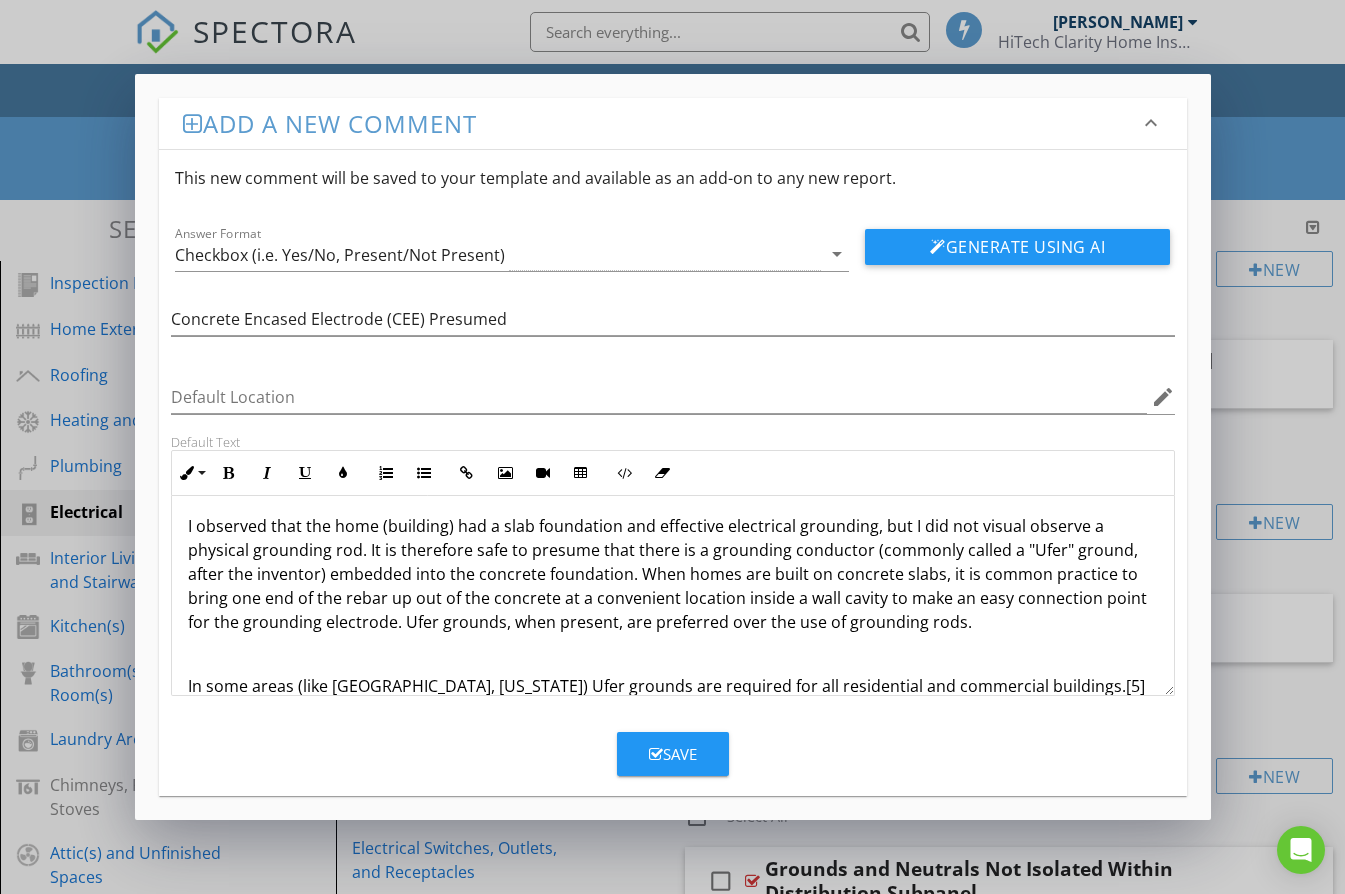 click on "I observed that the home (building) had a slab foundation and effective electrical grounding, but I did not visual observe a physical grounding rod. It is therefore safe to presume that there is a grounding conductor (commonly called a "Ufer" ground, after the inventor) embedded into the concrete foundation. When homes are built on concrete slabs, it is common practice to bring one end of the rebar up out of the concrete at a convenient location inside a wall cavity to make an easy connection point for the grounding electrode. Ufer grounds, when present, are preferred over the use of grounding rods." at bounding box center (673, 574) 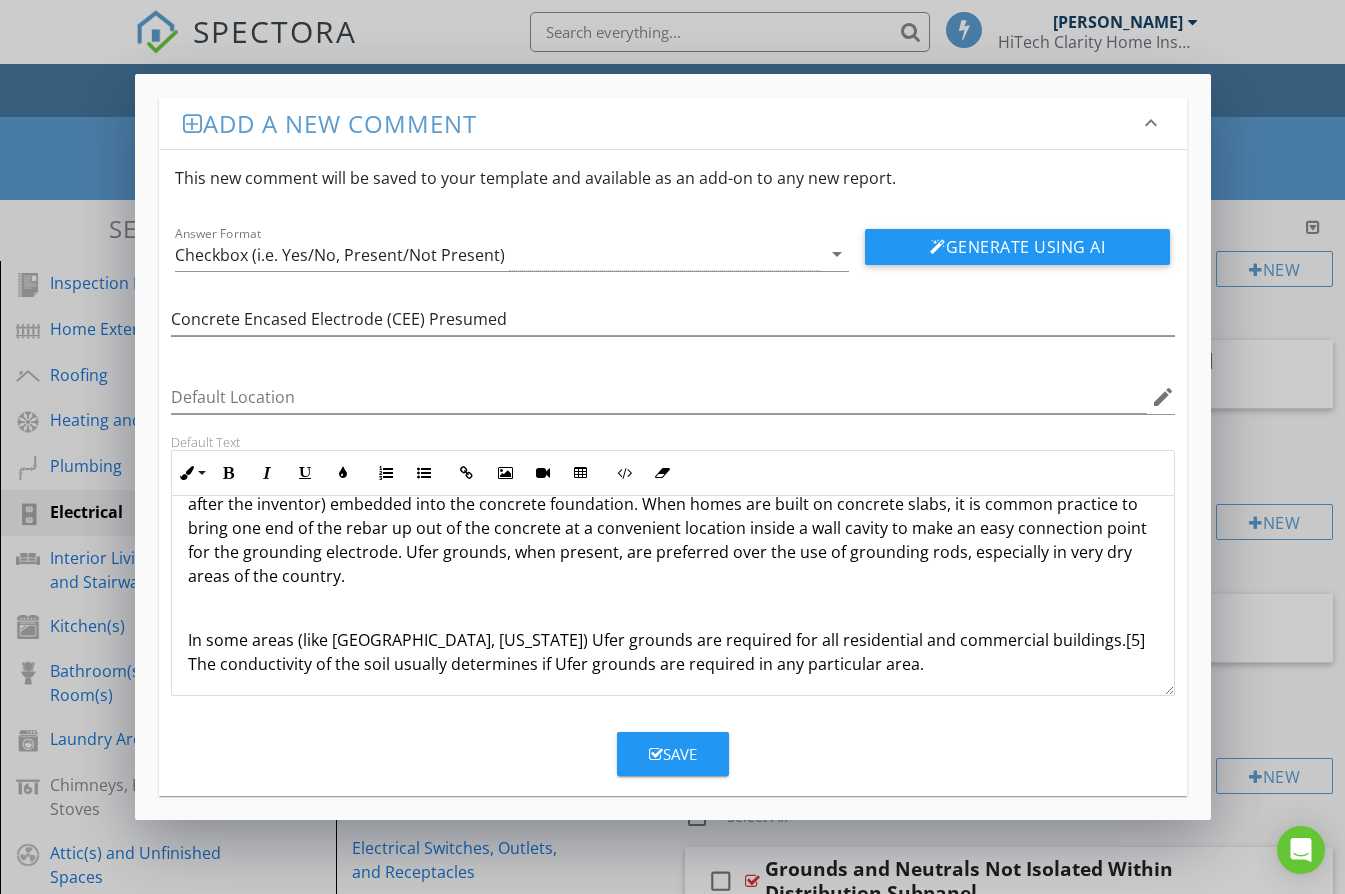 scroll, scrollTop: 81, scrollLeft: 0, axis: vertical 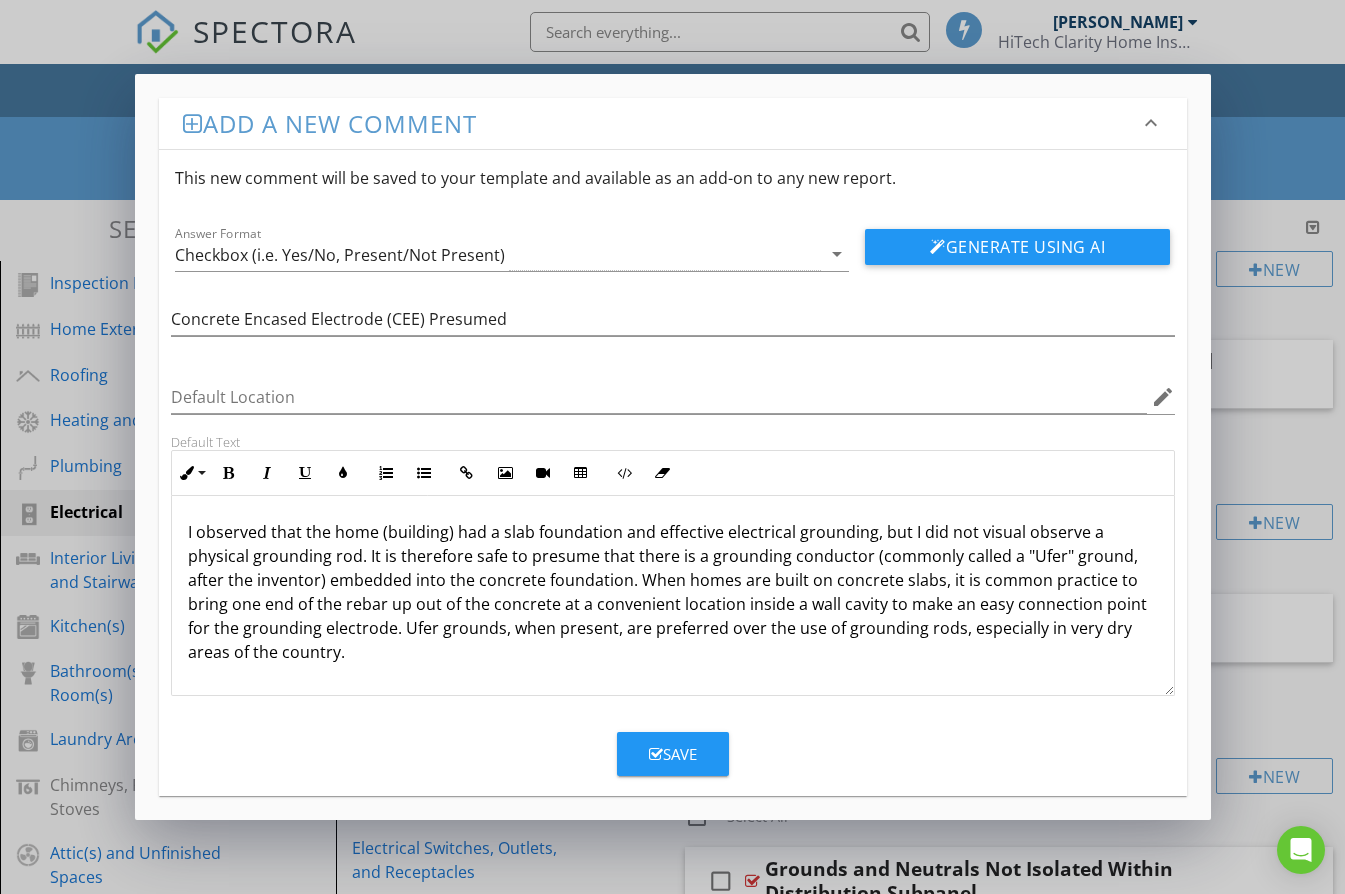 click on "I observed that the home (building) had a slab foundation and effective electrical grounding, but I did not visual observe a physical grounding rod. It is therefore safe to presume that there is a grounding conductor (commonly called a "Ufer" ground, after the inventor) embedded into the concrete foundation. When homes are built on concrete slabs, it is common practice to bring one end of the rebar up out of the concrete at a convenient location inside a wall cavity to make an easy connection point for the grounding electrode. Ufer grounds, when present, are preferred over the use of grounding rods, especially in very dry areas of the country." at bounding box center (673, 592) 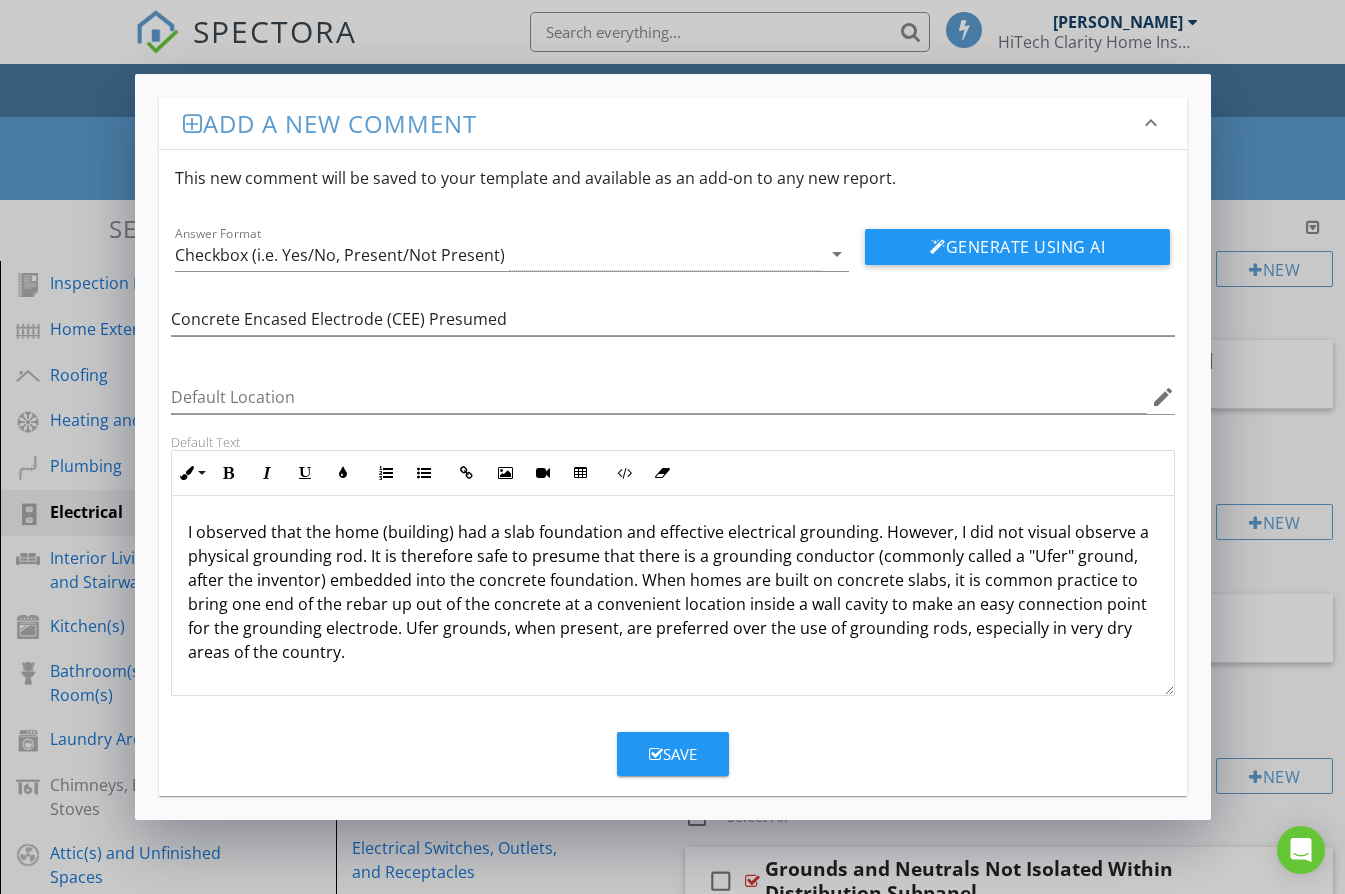 click on "I observed that the home (building) had a slab foundation and effective electrical grounding. However, I did not visual observe a physical grounding rod. It is therefore safe to presume that there is a grounding conductor (commonly called a "Ufer" ground, after the inventor) embedded into the concrete foundation. When homes are built on concrete slabs, it is common practice to bring one end of the rebar up out of the concrete at a convenient location inside a wall cavity to make an easy connection point for the grounding electrode. Ufer grounds, when present, are preferred over the use of grounding rods, especially in very dry areas of the country." at bounding box center (673, 592) 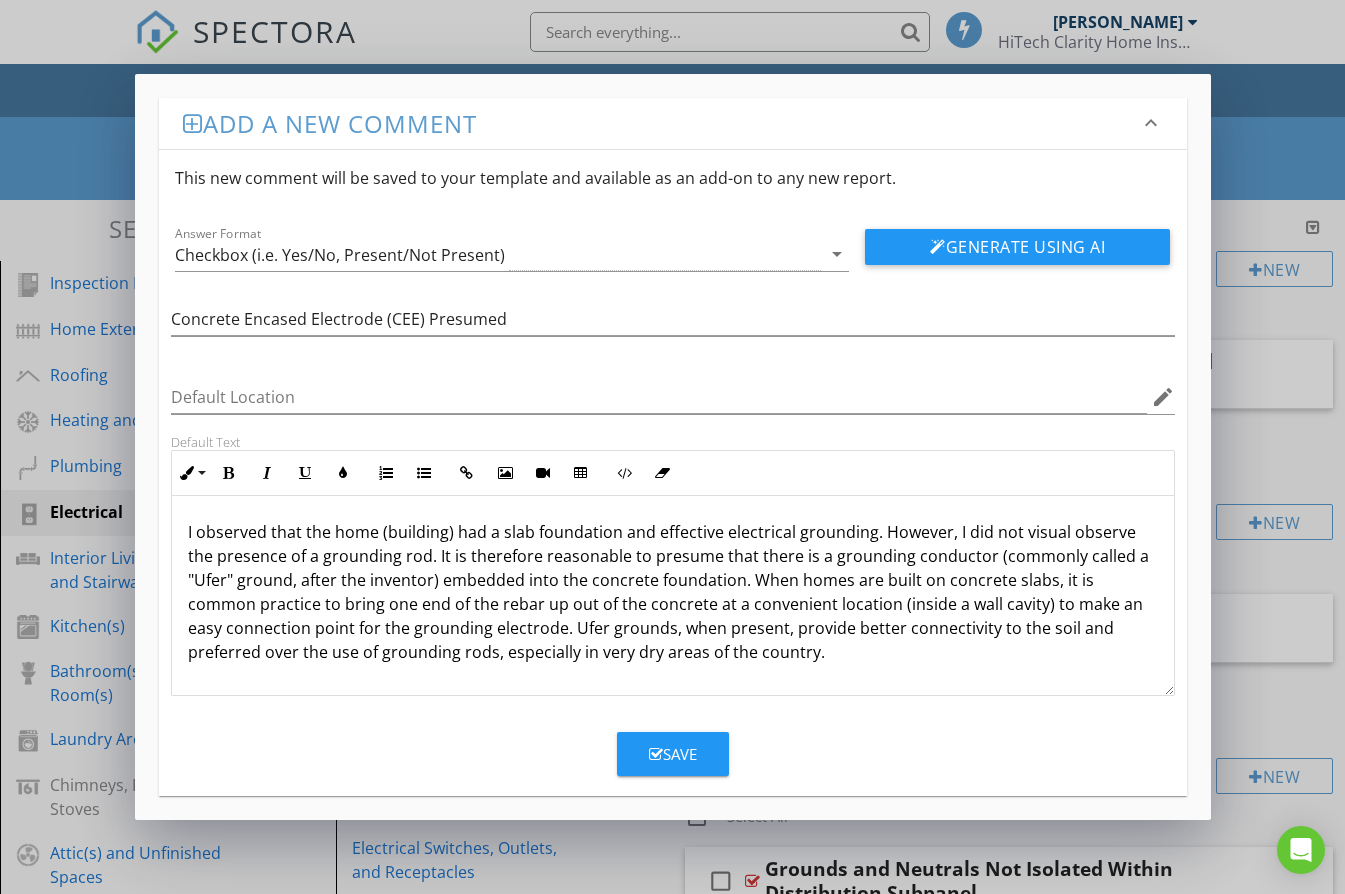drag, startPoint x: 839, startPoint y: 638, endPoint x: 846, endPoint y: 647, distance: 11.401754 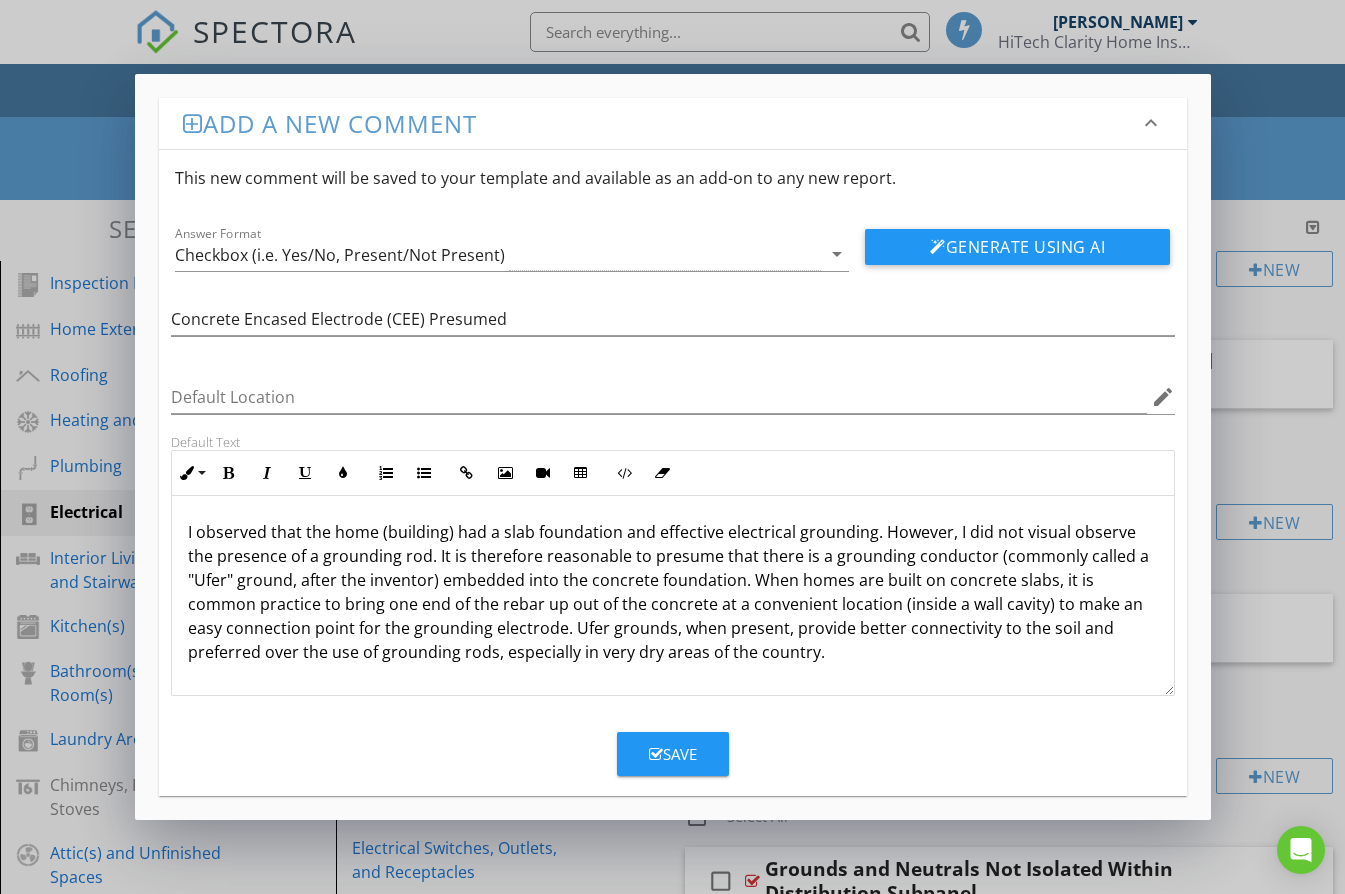 scroll, scrollTop: 14, scrollLeft: 0, axis: vertical 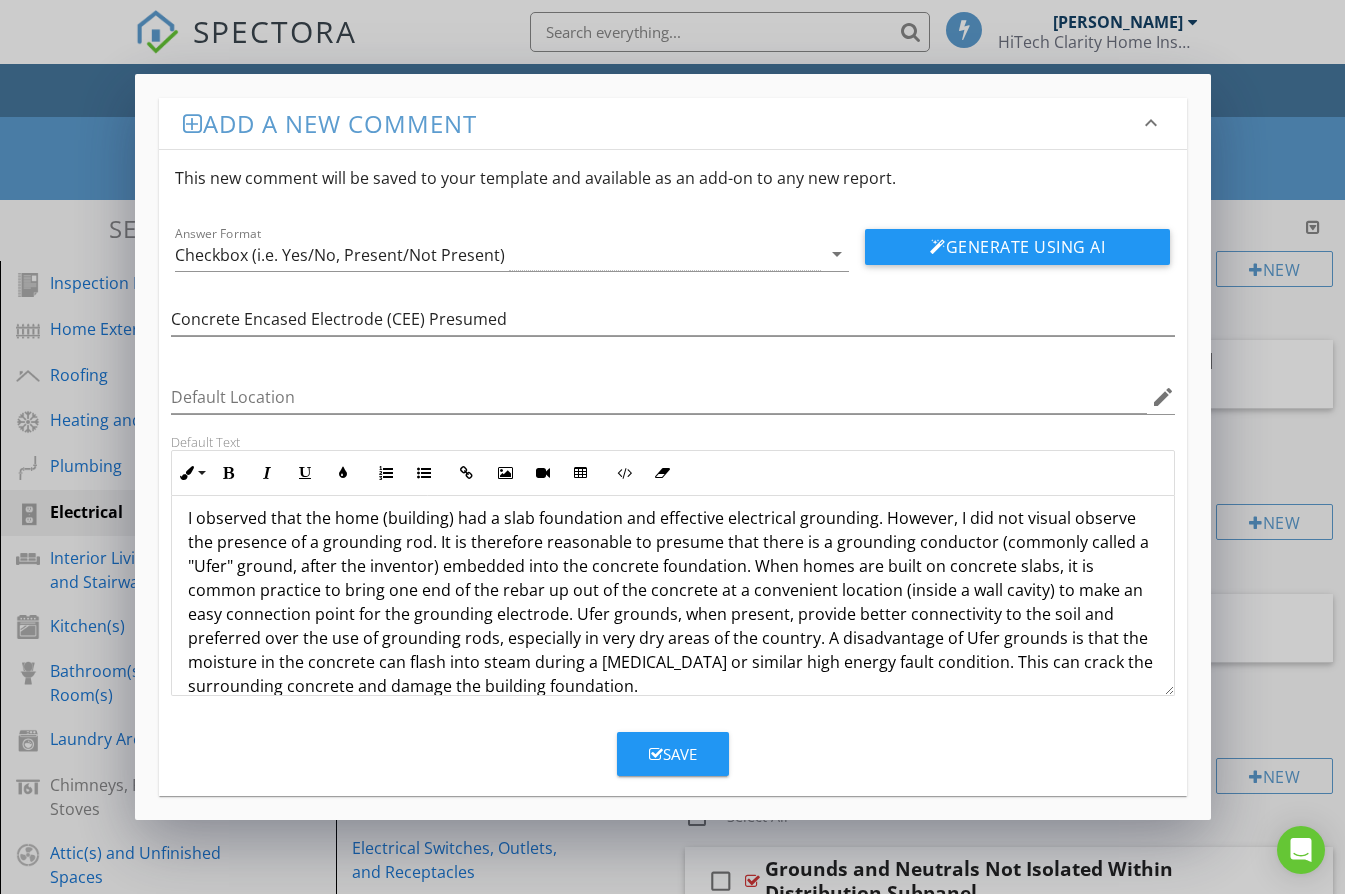 click on "I observed that the home (building) had a slab foundation and effective electrical grounding. However, I did not visual observe the presence of a grounding rod. It is therefore reasonable to presume that there is a grounding conductor (commonly called a "Ufer" ground, after the inventor) embedded into the concrete foundation. When homes are built on concrete slabs, it is common practice to bring one end of the rebar up out of the concrete at a convenient location (inside a wall cavity) to make an easy connection point for the grounding electrode. Ufer grounds, when present, provide better connectivity to the soil and preferred over the use of grounding rods, especially in very dry areas of the country. A disadvantage of Ufer grounds is that the moisture in the concrete can flash into steam during a lightning strike or similar high energy fault condition. This can crack the surrounding concrete and damage the building foundation." at bounding box center (673, 602) 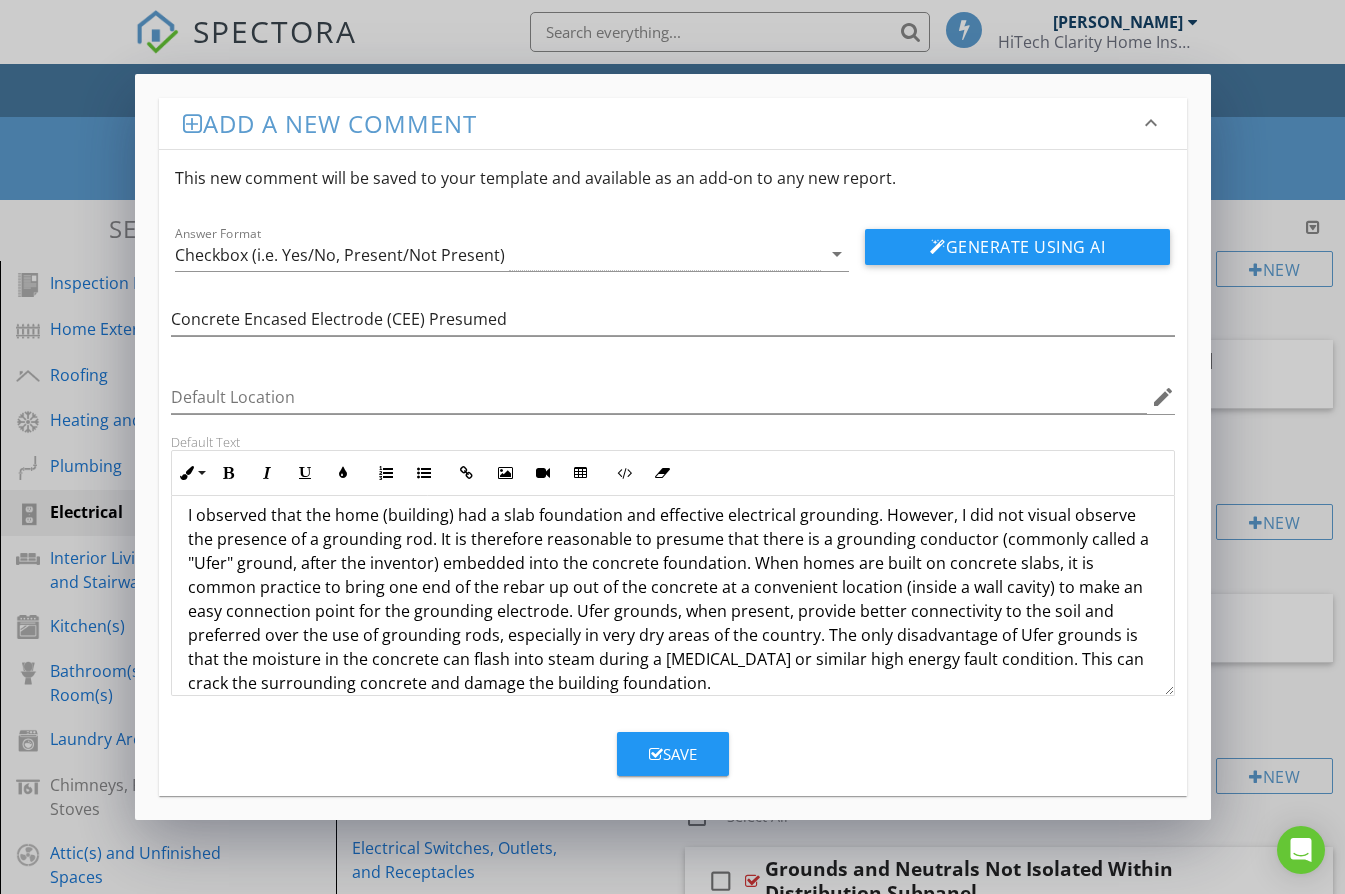 scroll, scrollTop: 49, scrollLeft: 0, axis: vertical 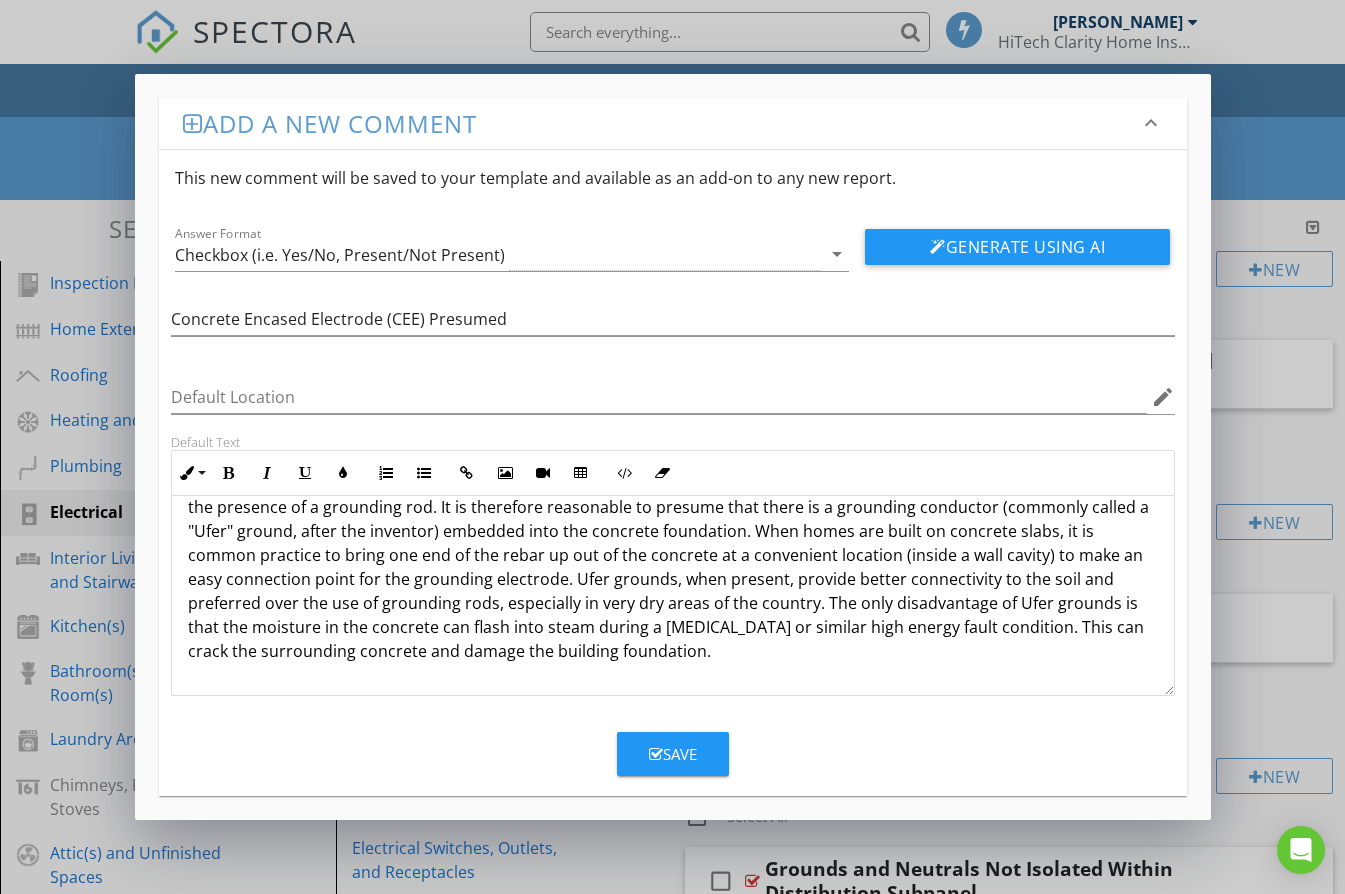 click on "I observed that the home (building) had a slab foundation and effective electrical grounding. However, I did not visual observe the presence of a grounding rod. It is therefore reasonable to presume that there is a grounding conductor (commonly called a "Ufer" ground, after the inventor) embedded into the concrete foundation. When homes are built on concrete slabs, it is common practice to bring one end of the rebar up out of the concrete at a convenient location (inside a wall cavity) to make an easy connection point for the grounding electrode. Ufer grounds, when present, provide better connectivity to the soil and preferred over the use of grounding rods, especially in very dry areas of the country. The only disadvantage of Ufer grounds is that the moisture in the concrete can flash into steam during a lightning strike or similar high energy fault condition. This can crack the surrounding concrete and damage the building foundation." at bounding box center (673, 567) 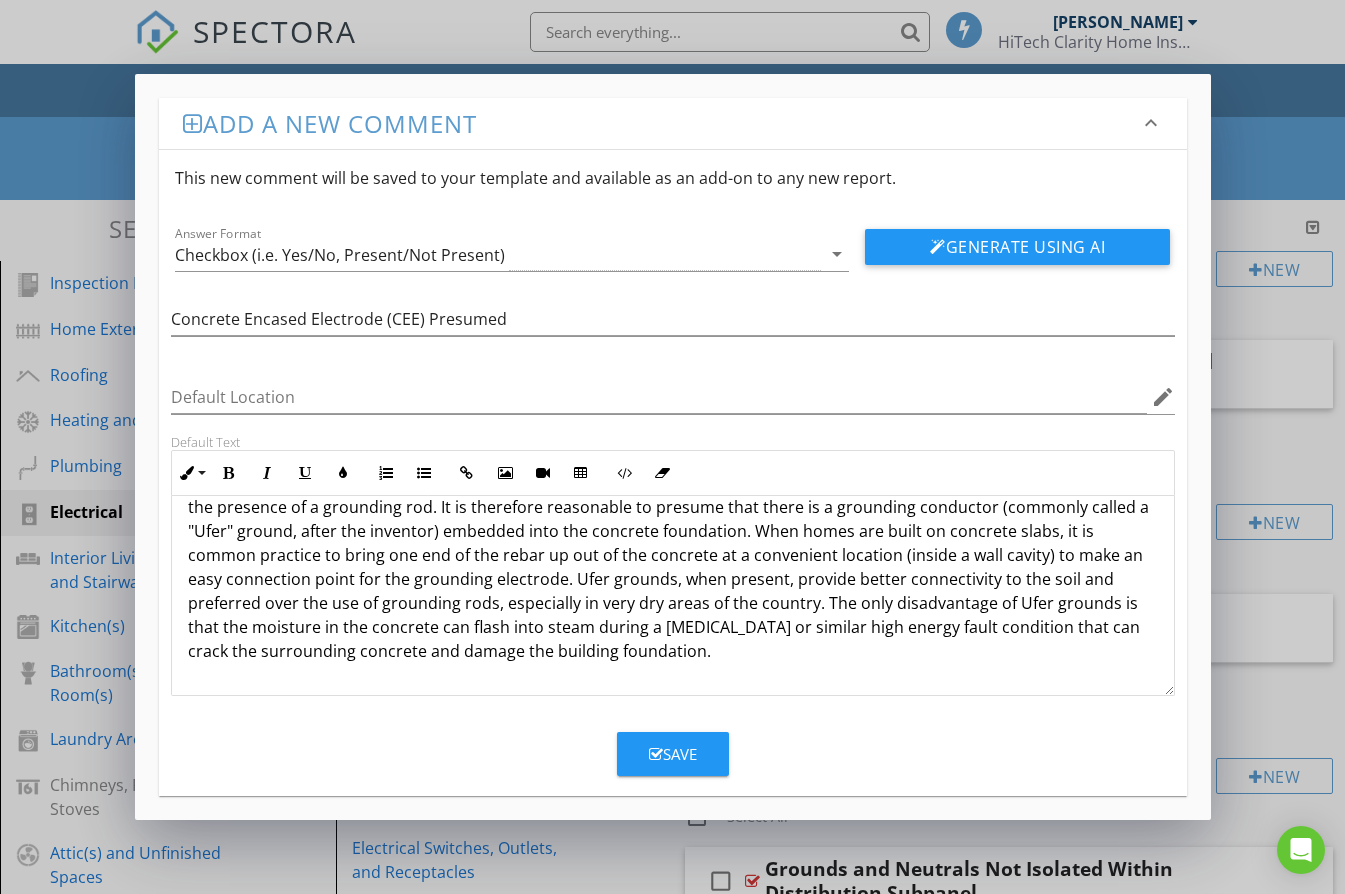 click on "I observed that the home (building) had a slab foundation and effective electrical grounding. However, I did not visual observe the presence of a grounding rod. It is therefore reasonable to presume that there is a grounding conductor (commonly called a "Ufer" ground, after the inventor) embedded into the concrete foundation. When homes are built on concrete slabs, it is common practice to bring one end of the rebar up out of the concrete at a convenient location (inside a wall cavity) to make an easy connection point for the grounding electrode. Ufer grounds, when present, provide better connectivity to the soil and preferred over the use of grounding rods, especially in very dry areas of the country. The only disadvantage of Ufer grounds is that the moisture in the concrete can flash into steam during a lightning strike or similar high energy fault condition that can crack the surrounding concrete and damage the building foundation." at bounding box center [673, 567] 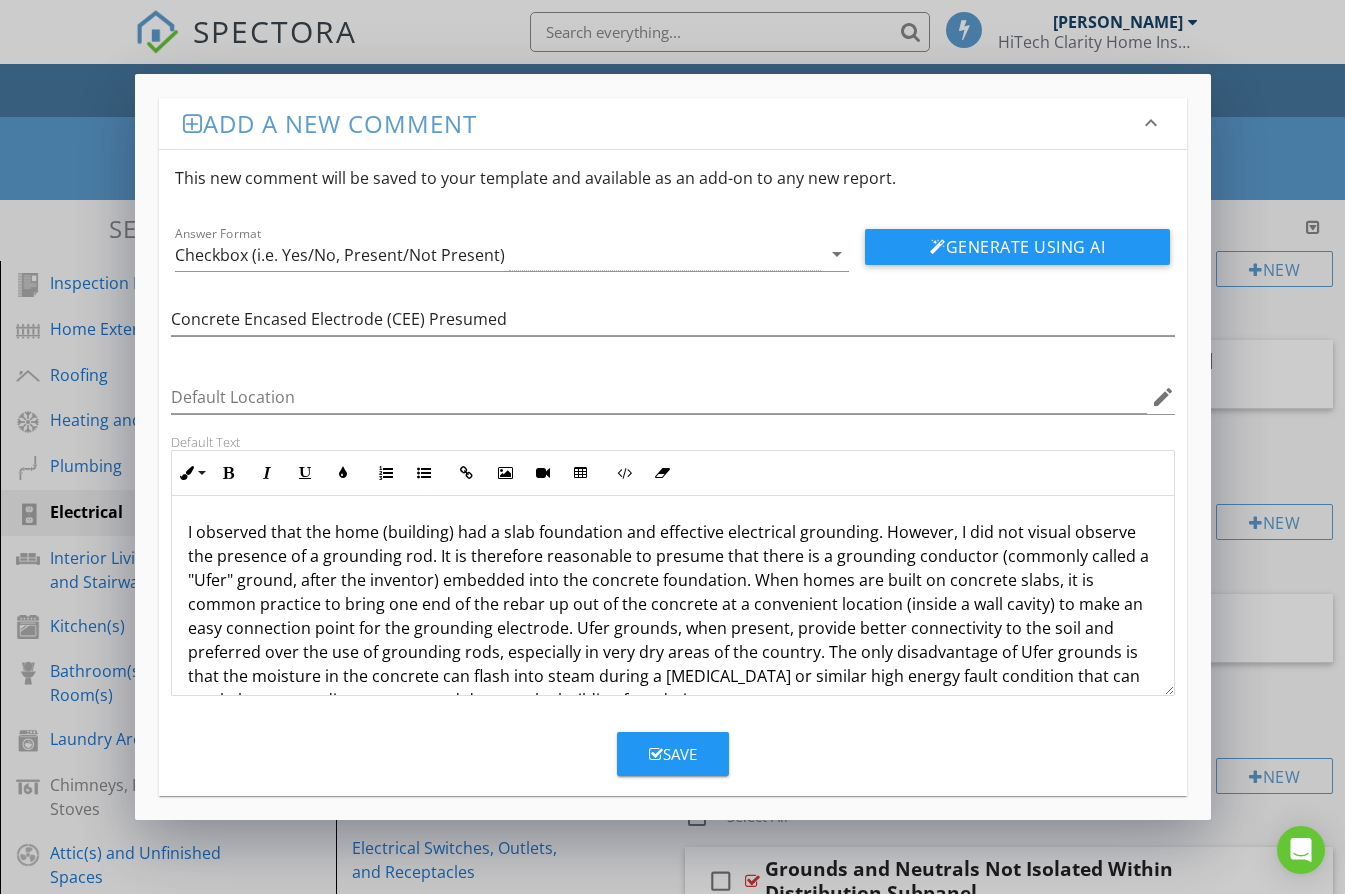drag, startPoint x: 752, startPoint y: 649, endPoint x: 163, endPoint y: 519, distance: 603.1758 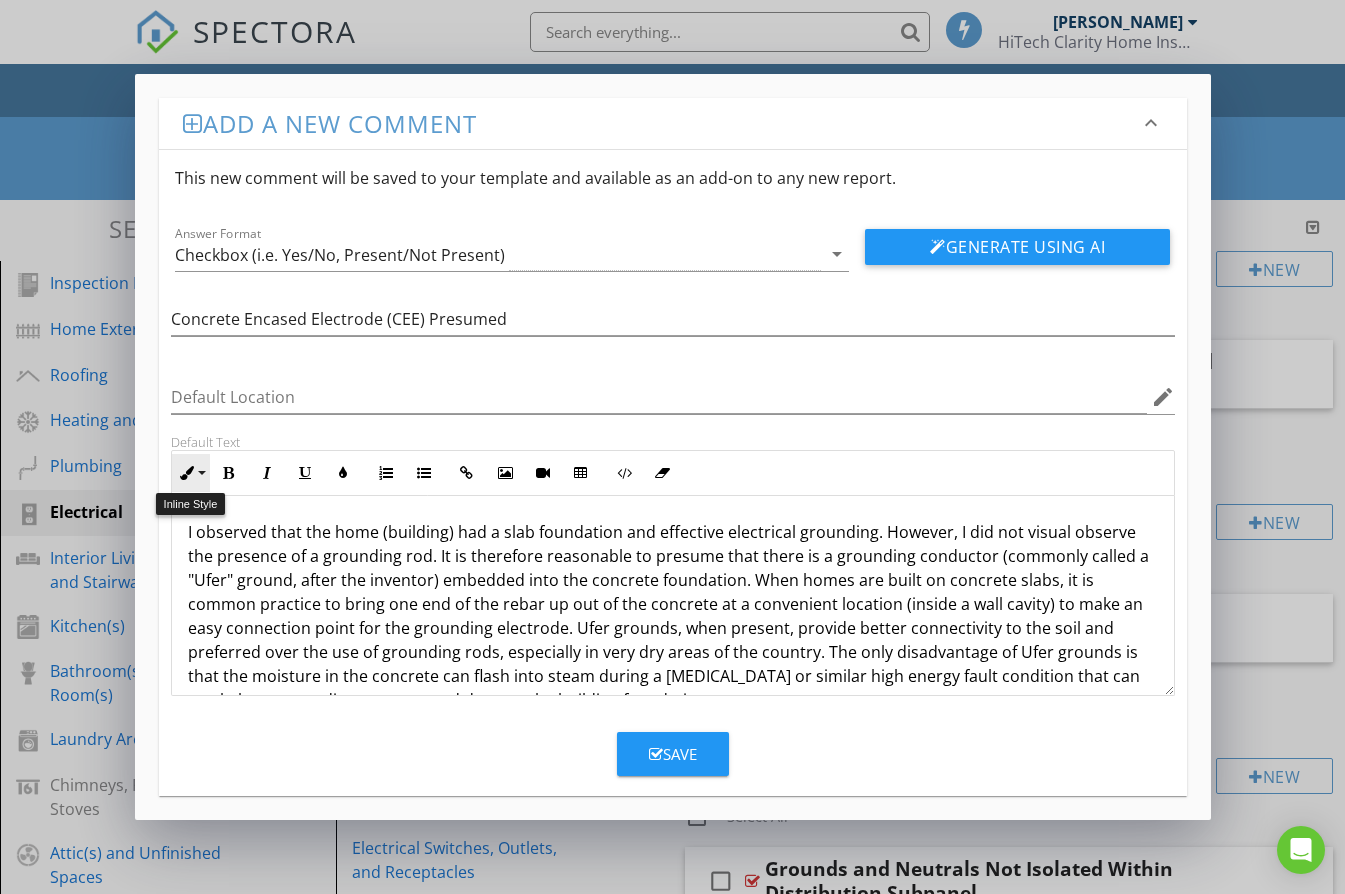 click at bounding box center [187, 473] 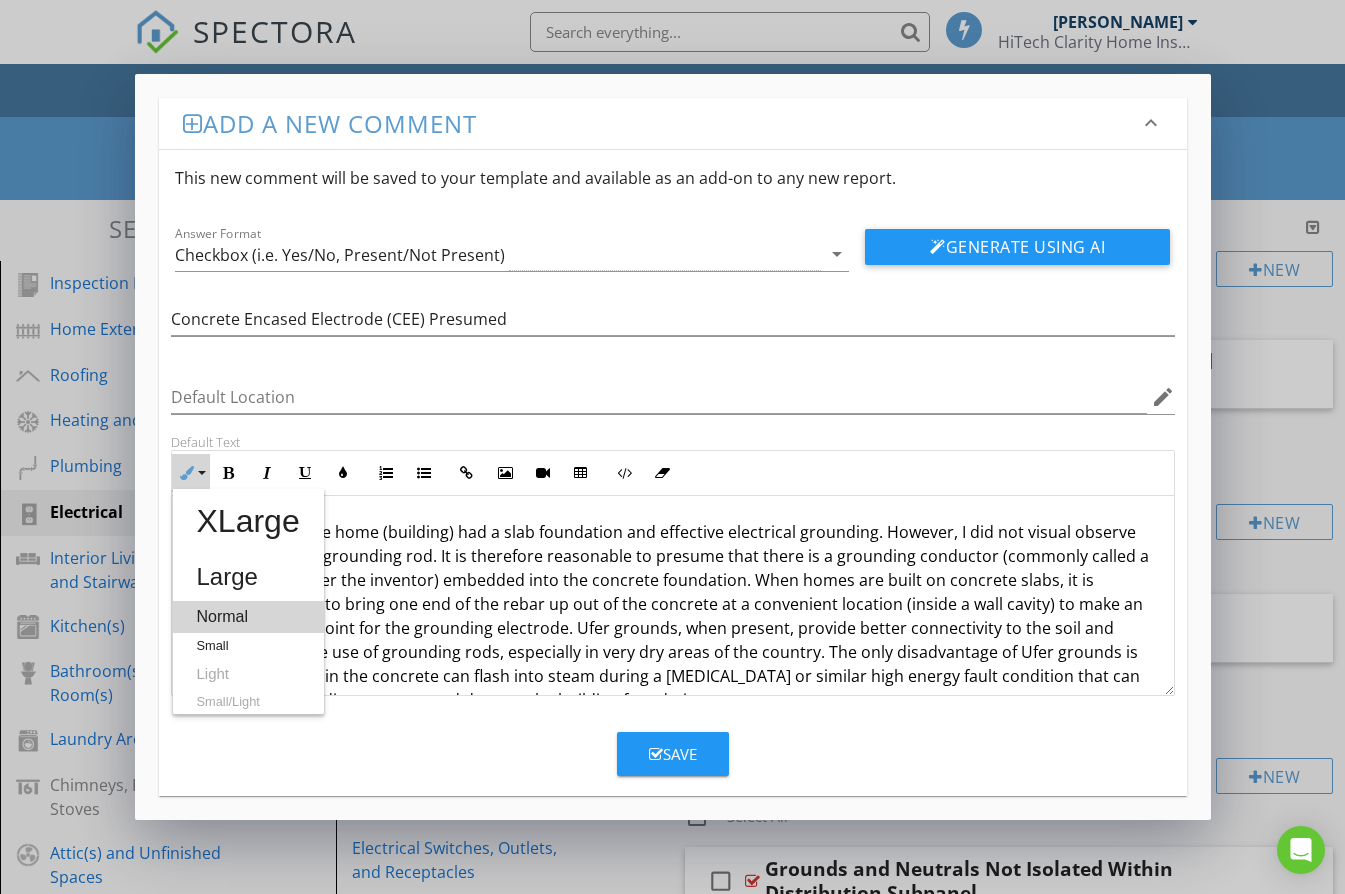 click on "Normal" at bounding box center [248, 617] 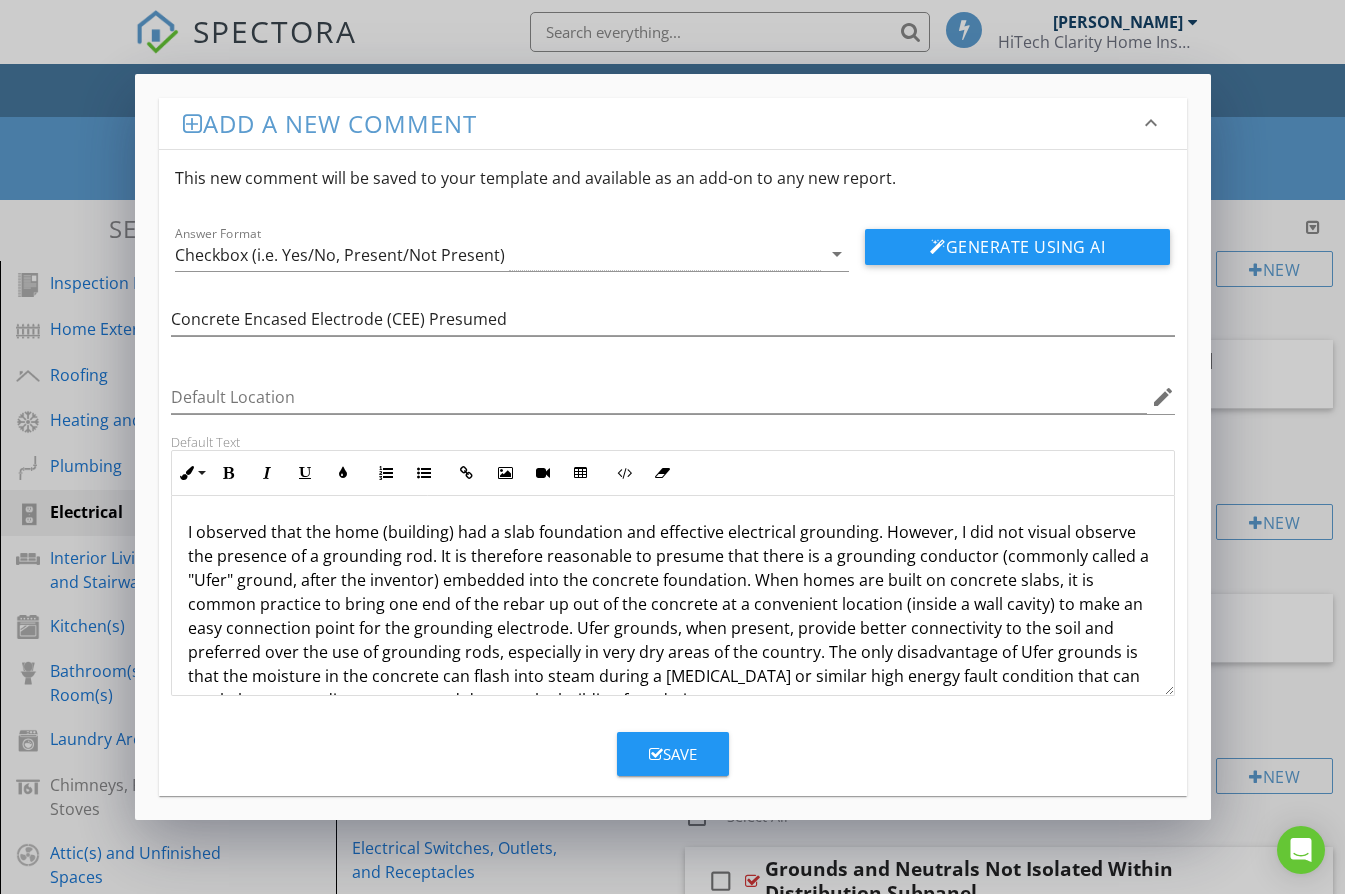 click on "I observed that the home (building) had a slab foundation and effective electrical grounding. However, I did not visual observe the presence of a grounding rod. It is therefore reasonable to presume that there is a grounding conductor (commonly called a "Ufer" ground, after the inventor) embedded into the concrete foundation. When homes are built on concrete slabs, it is common practice to bring one end of the rebar up out of the concrete at a convenient location (inside a wall cavity) to make an easy connection point for the grounding electrode. Ufer grounds, when present, provide better connectivity to the soil and preferred over the use of grounding rods, especially in very dry areas of the country. The only disadvantage of Ufer grounds is that the moisture in the concrete can flash into steam during a lightning strike or similar high energy fault condition that can crack the surrounding concrete and damage the building foundation." at bounding box center (668, 616) 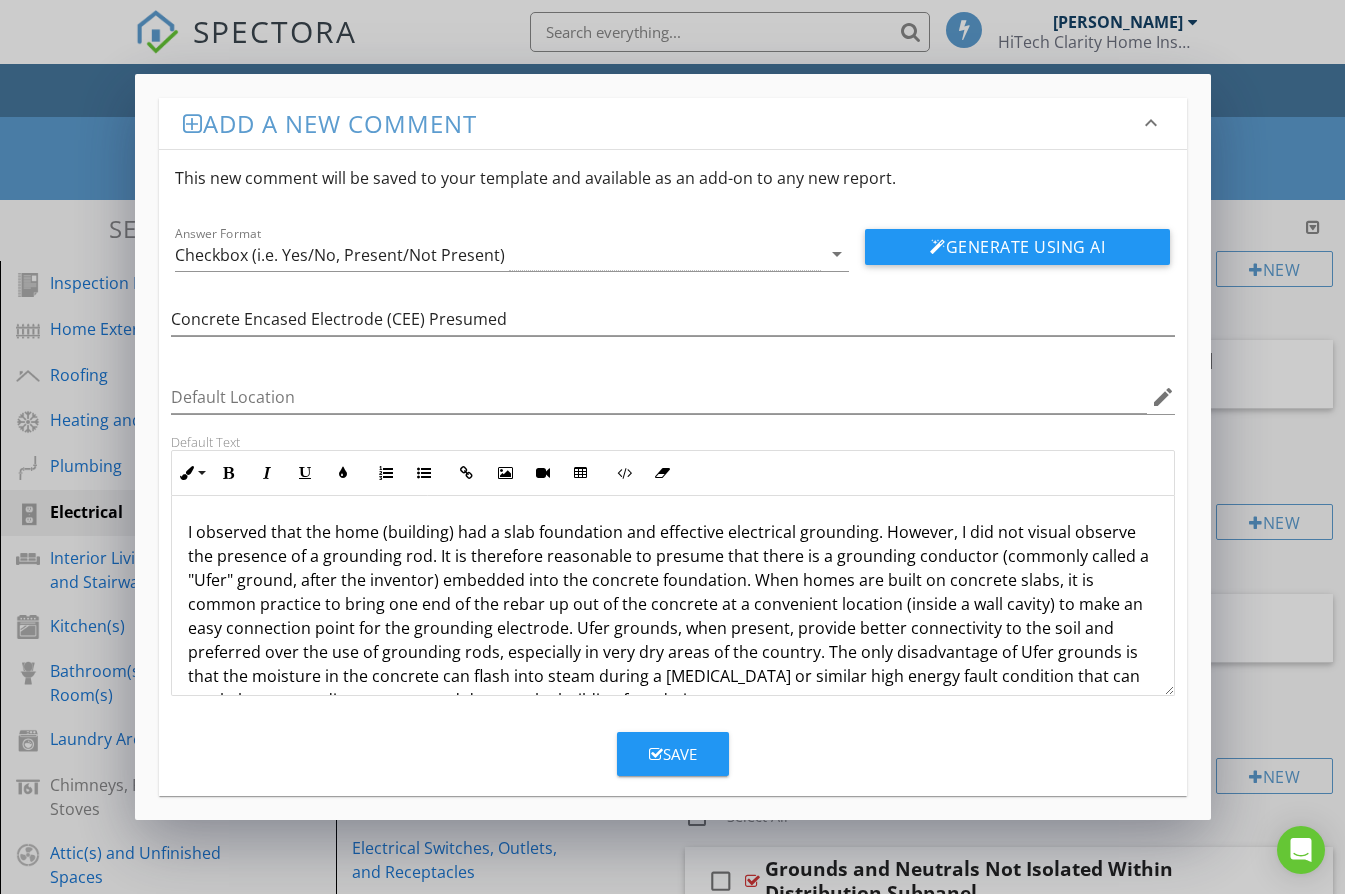 click on "I observed that the home (building) had a slab foundation and effective electrical grounding. However, I did not visual observe the presence of a grounding rod. It is therefore reasonable to presume that there is a grounding conductor (commonly called a "Ufer" ground, after the inventor) embedded into the concrete foundation. When homes are built on concrete slabs, it is common practice to bring one end of the rebar up out of the concrete at a convenient location (inside a wall cavity) to make an easy connection point for the grounding electrode. Ufer grounds, when present, provide better connectivity to the soil and preferred over the use of grounding rods, especially in very dry areas of the country. The only disadvantage of Ufer grounds is that the moisture in the concrete can flash into steam during a lightning strike or similar high energy fault condition that can crack the surrounding concrete and damage the building foundation." at bounding box center (668, 616) 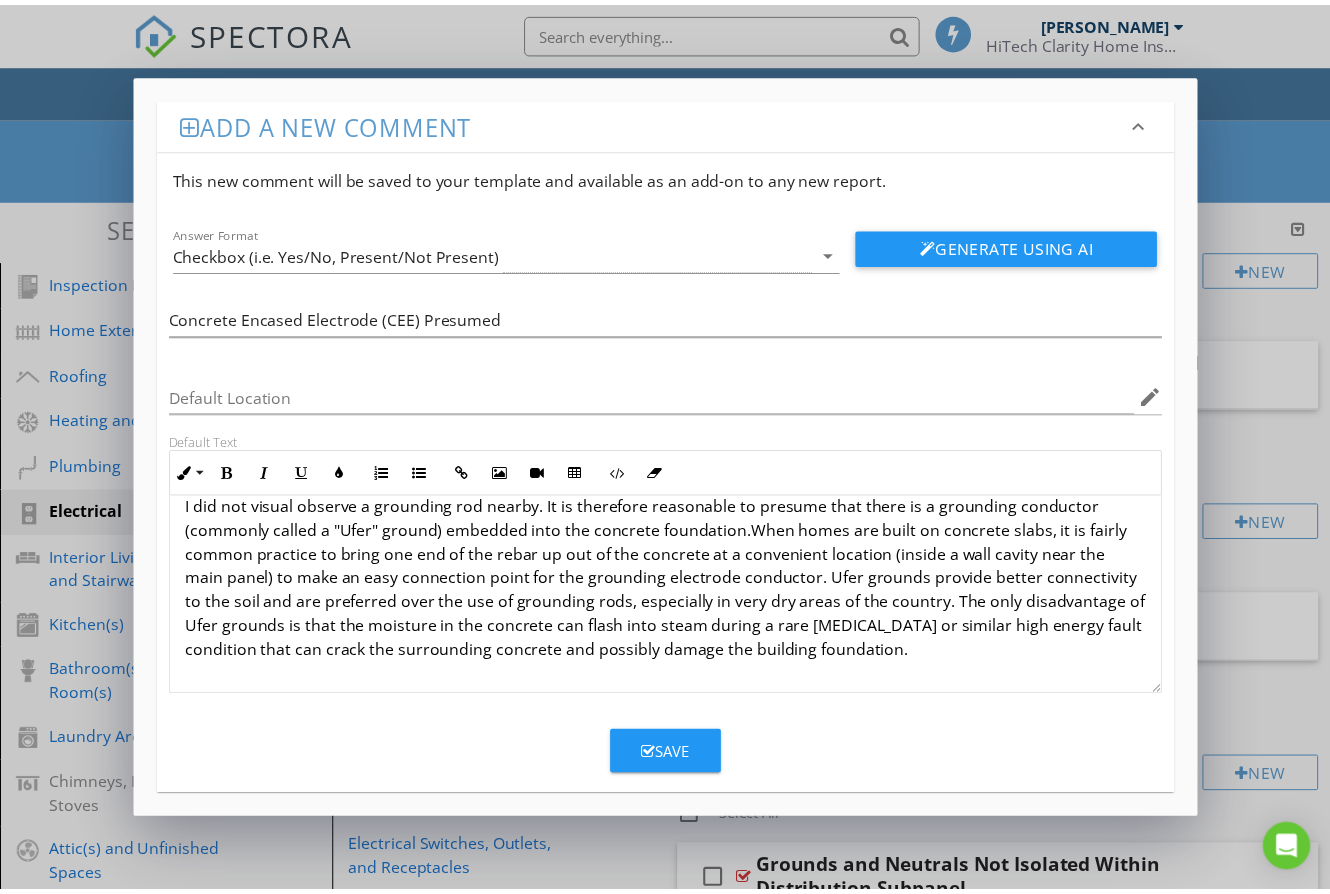 scroll, scrollTop: 25, scrollLeft: 0, axis: vertical 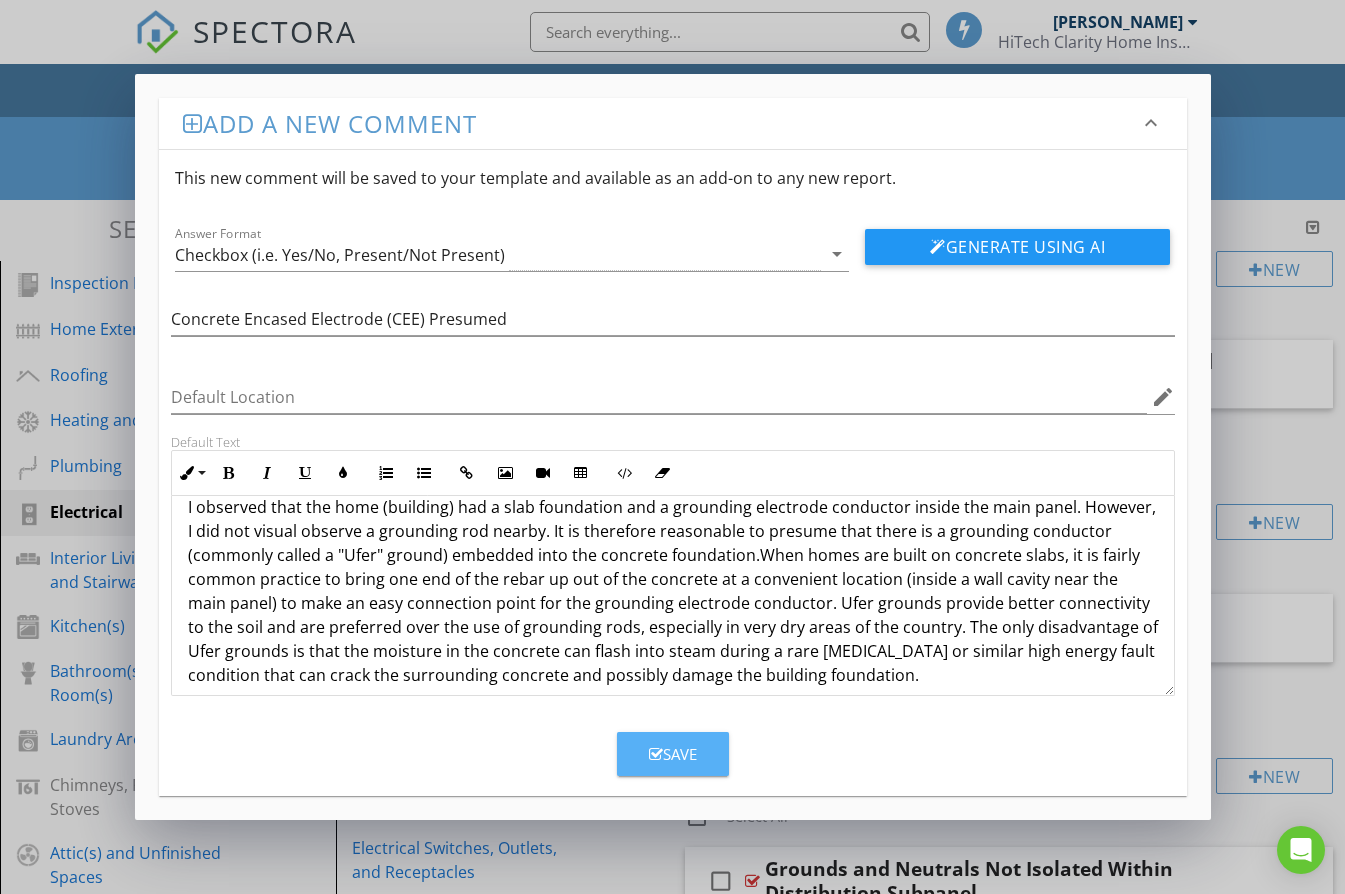 click on "Save" at bounding box center [673, 754] 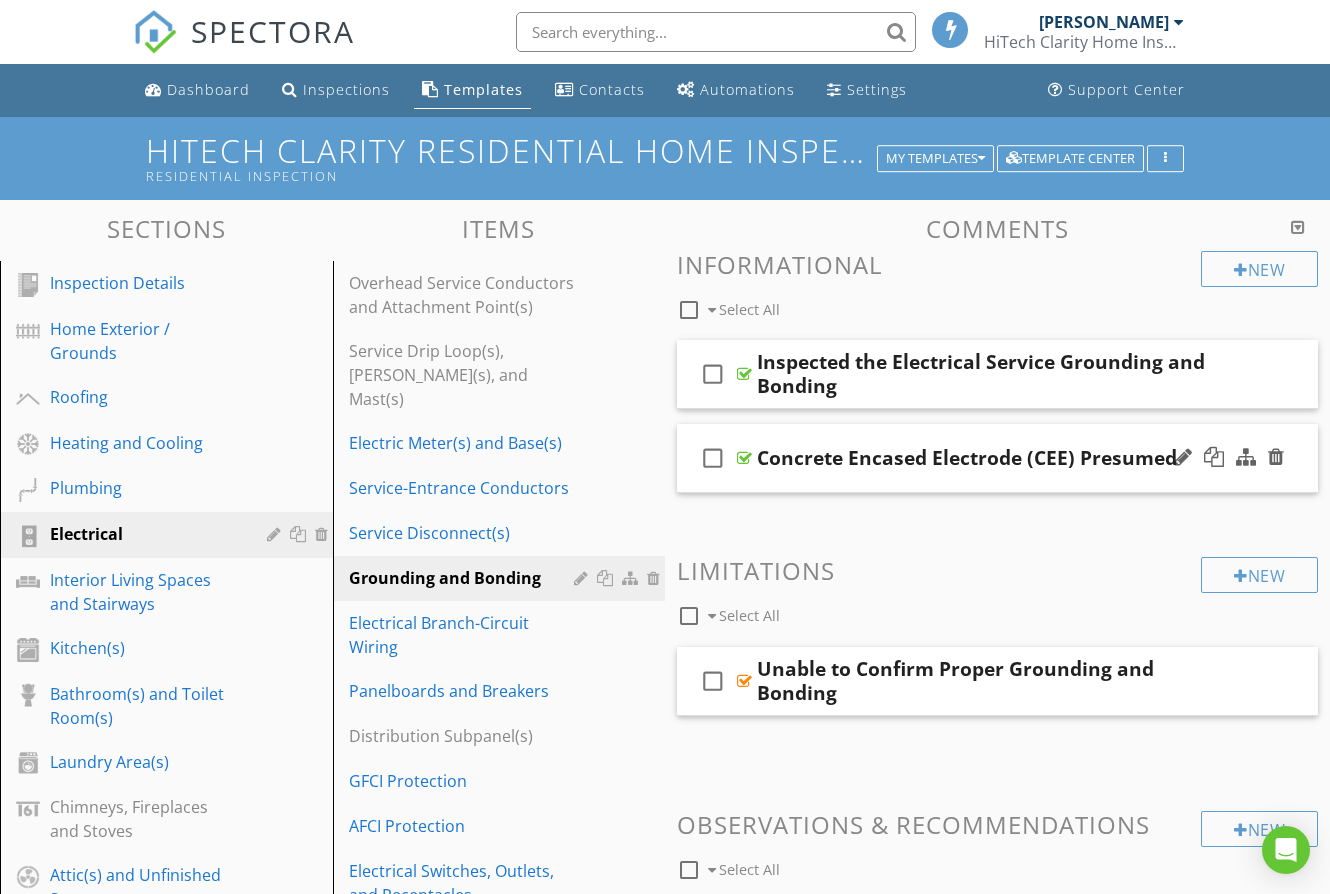 click on "check_box_outline_blank
Concrete Encased Electrode (CEE) Presumed" at bounding box center [997, 458] 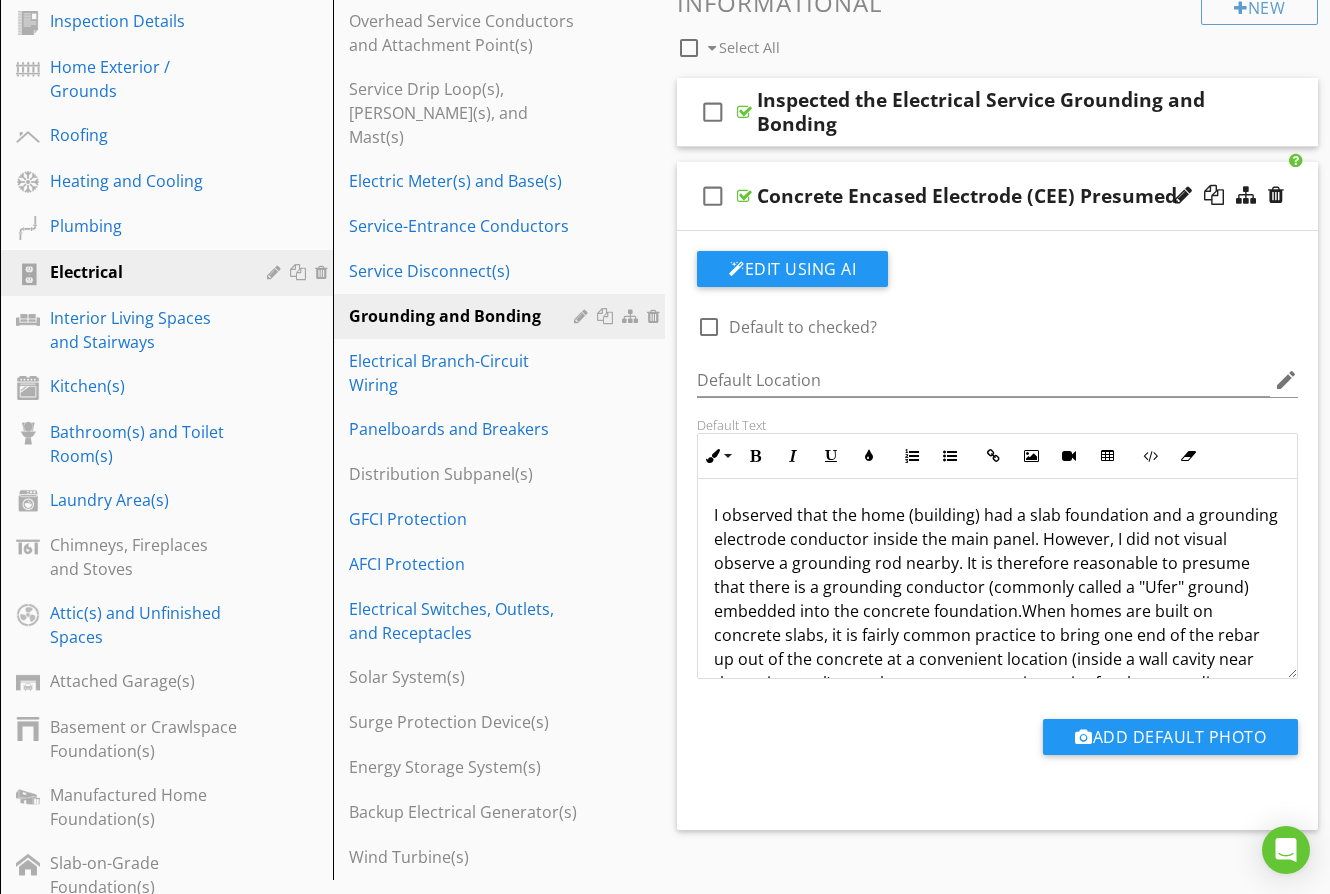 scroll, scrollTop: 500, scrollLeft: 0, axis: vertical 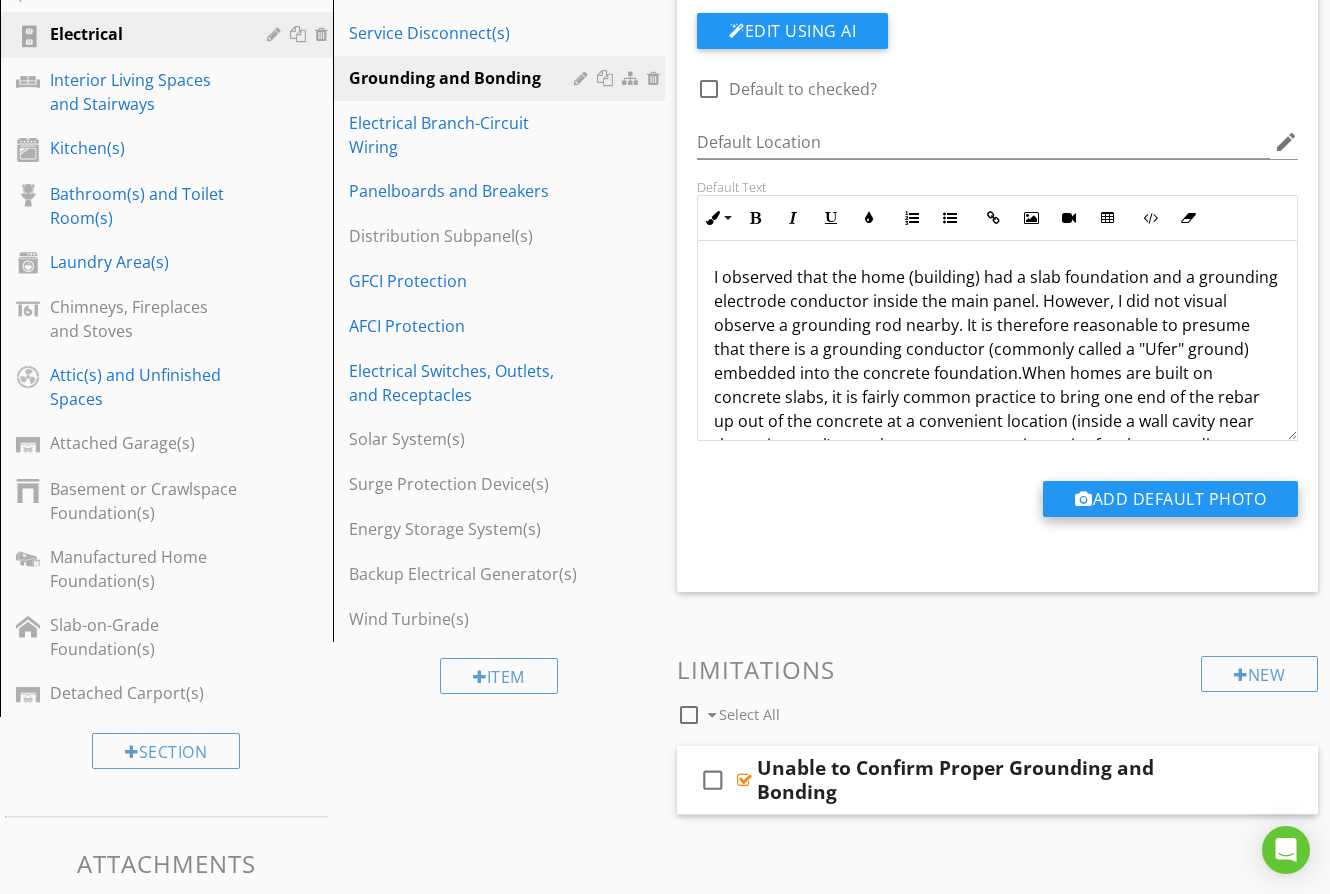 click on "Add Default Photo" at bounding box center [1170, 499] 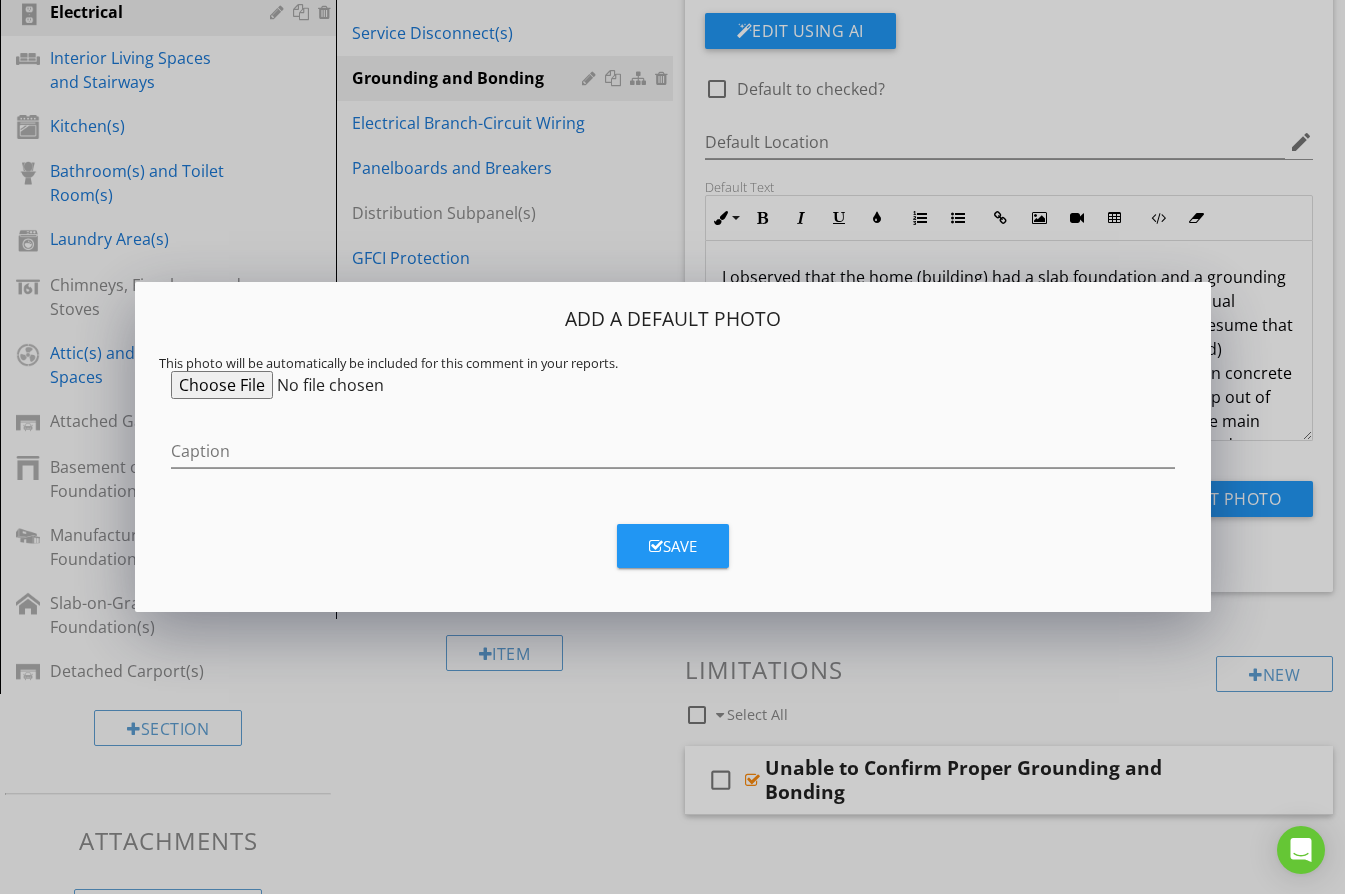 click at bounding box center (324, 385) 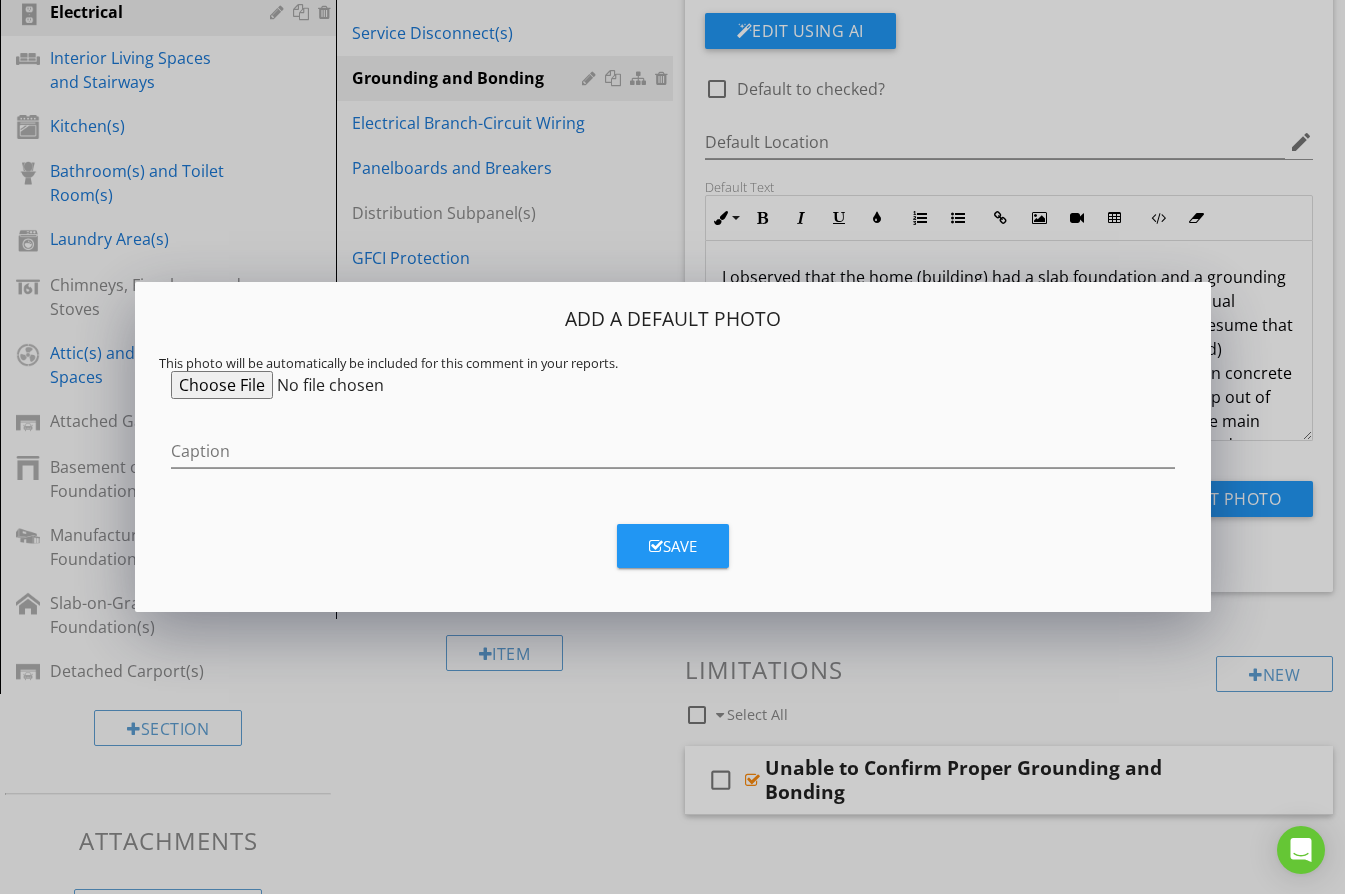 type on "C:\fakepath\Ufer Ground.jpg" 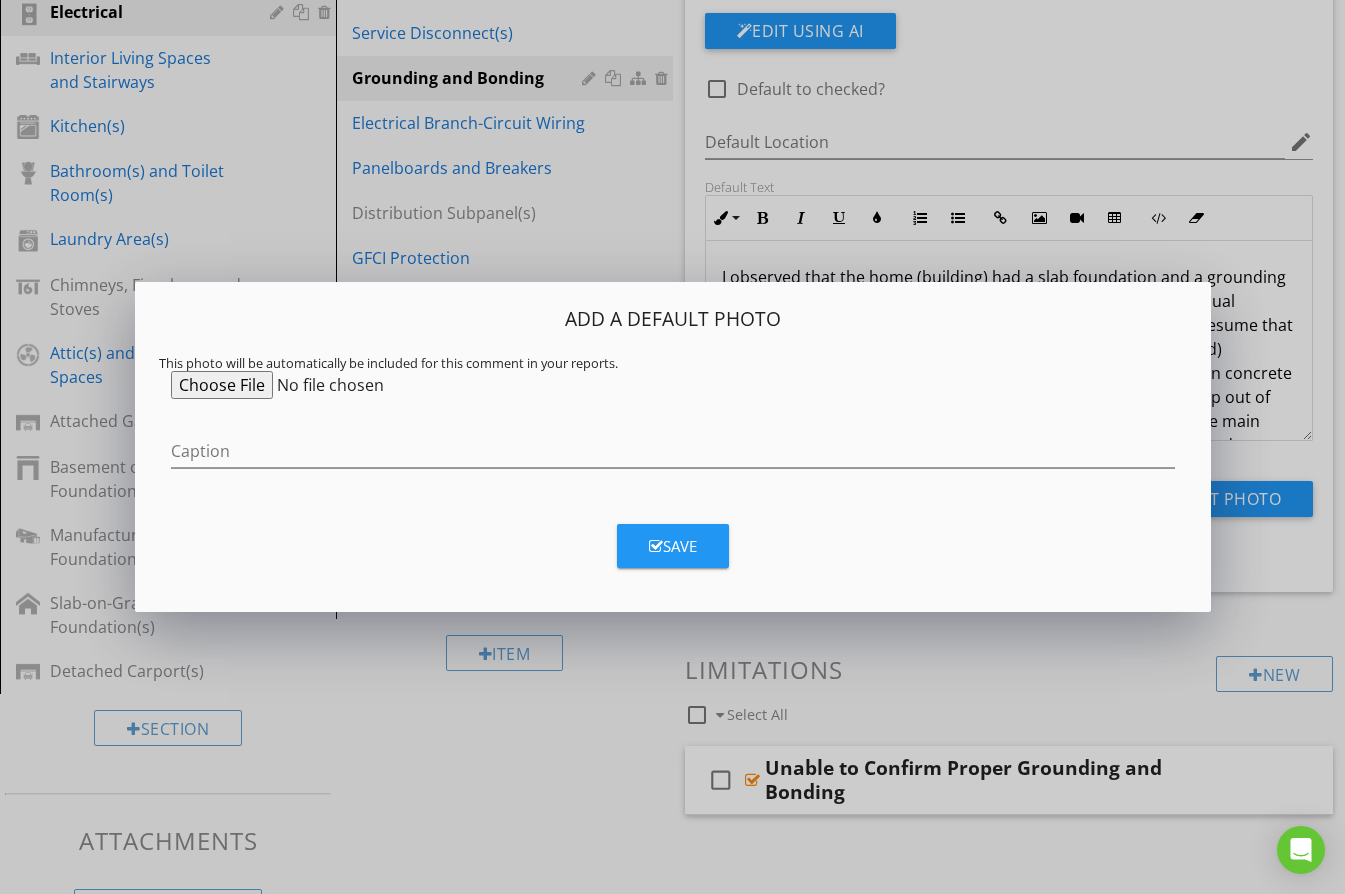 click on "Save" at bounding box center [673, 546] 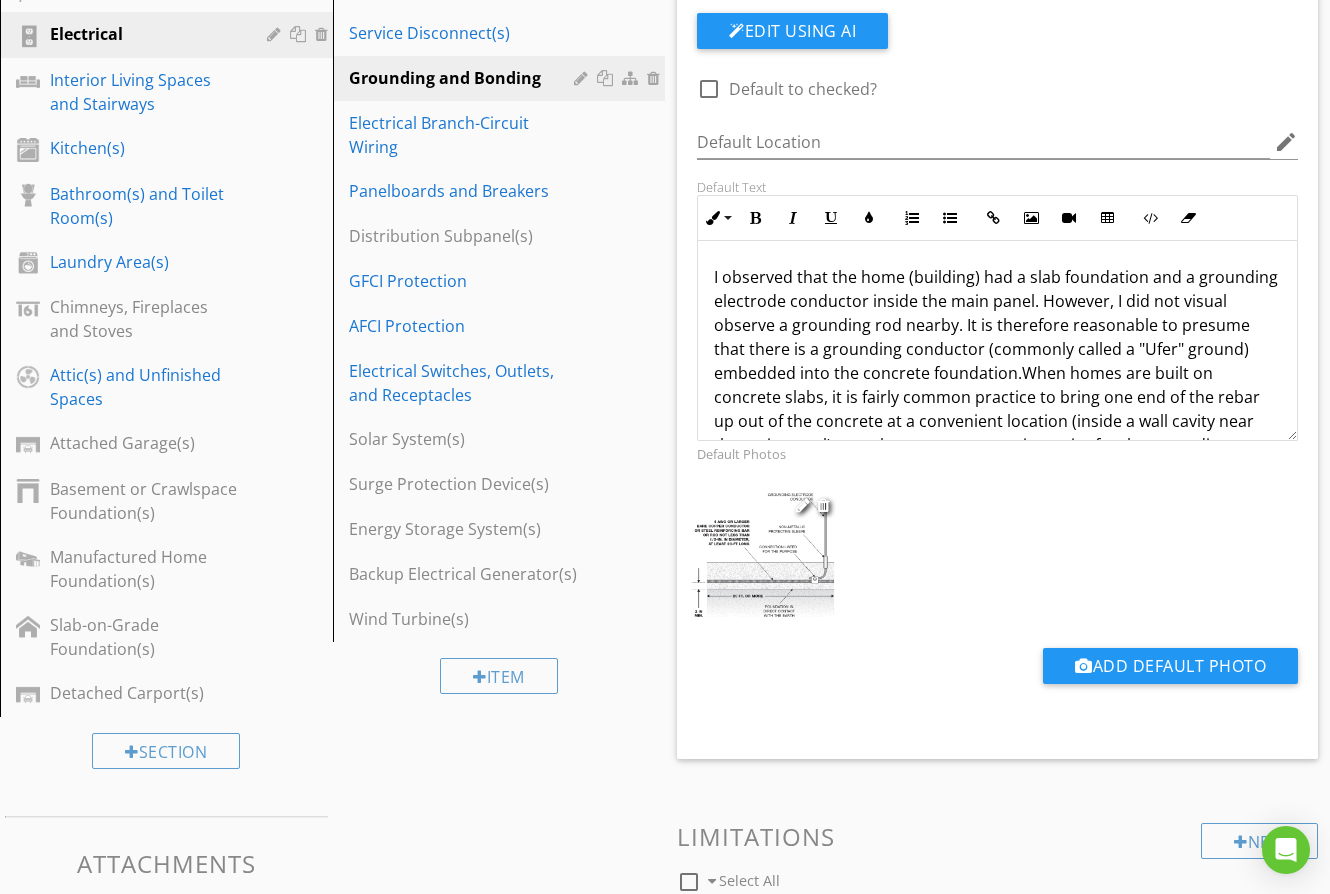 click at bounding box center (763, 553) 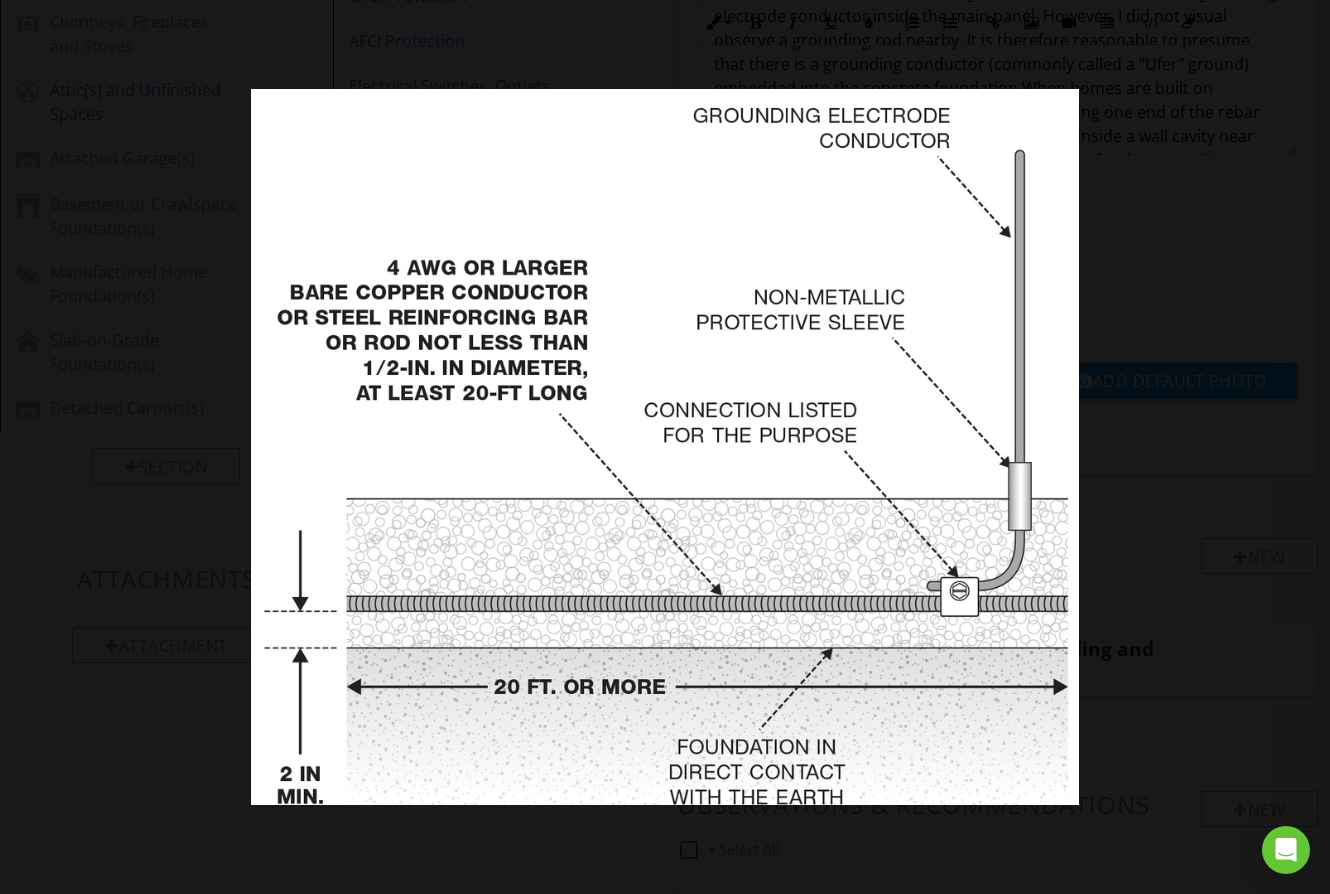 scroll, scrollTop: 833, scrollLeft: 0, axis: vertical 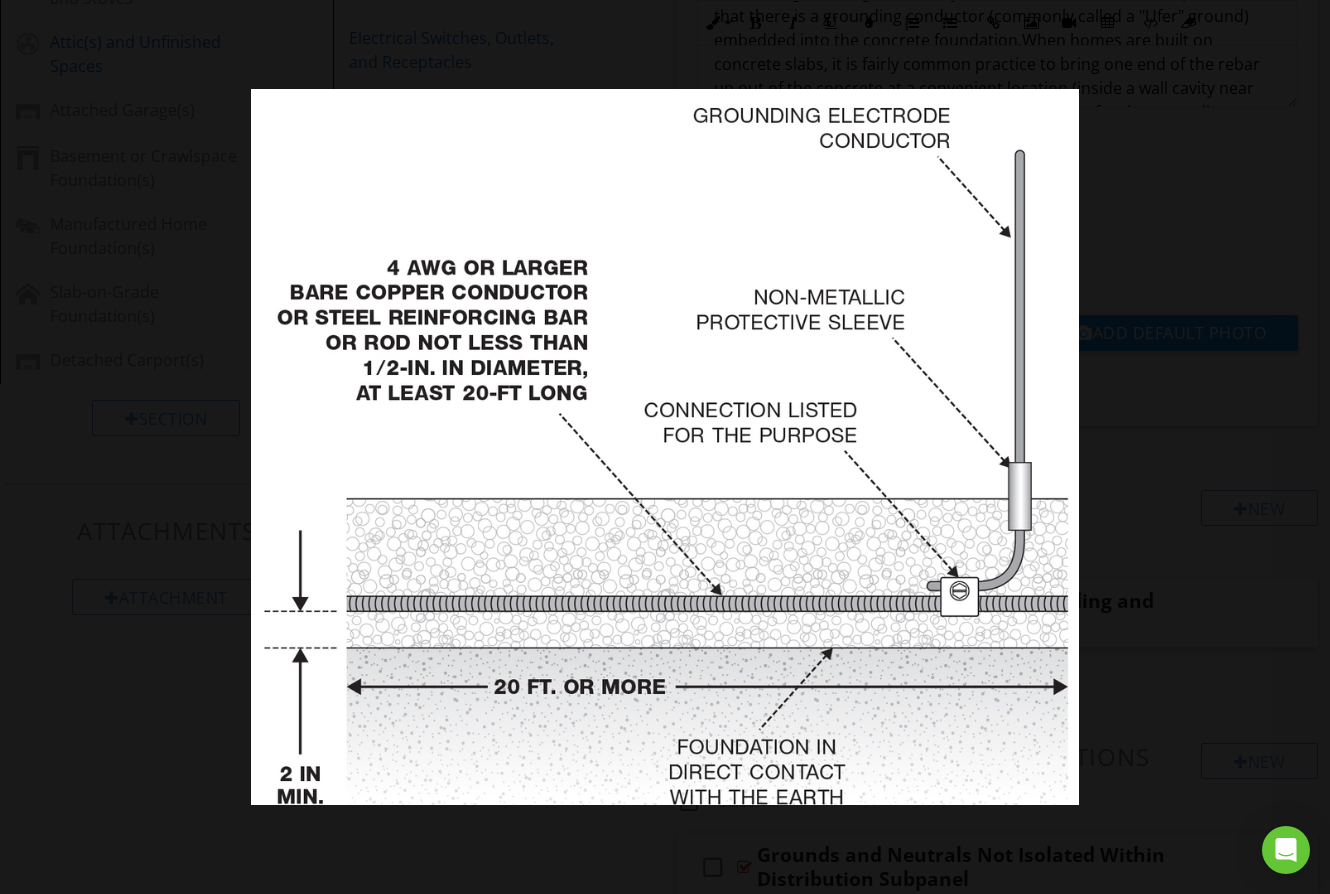 click at bounding box center [665, 447] 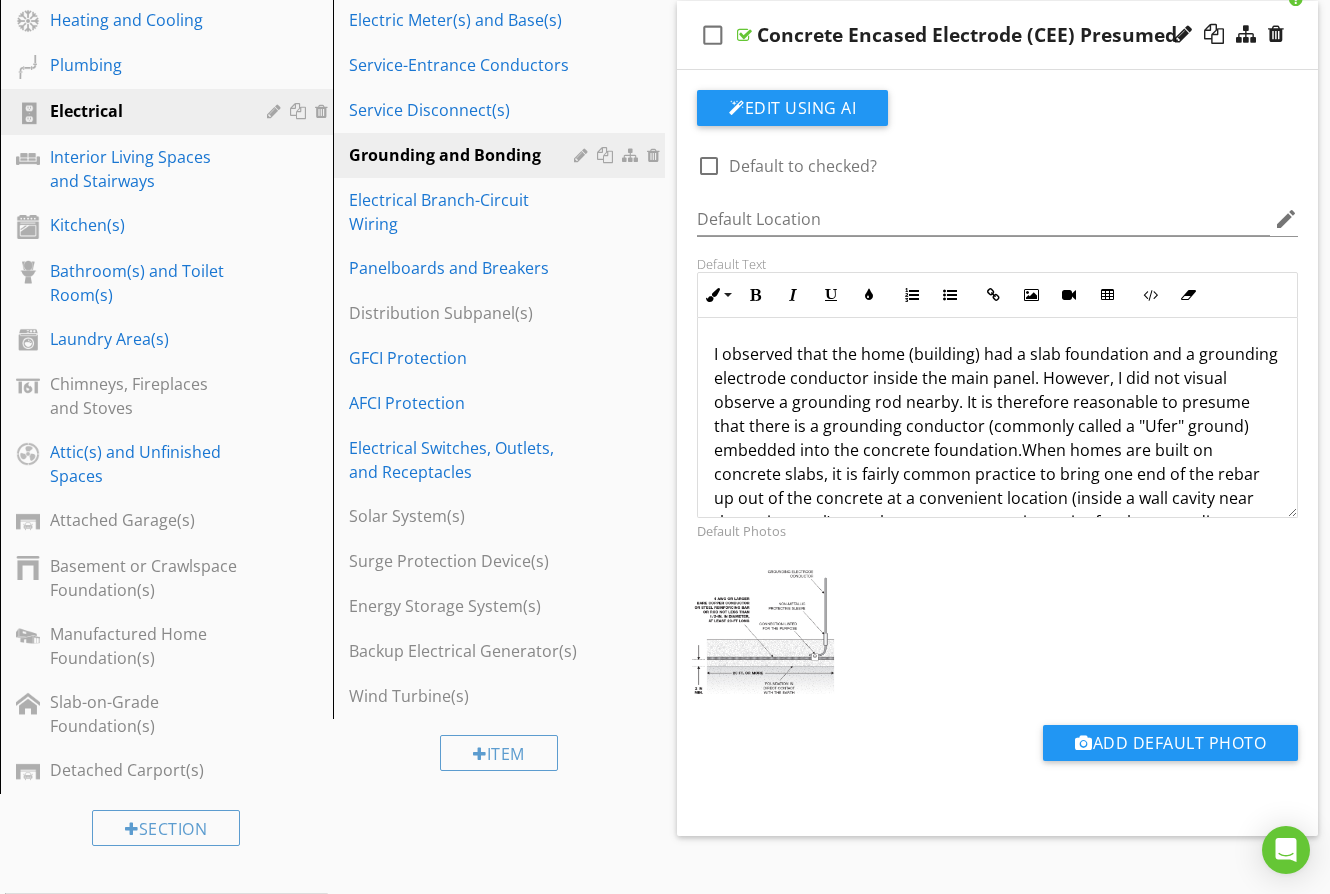 scroll, scrollTop: 333, scrollLeft: 0, axis: vertical 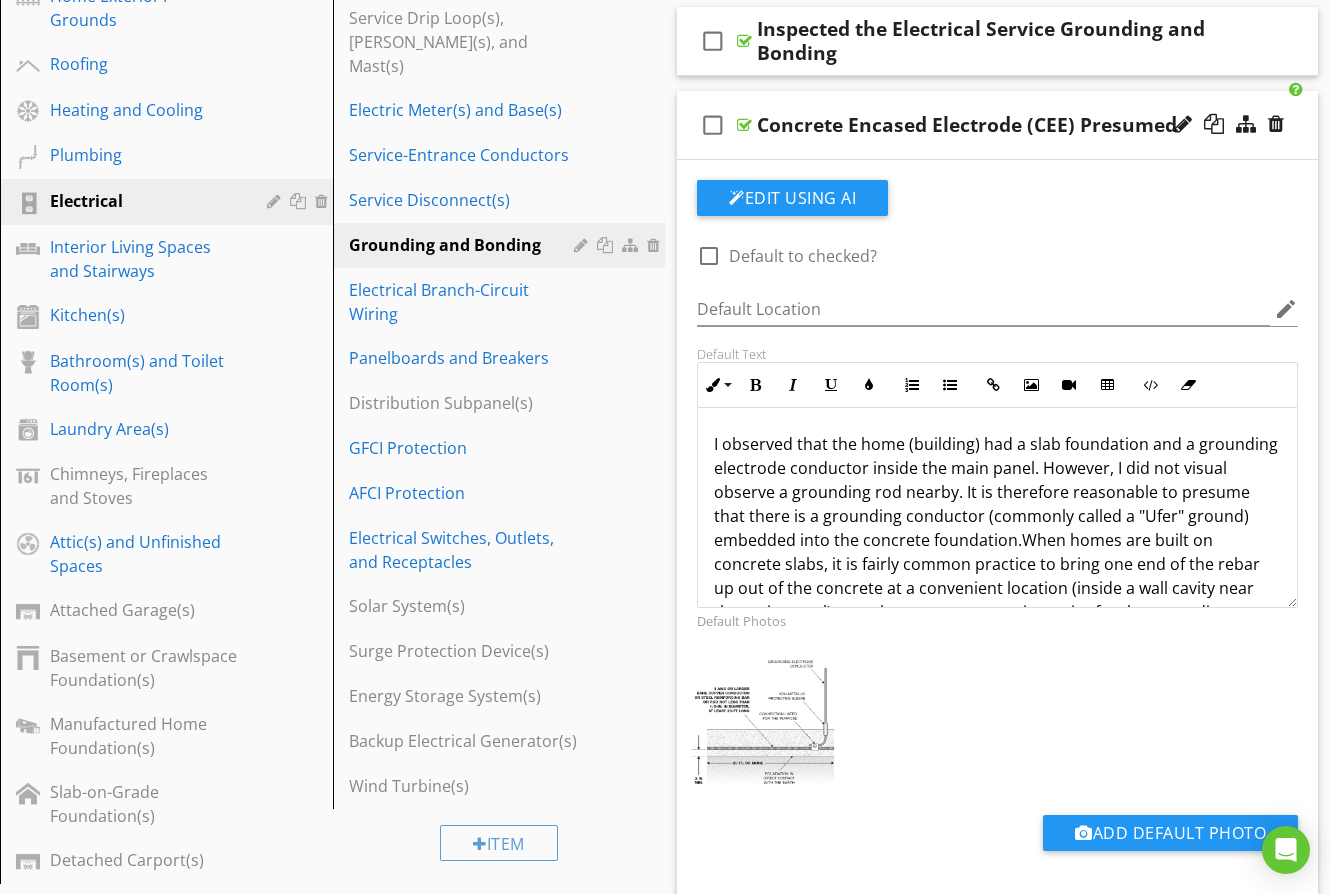 click on "When homes are built on concrete slabs, it is fairly common practice to bring one end of the rebar up out of the concrete at a convenient location (inside a wall cavity near the main panel) to make an easy connection point for the grounding electrode conductor. Ufer grounds provide better connectivity to the soil and are preferred over the use of grounding rods, especially in very dry areas of the country. The only disadvantage of Ufer grounds is that the moisture in the concrete can flash into steam during a rare lightning strike or similar high energy fault condition that can crack the surrounding concrete and possibly damage the building foundation." at bounding box center (989, 648) 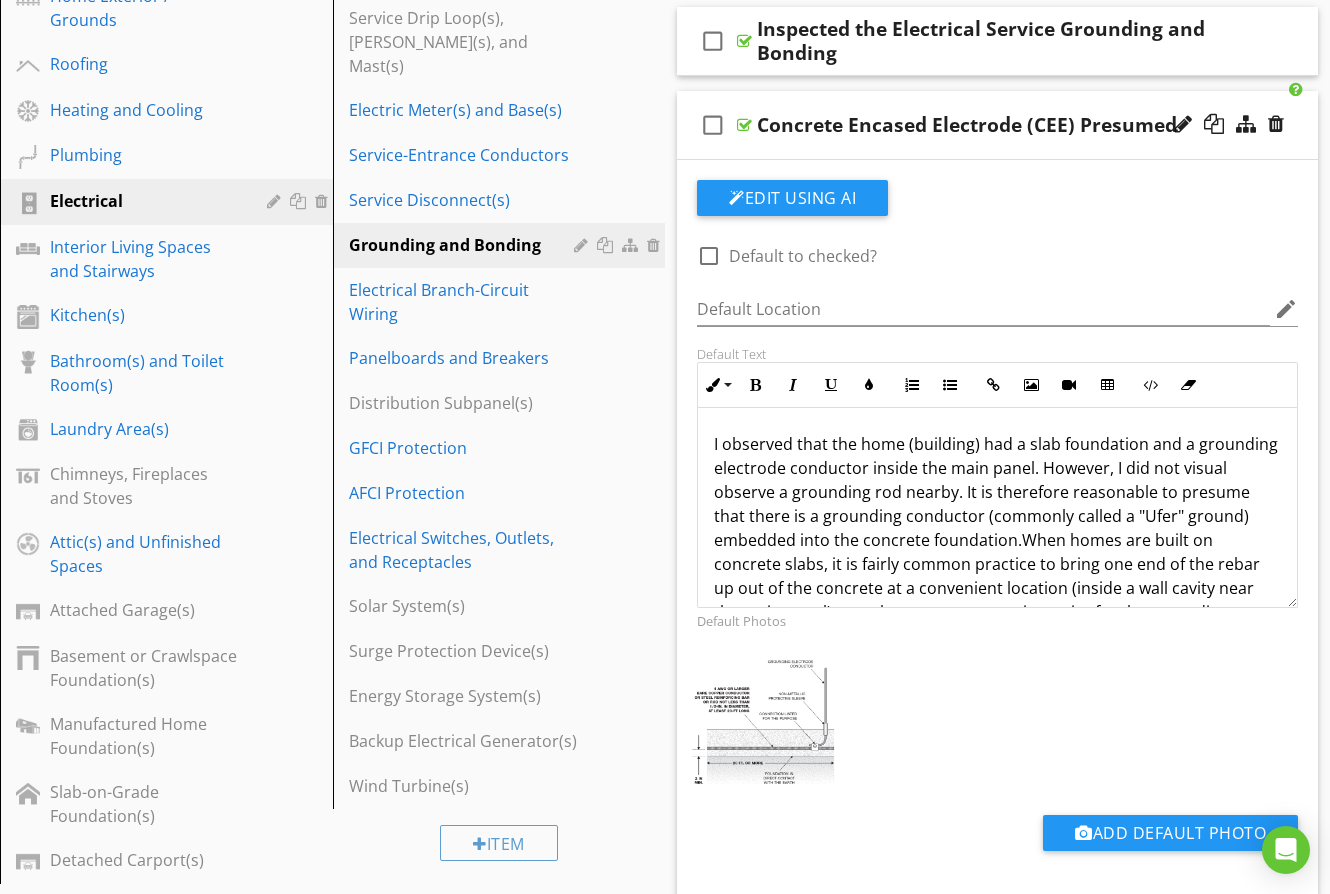 click on "When homes are built on concrete slabs, it is fairly common practice to bring one end of the rebar up out of the concrete at a convenient location (inside a wall cavity near the main panel) to make an easy connection point for the grounding electrode conductor. Ufer grounds provide better connectivity to the soil and are preferred over the use of grounding rods, especially in very dry areas of the country. The only disadvantage of Ufer grounds is that the moisture in the concrete can flash into steam during a rare lightning strike or similar high energy fault condition that can crack the surrounding concrete and possibly damage the building foundation." at bounding box center [989, 648] 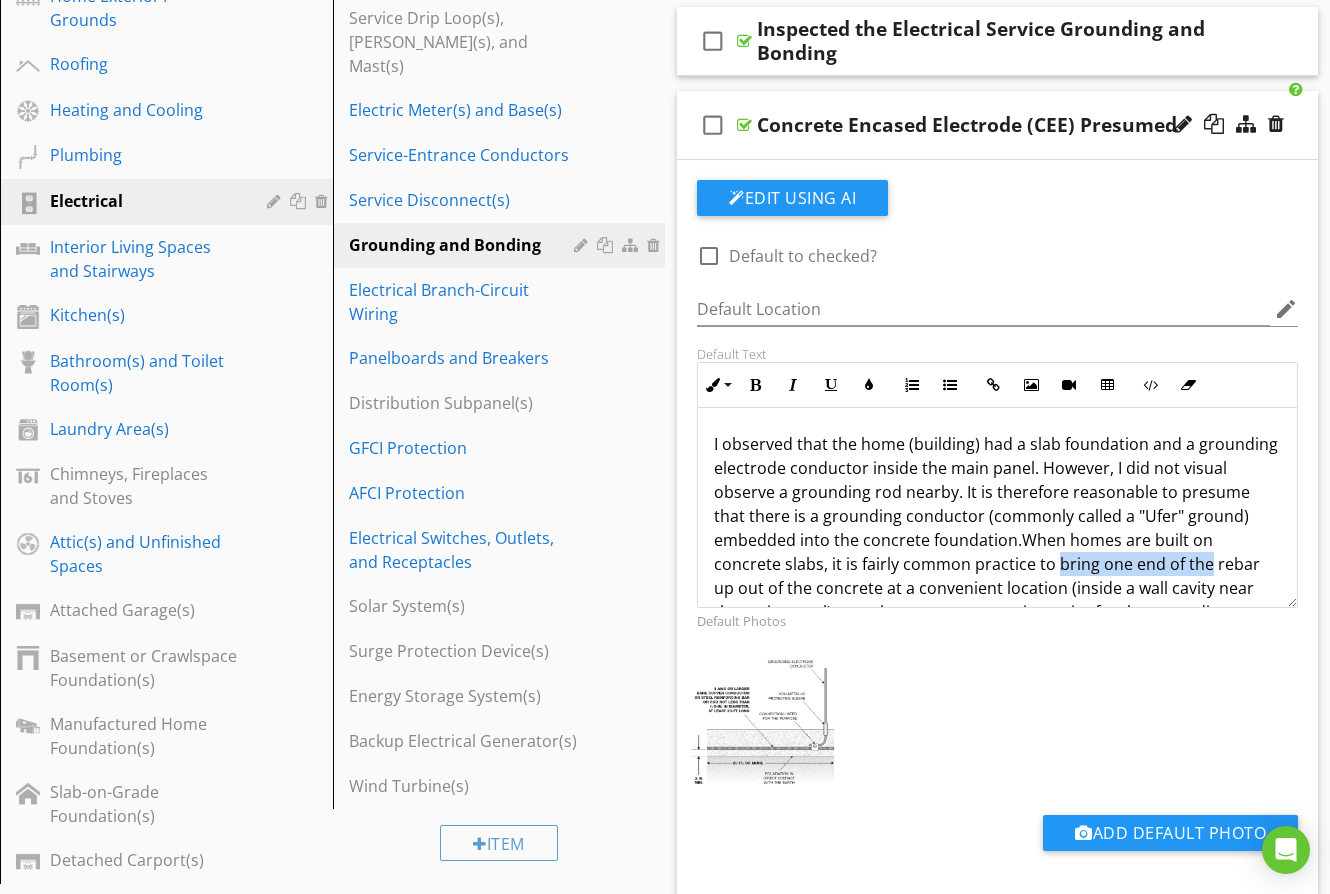 drag, startPoint x: 1077, startPoint y: 563, endPoint x: 1232, endPoint y: 568, distance: 155.08063 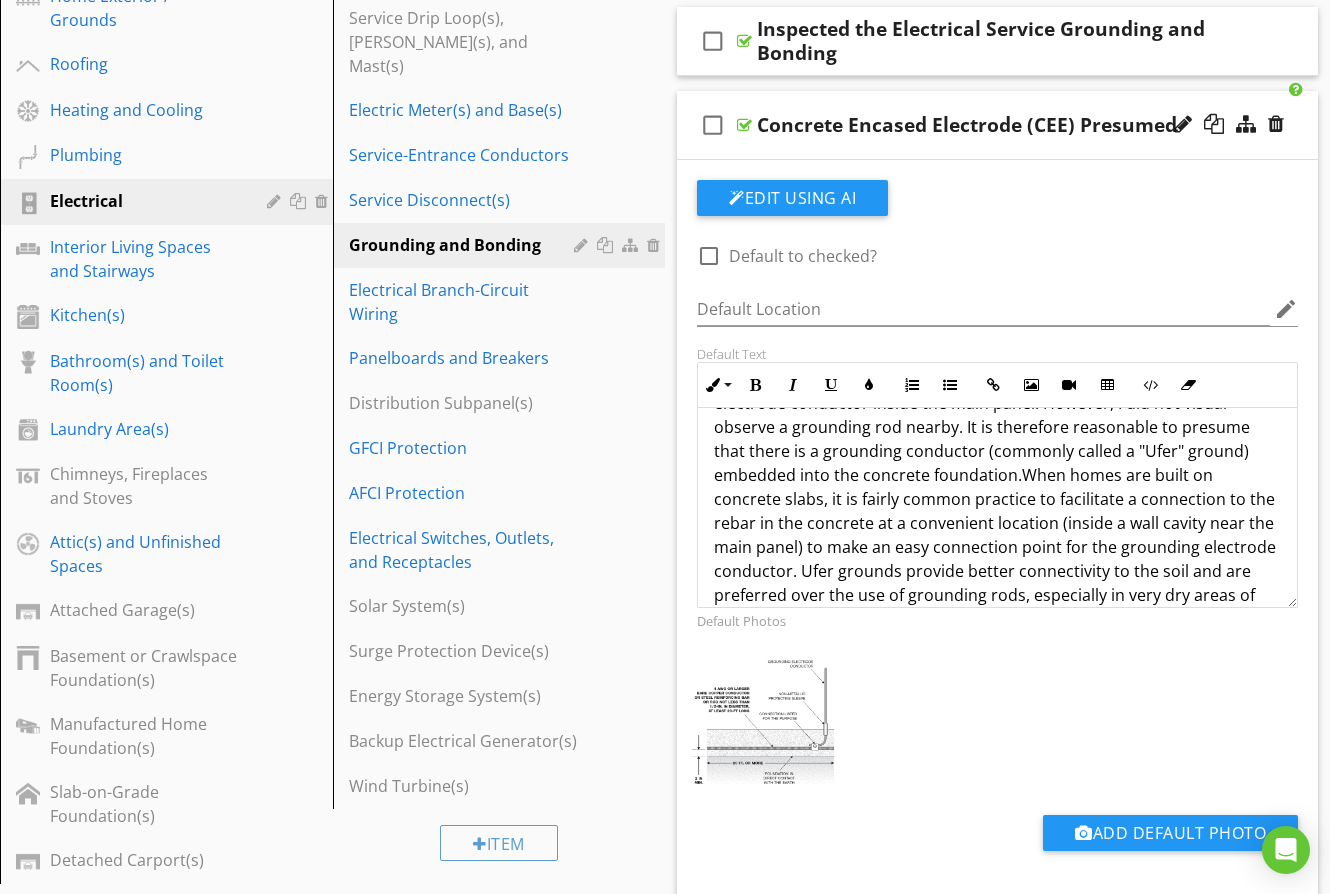 scroll, scrollTop: 232, scrollLeft: 0, axis: vertical 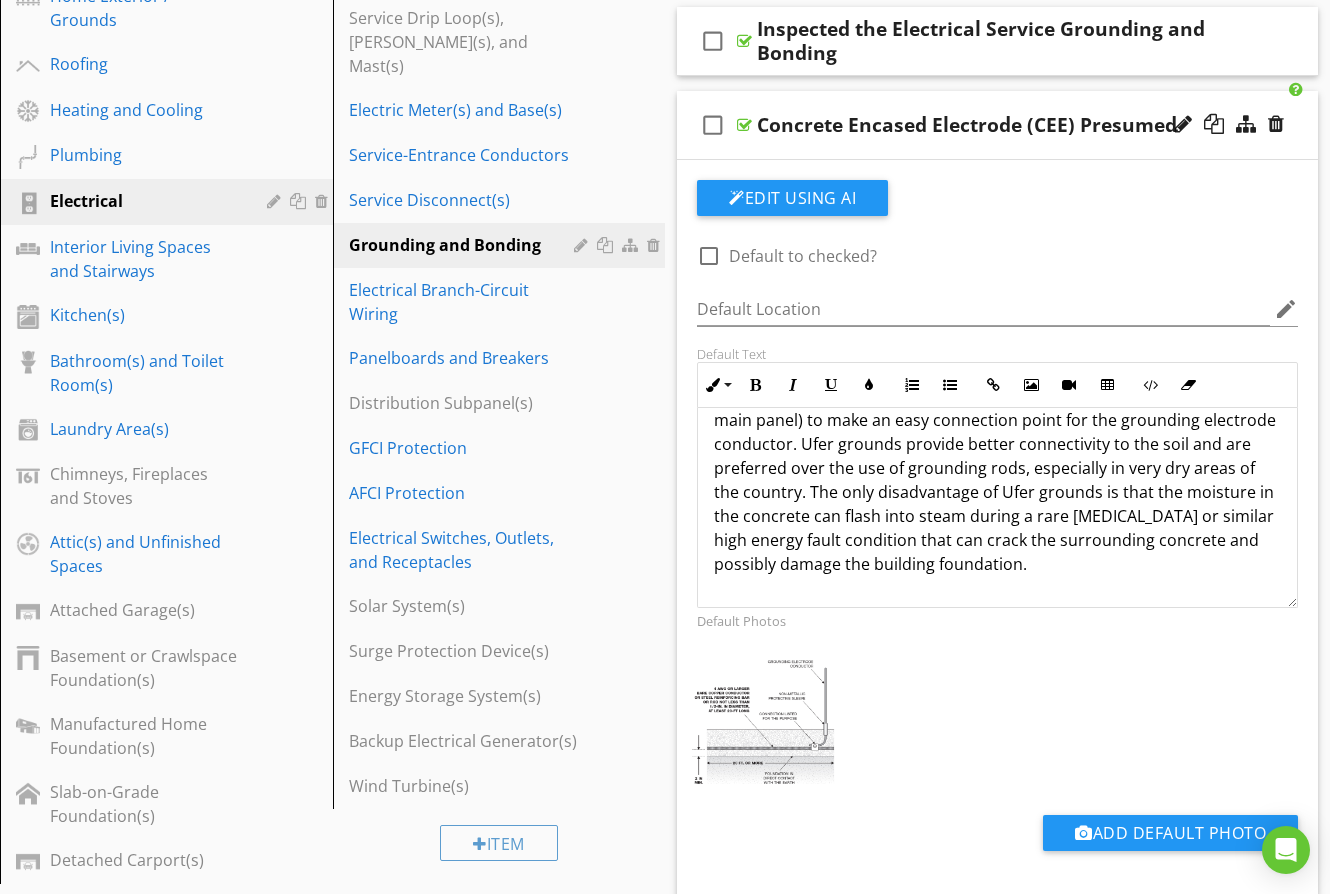 click on "When homes are built on concrete slabs, it is fairly common practice to facilitate a connection to the rebar in the concrete at a convenient location (inside a wall cavity near the main panel) to make an easy connection point for the grounding electrode conductor. Ufer grounds provide better connectivity to the soil and are preferred over the use of grounding rods, especially in very dry areas of the country. The only disadvantage of Ufer grounds is that the moisture in the concrete can flash into steam during a rare lightning strike or similar high energy fault condition that can crack the surrounding concrete and possibly damage the building foundation." at bounding box center [995, 456] 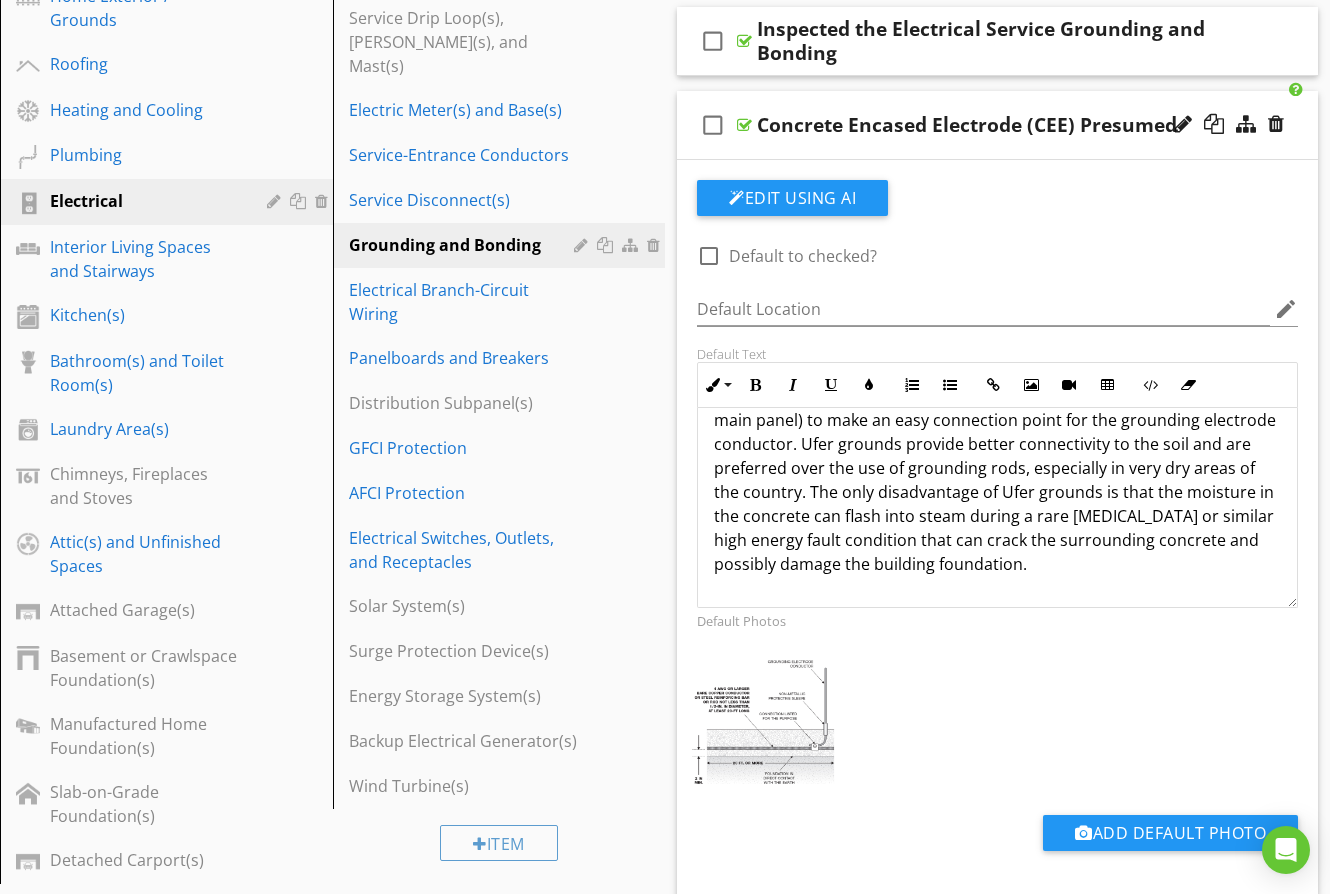 click on "When homes are built on concrete slabs, it is fairly common practice to facilitate a connection to the rebar in the concrete at a convenient location (inside a wall cavity near the main panel) to make an easy connection point for the grounding electrode conductor. Ufer grounds provide better connectivity to the soil and are preferred over the use of grounding rods, especially in very dry areas of the country. The only disadvantage of Ufer grounds is that the moisture in the concrete can flash into steam during a rare lightning strike or similar high energy fault condition that can crack the surrounding concrete and possibly damage the building foundation." at bounding box center (995, 456) 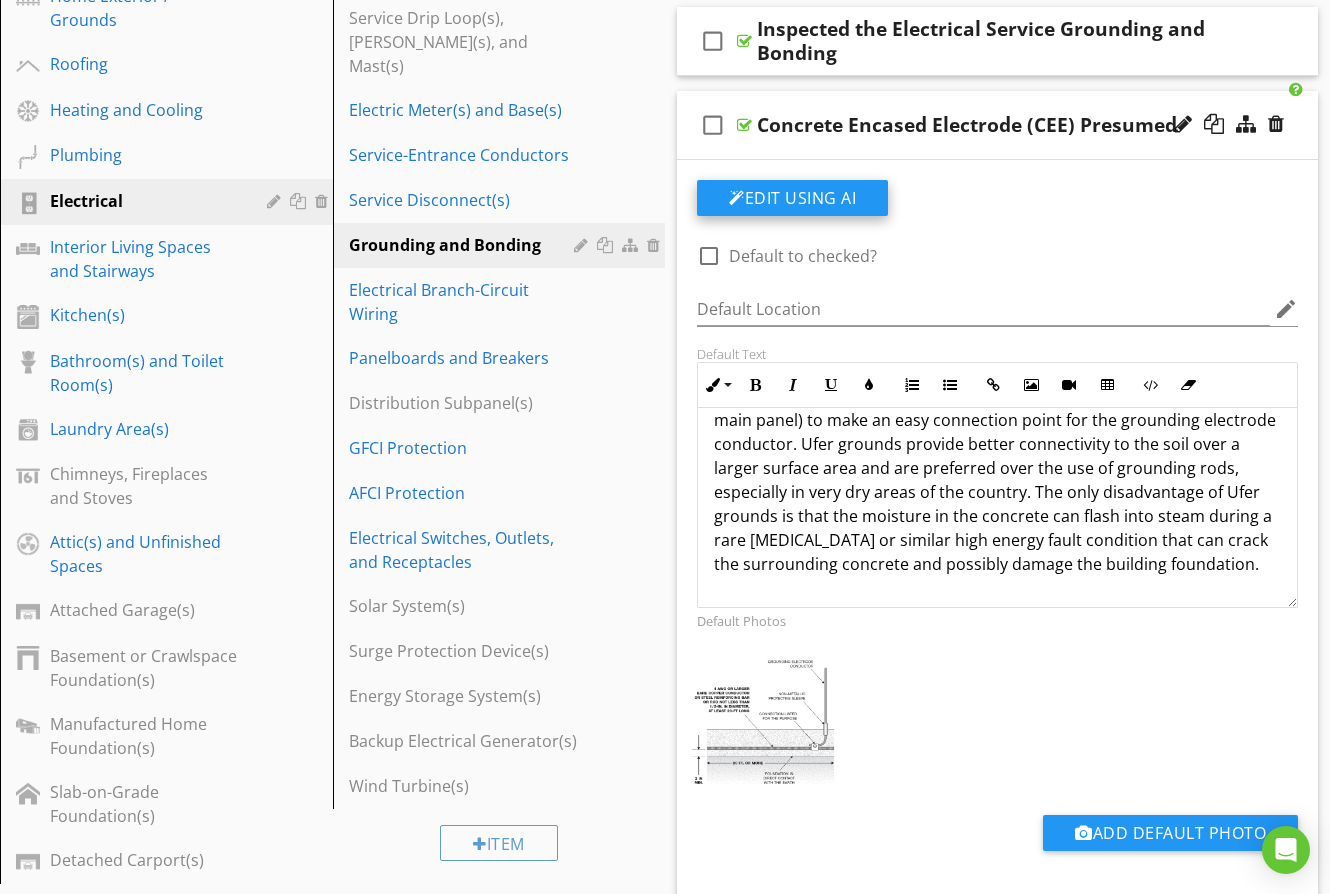 click on "Edit Using AI" at bounding box center [792, 198] 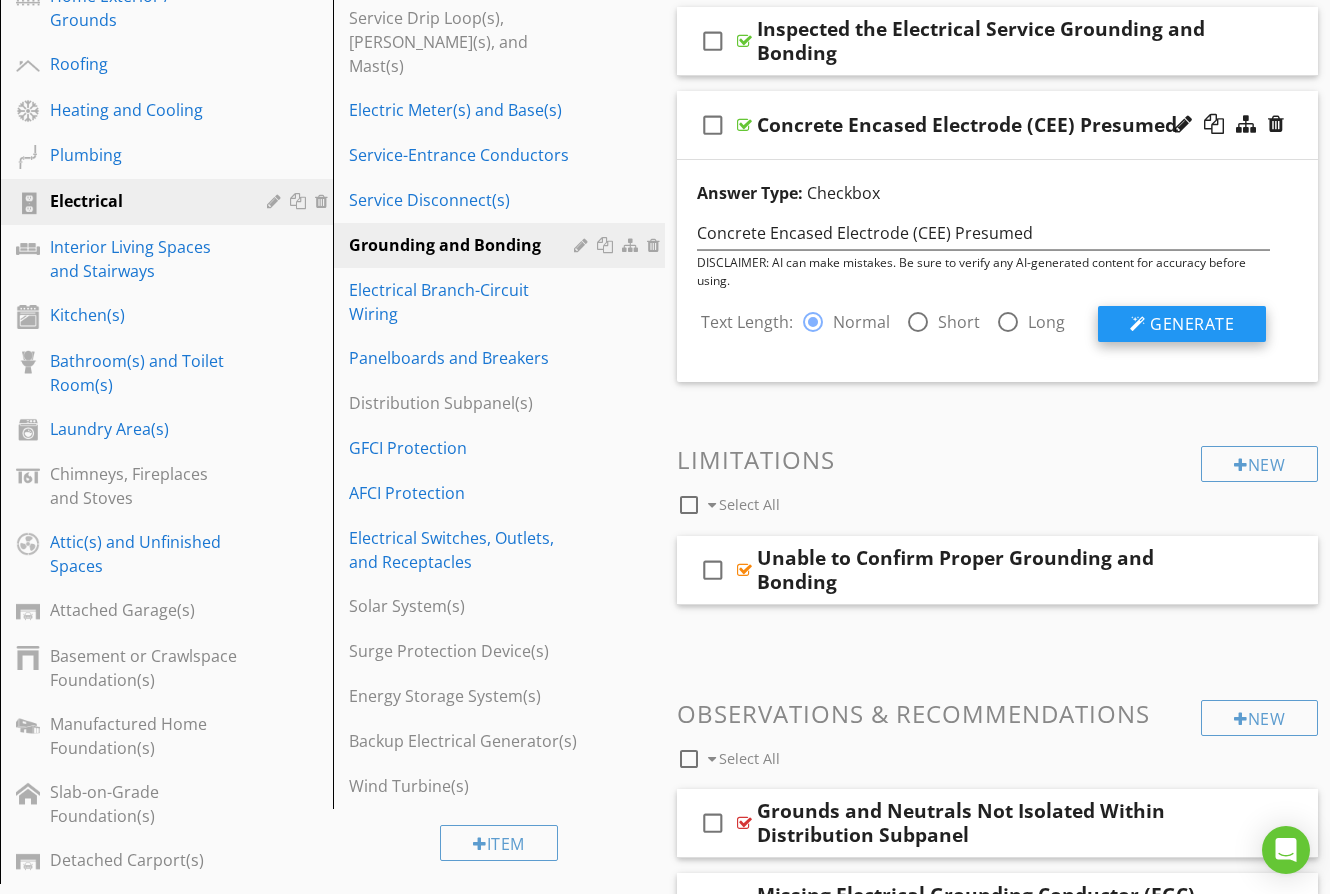click on "Generate" at bounding box center [1192, 324] 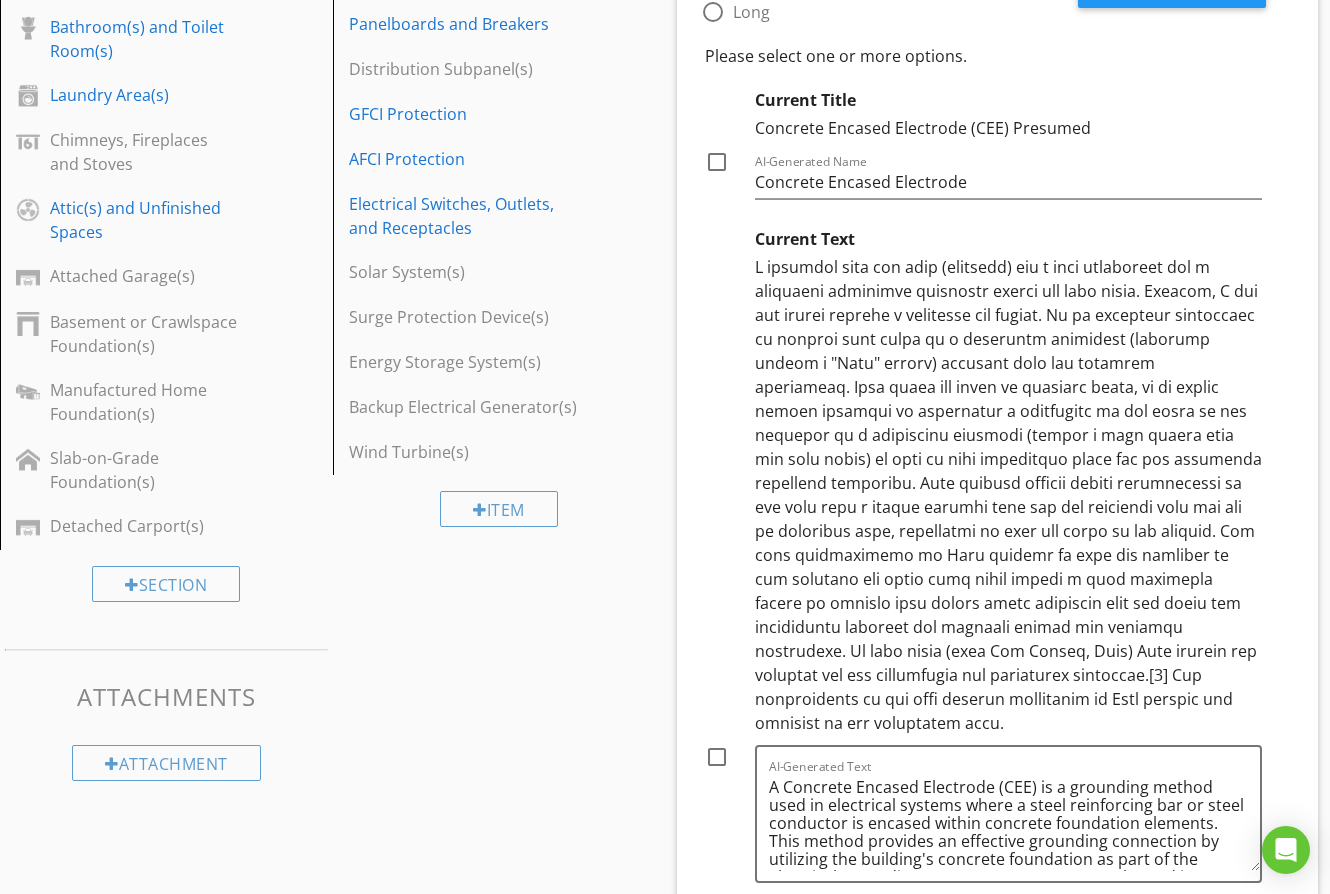 scroll, scrollTop: 833, scrollLeft: 0, axis: vertical 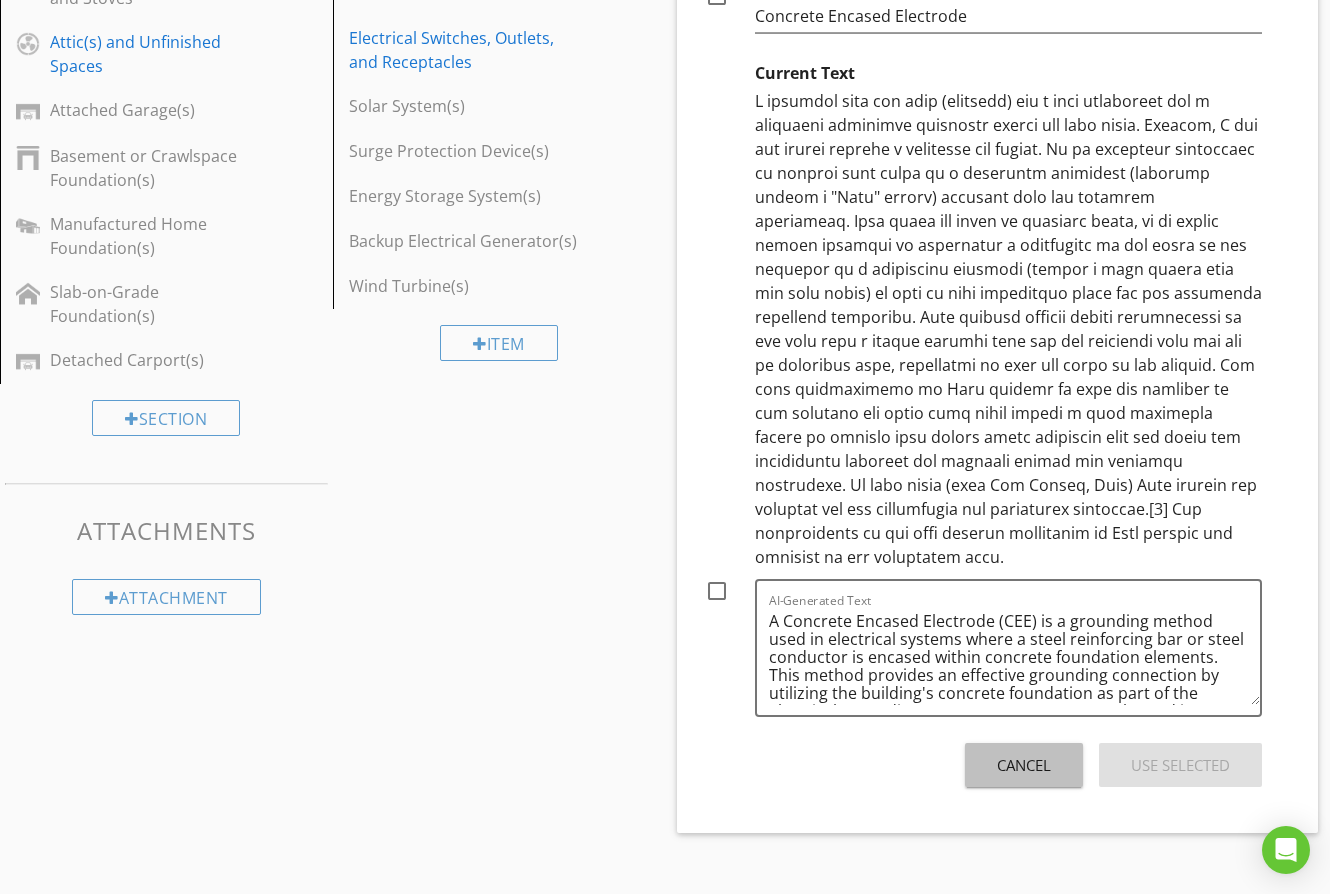 click on "Cancel" at bounding box center (1024, 765) 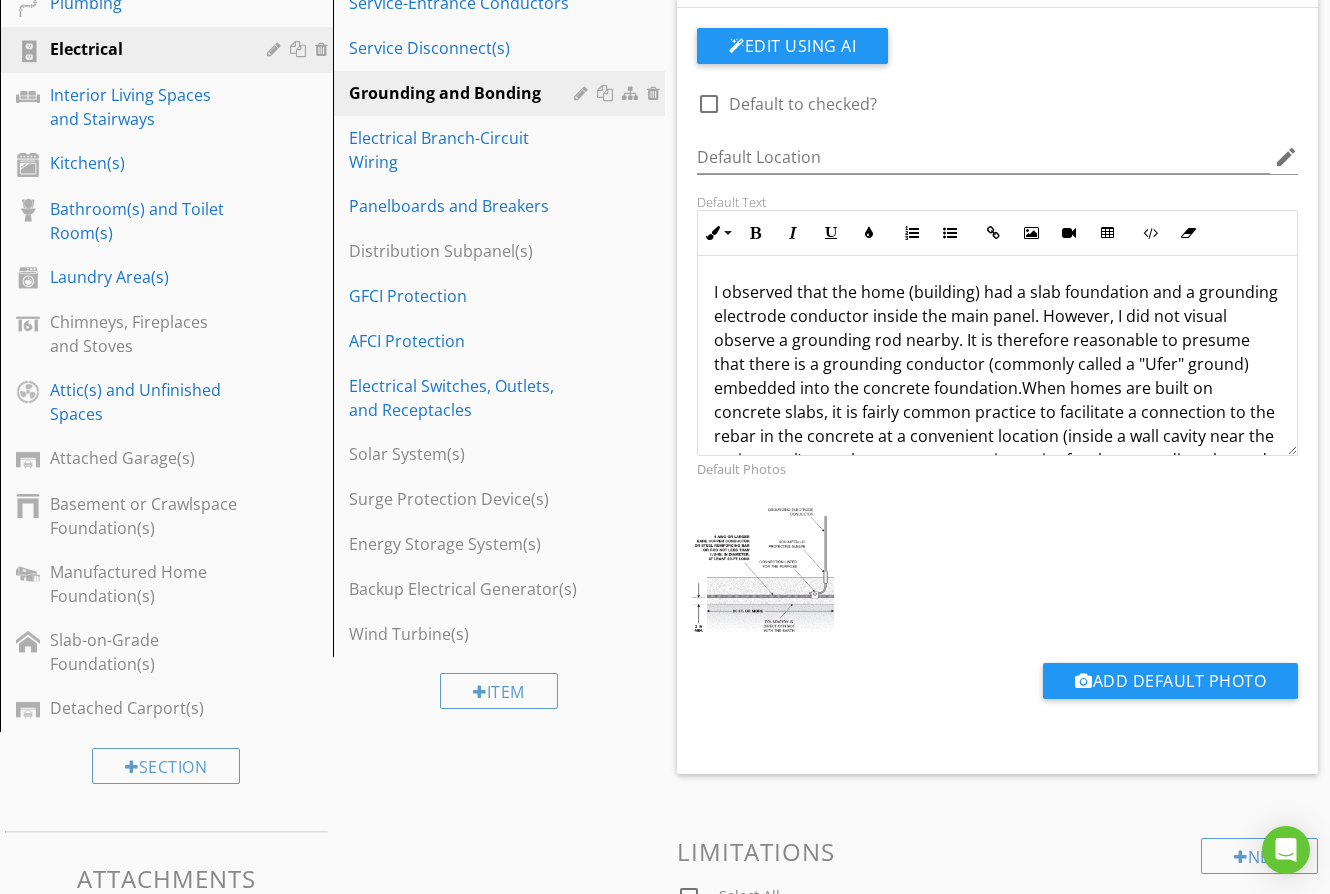 scroll, scrollTop: 333, scrollLeft: 0, axis: vertical 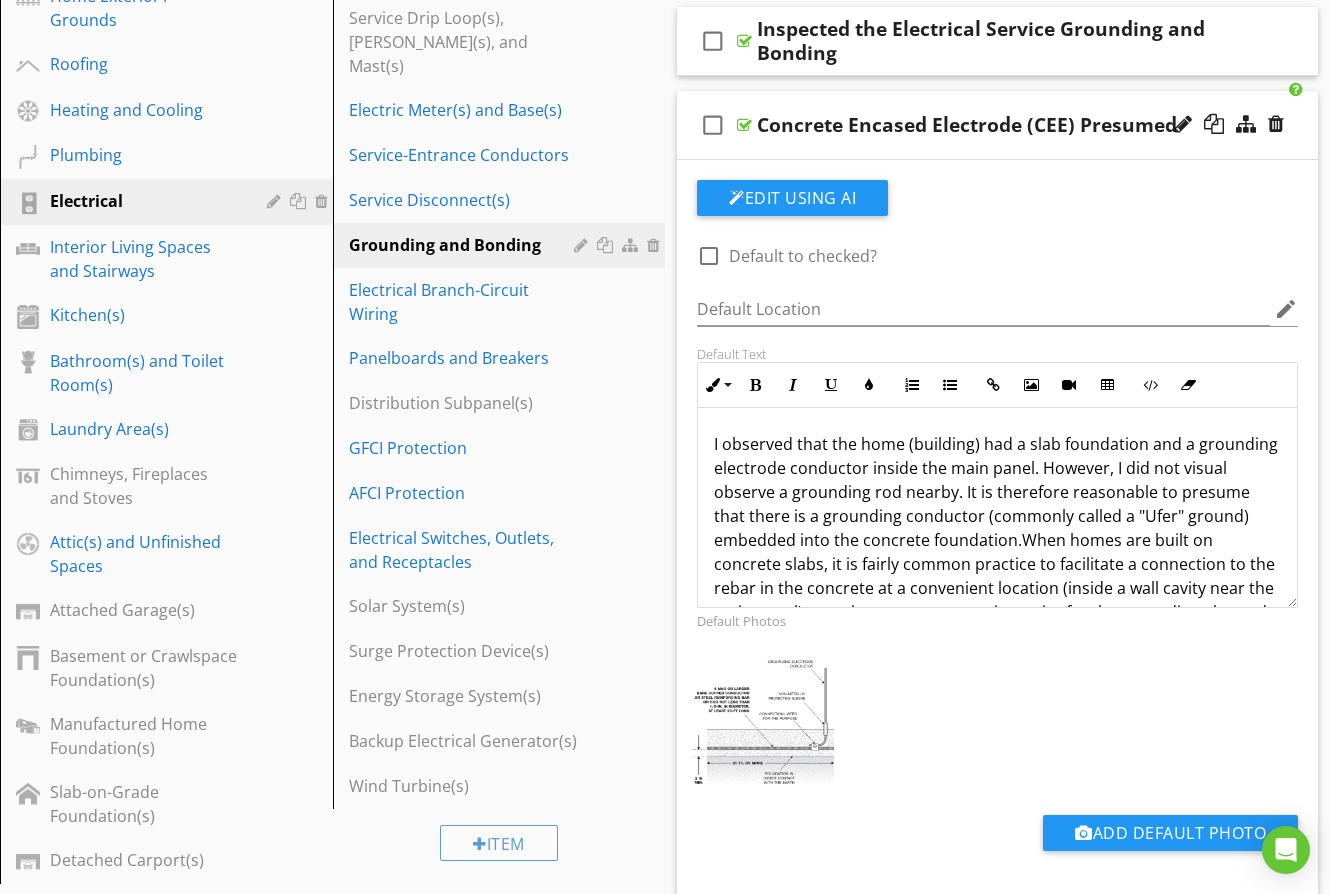 click on "I observed that the home (building) had a slab foundation and a grounding electrode conductor inside the main panel. However, I did not visual observe a grounding rod nearby. It is therefore reasonable to presume that there is a grounding conductor (commonly called a "Ufer" ground) embedded into the concrete foundation." at bounding box center [996, 492] 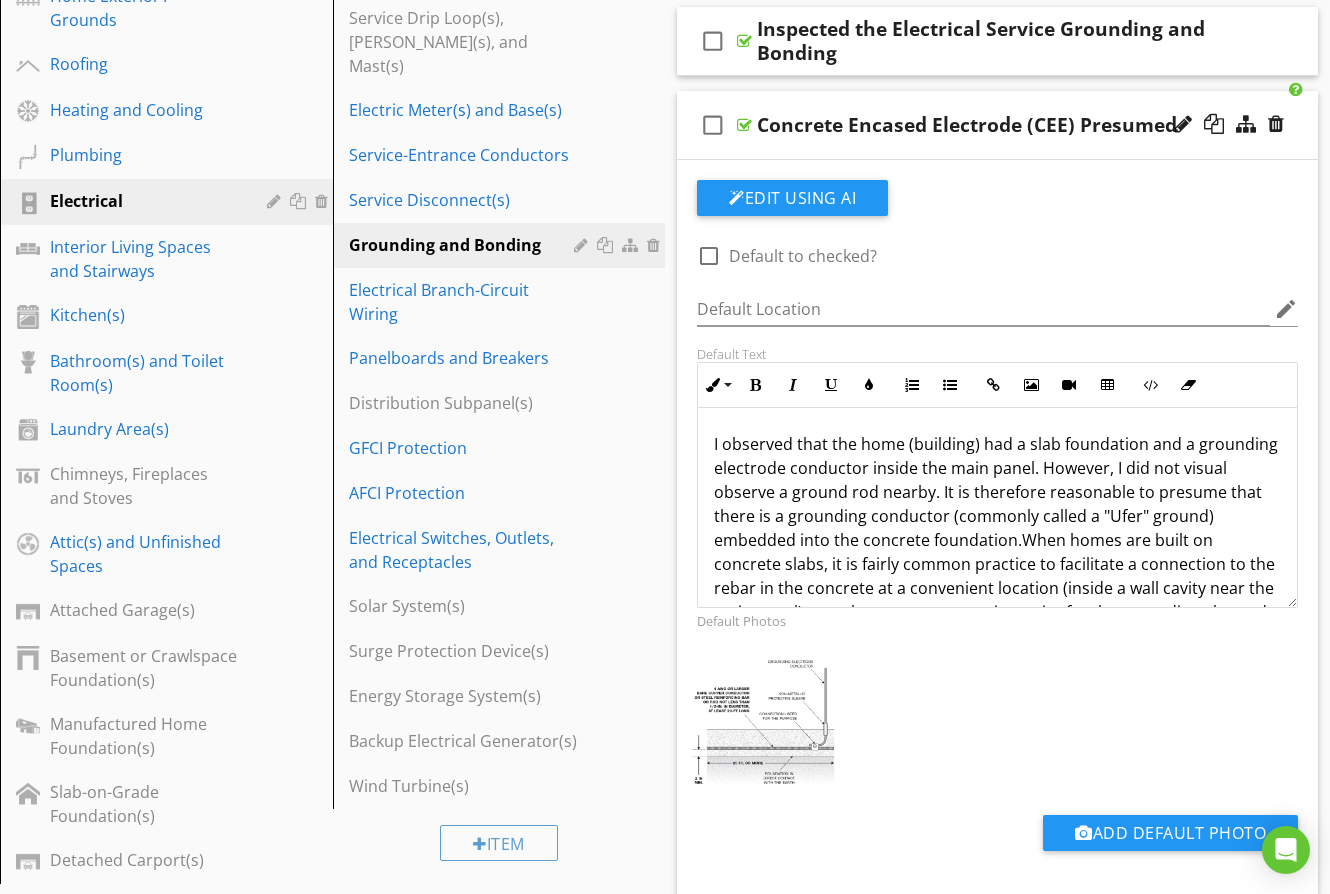 scroll, scrollTop: 17, scrollLeft: 0, axis: vertical 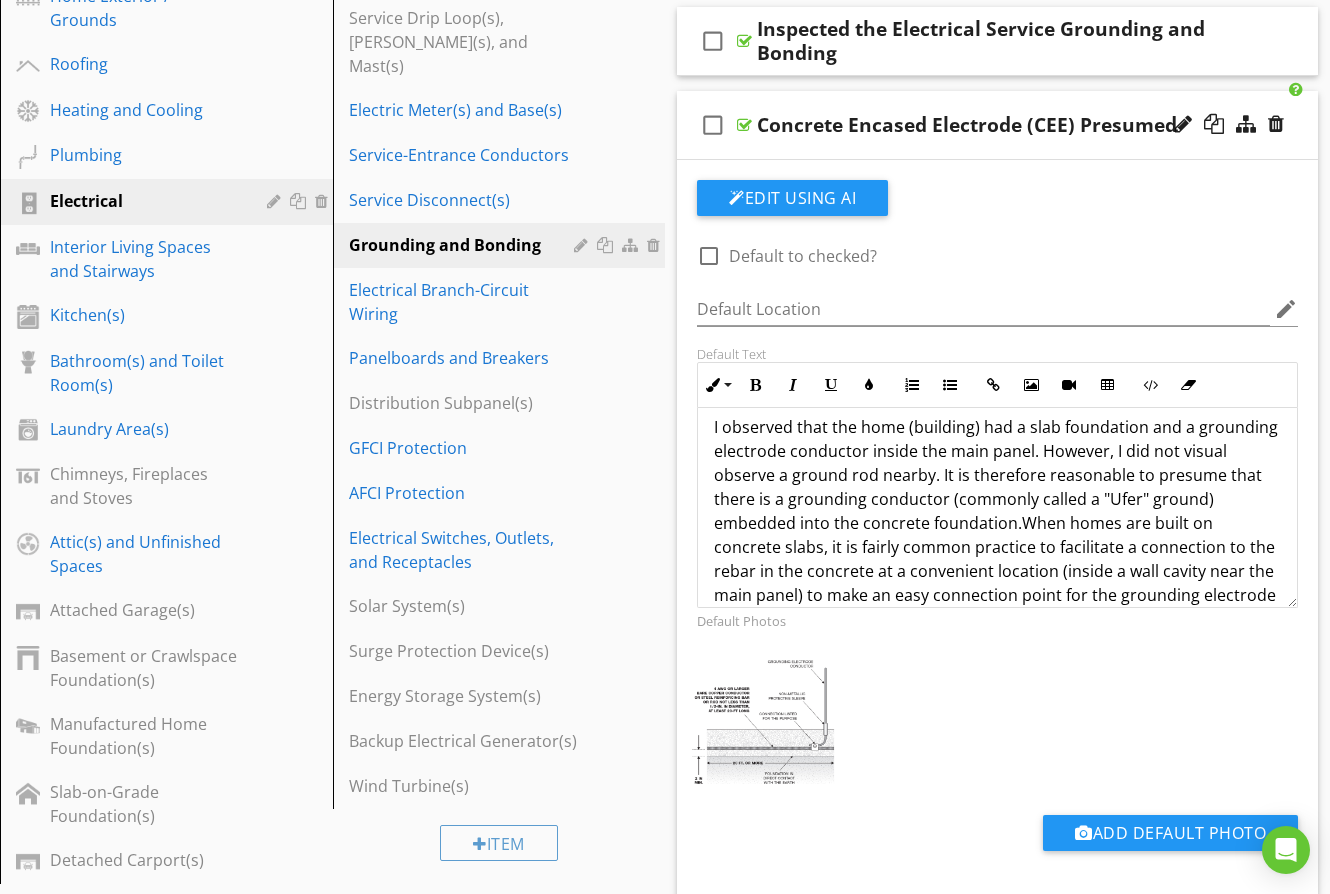 type 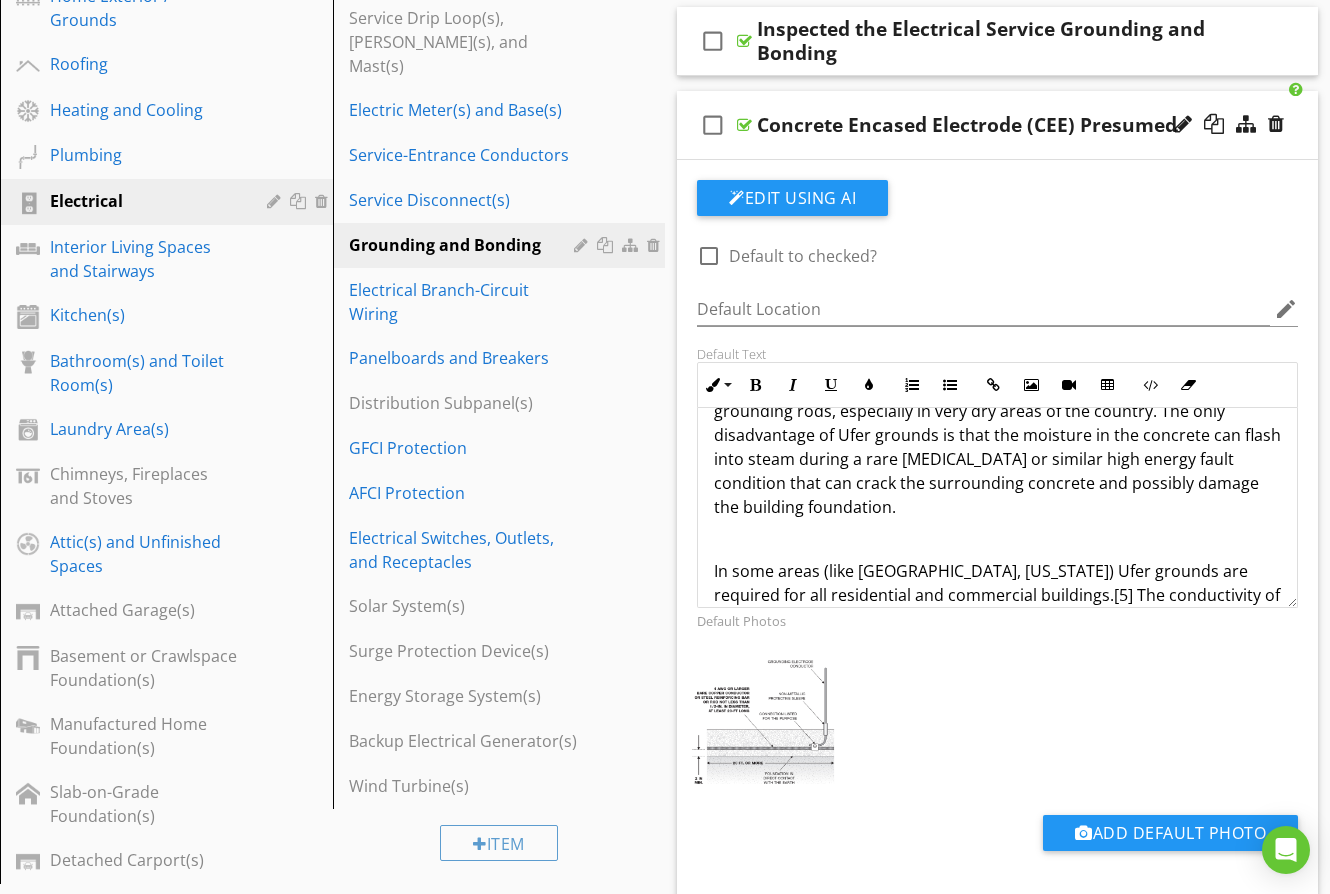 scroll, scrollTop: 297, scrollLeft: 0, axis: vertical 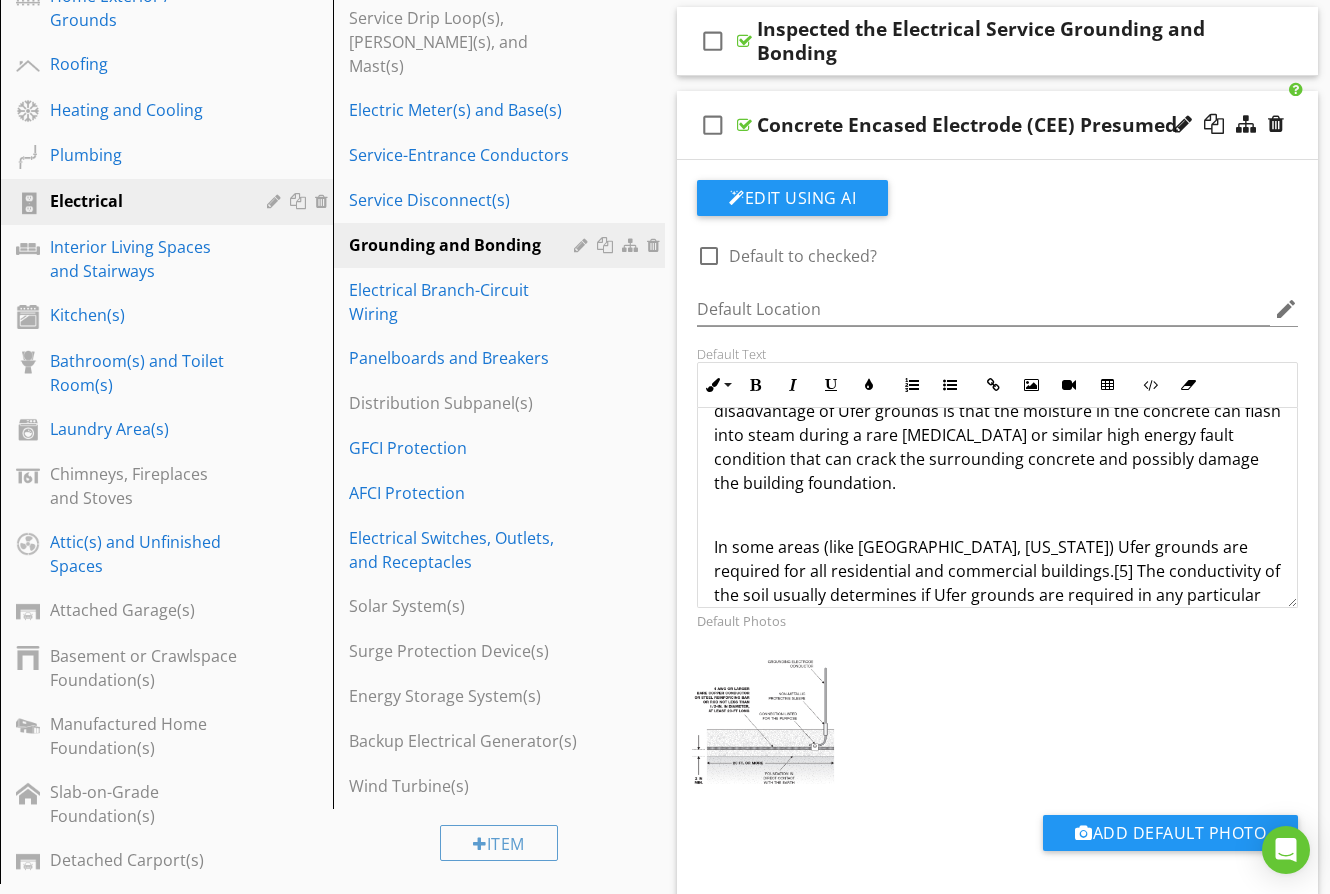 click at bounding box center [997, 515] 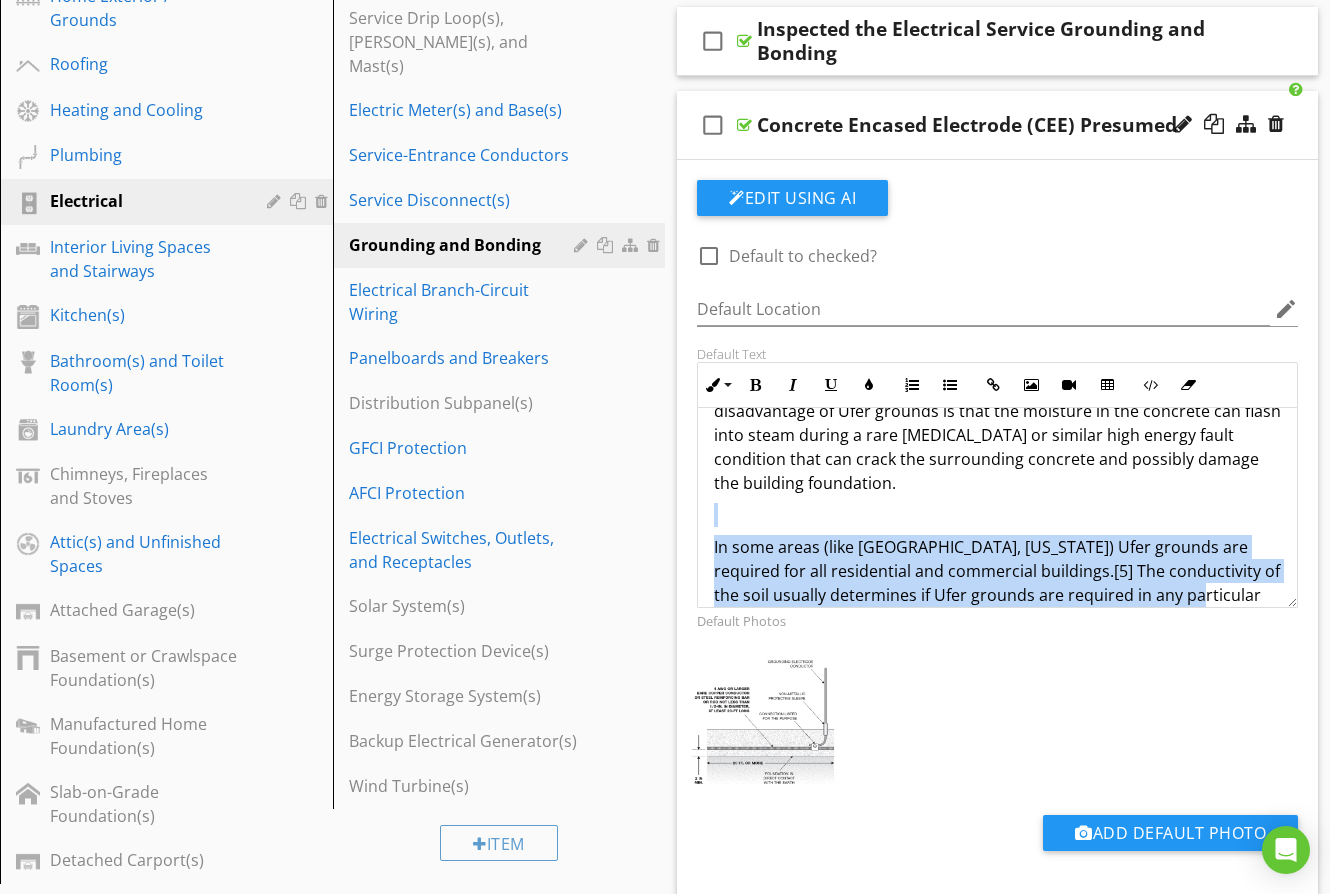scroll, scrollTop: 321, scrollLeft: 0, axis: vertical 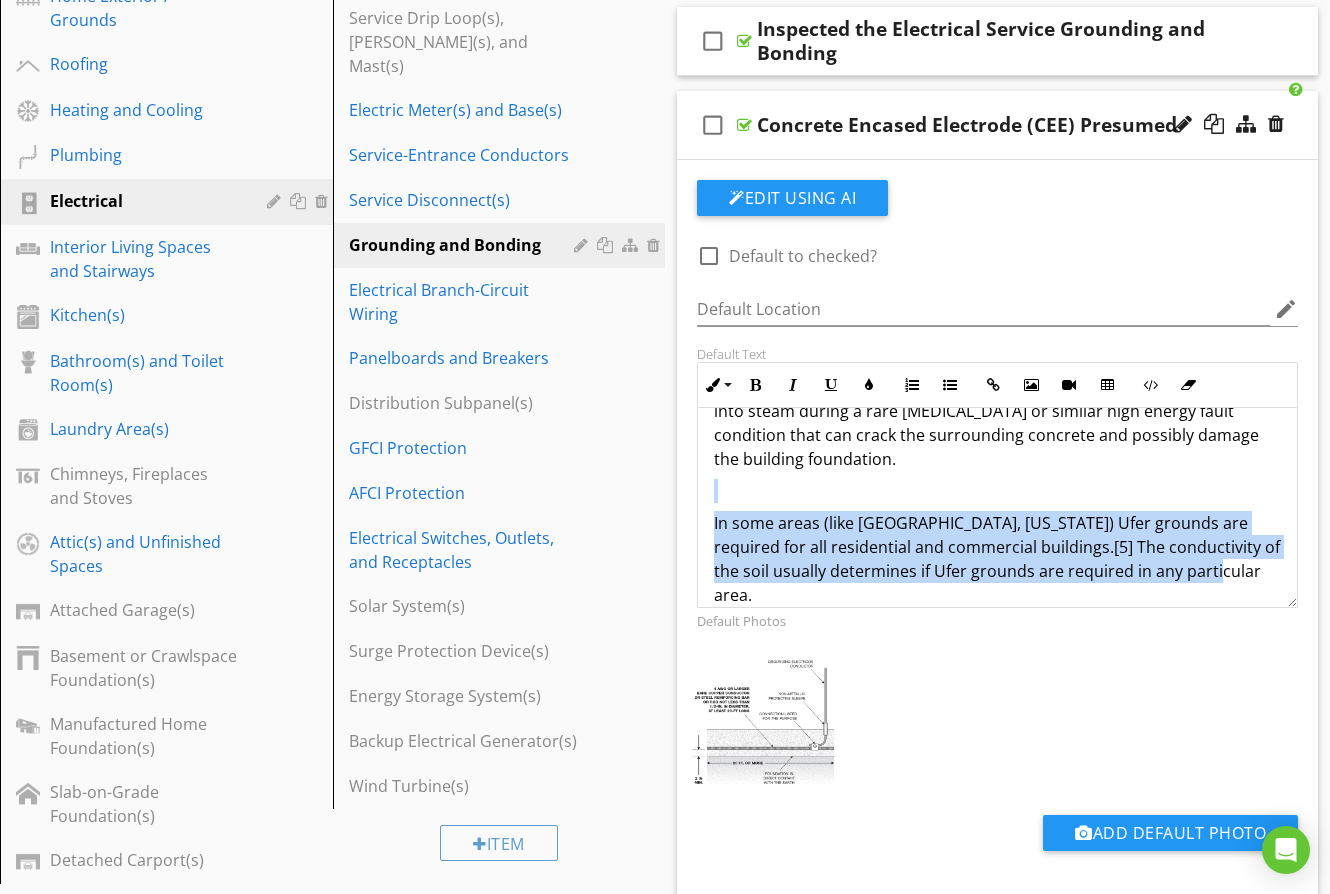 drag, startPoint x: 779, startPoint y: 503, endPoint x: 1255, endPoint y: 580, distance: 482.1877 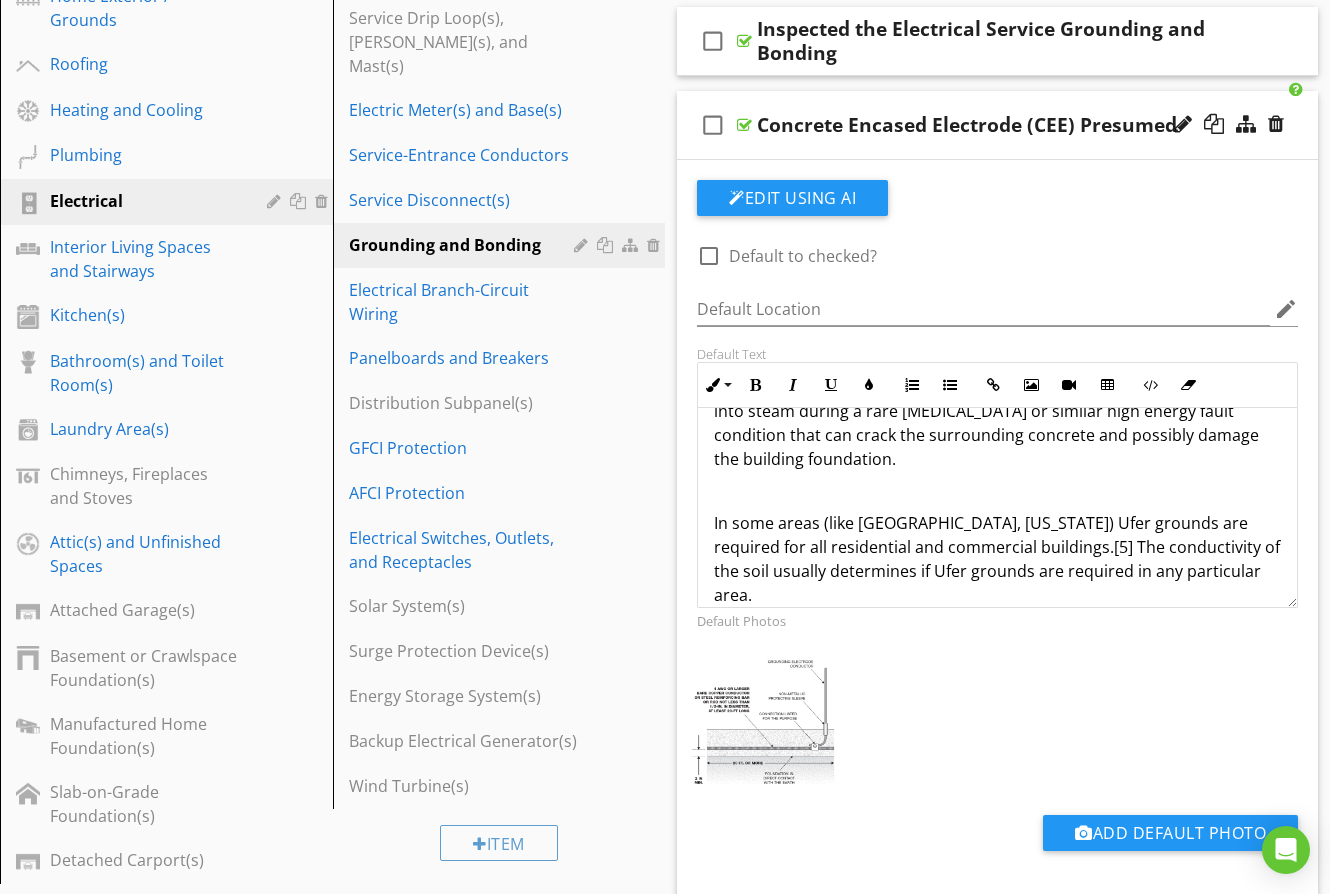 scroll, scrollTop: 241, scrollLeft: 0, axis: vertical 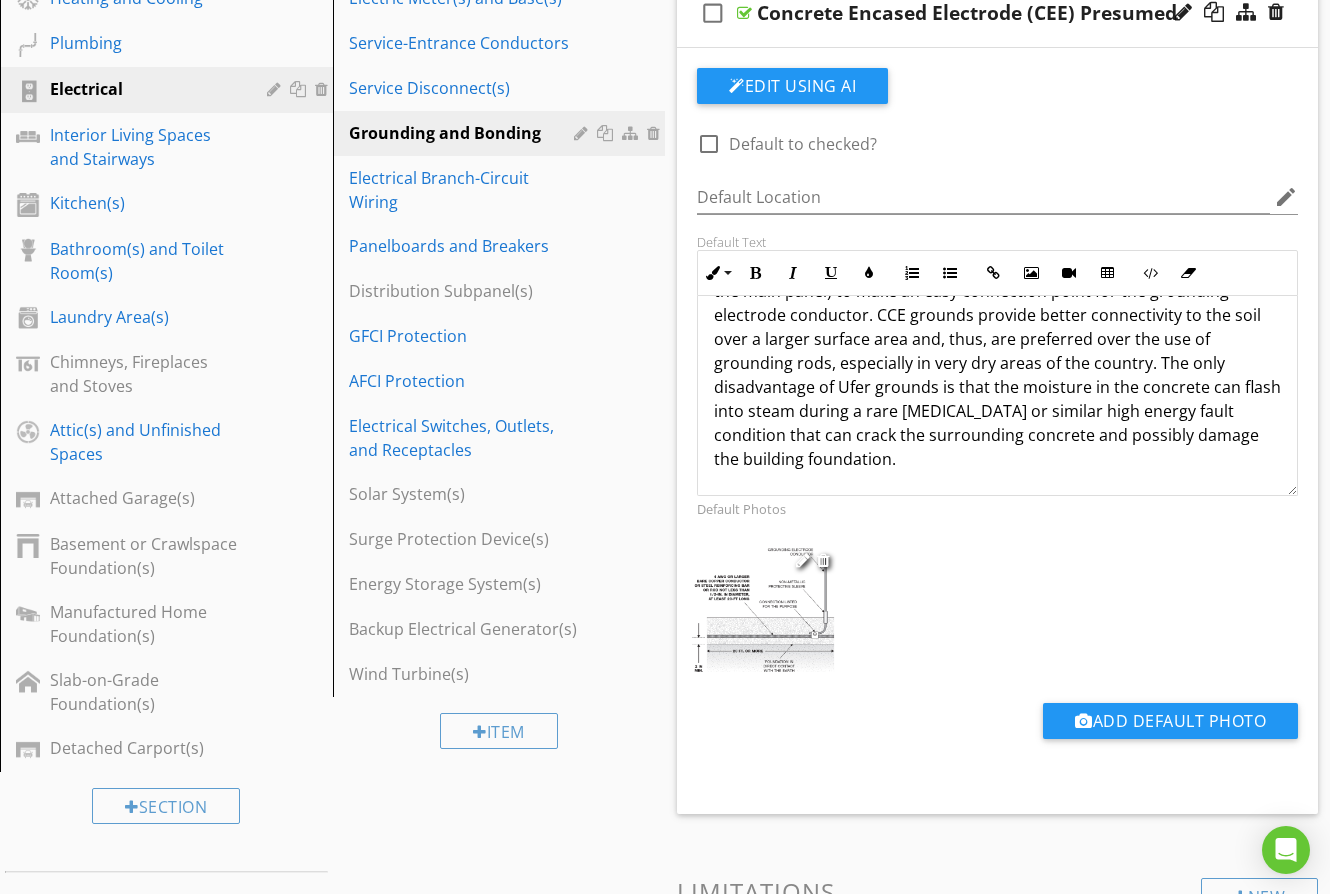 click at bounding box center (763, 608) 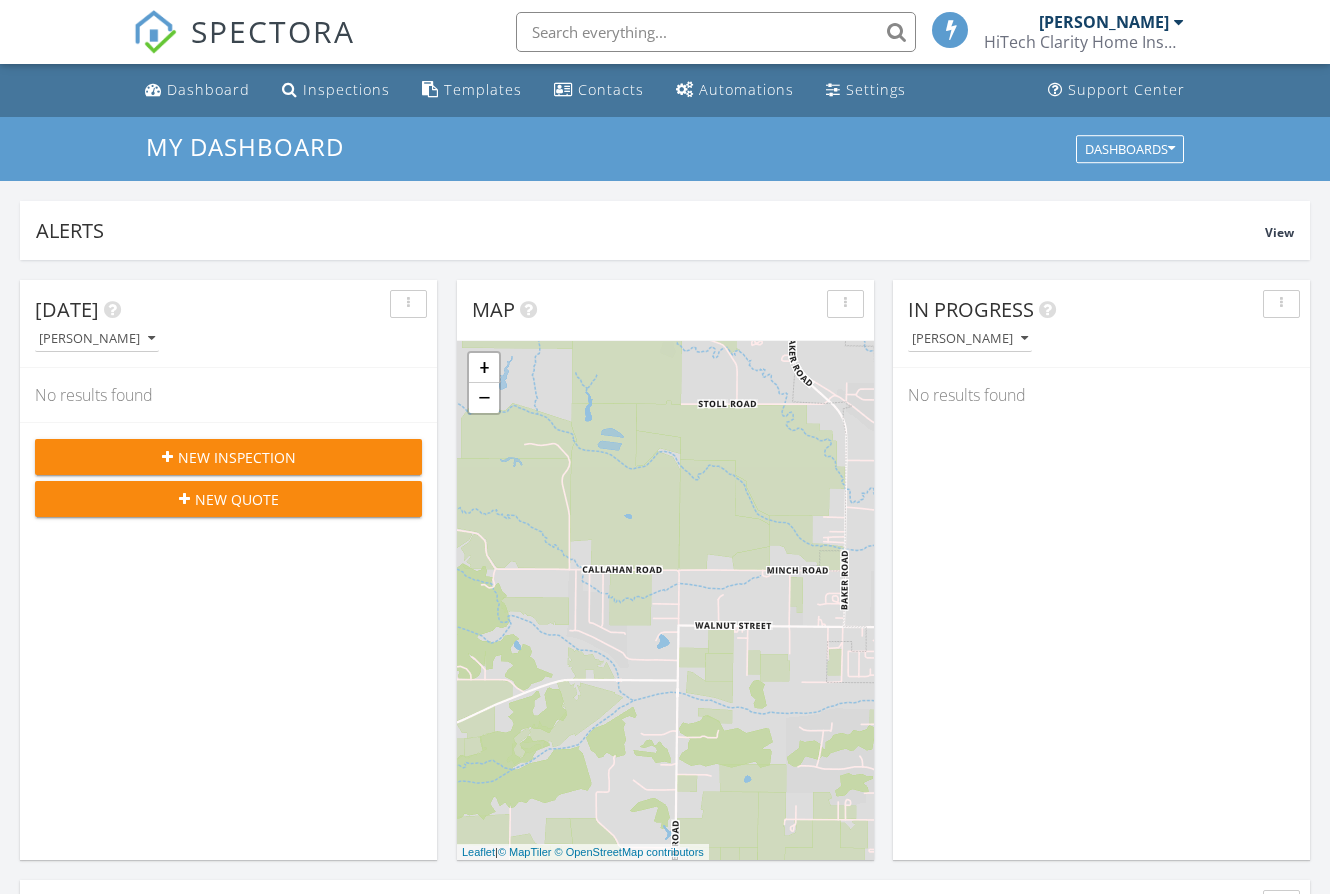 scroll, scrollTop: 0, scrollLeft: 0, axis: both 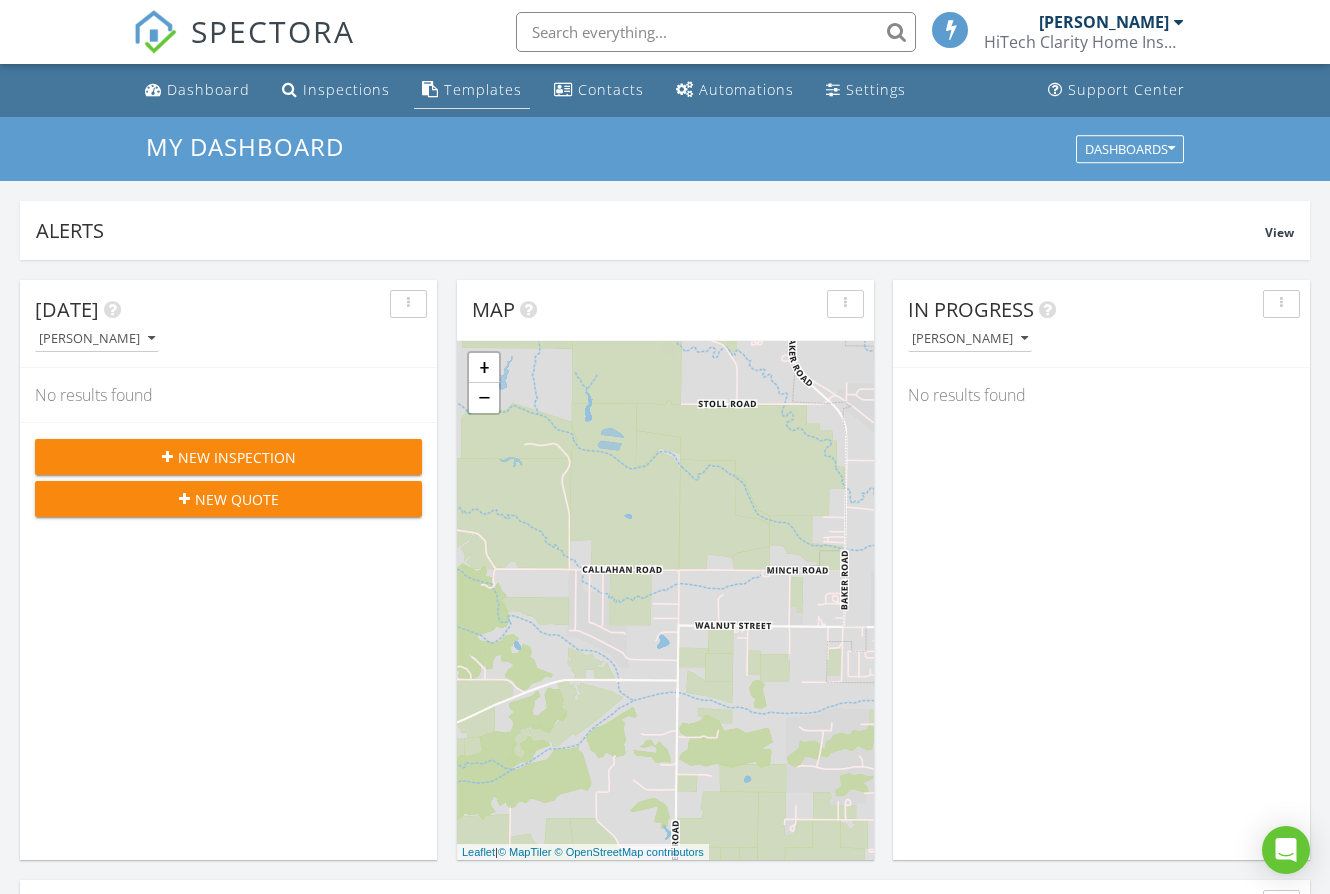 click on "Templates" at bounding box center [483, 89] 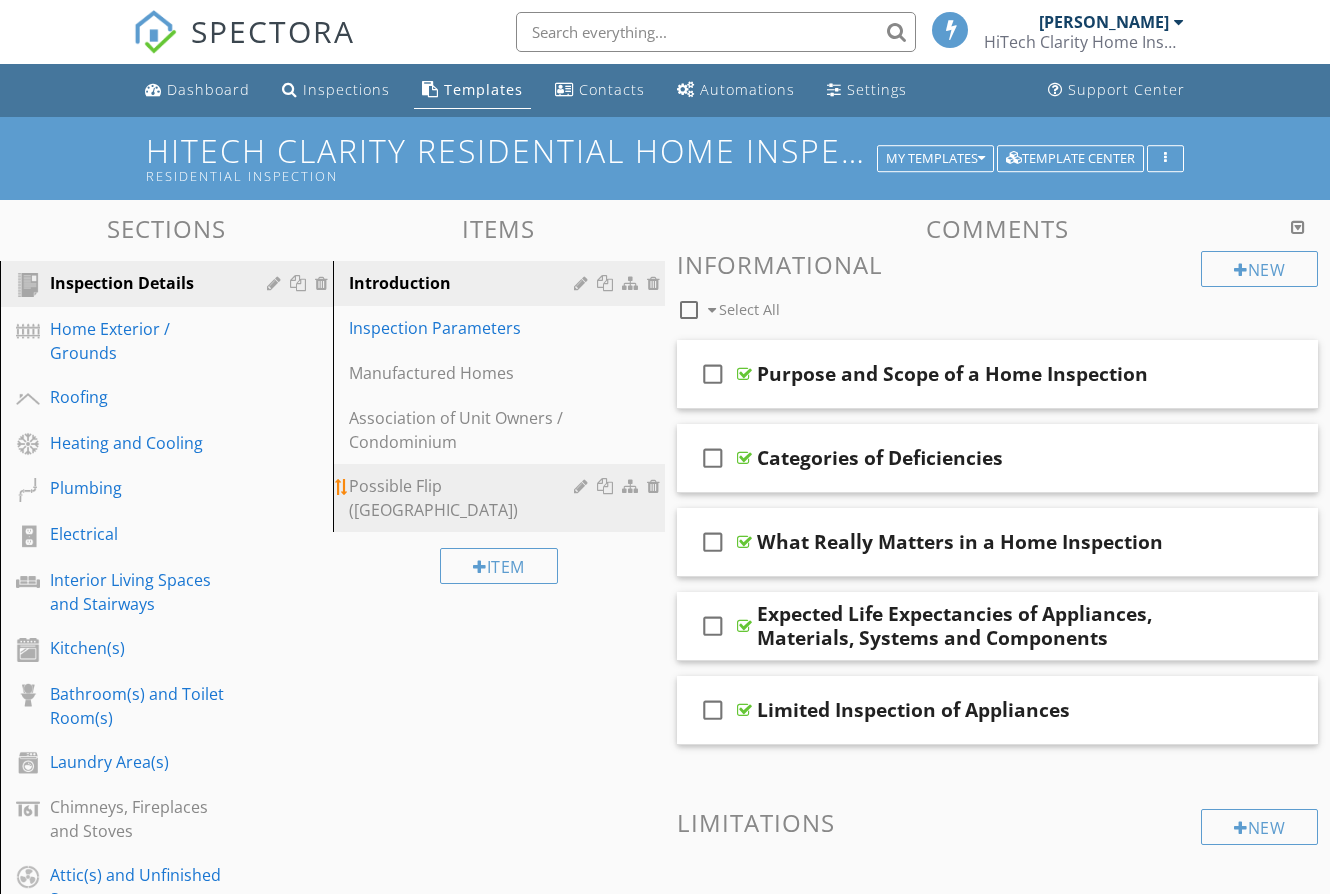 scroll, scrollTop: 445, scrollLeft: 0, axis: vertical 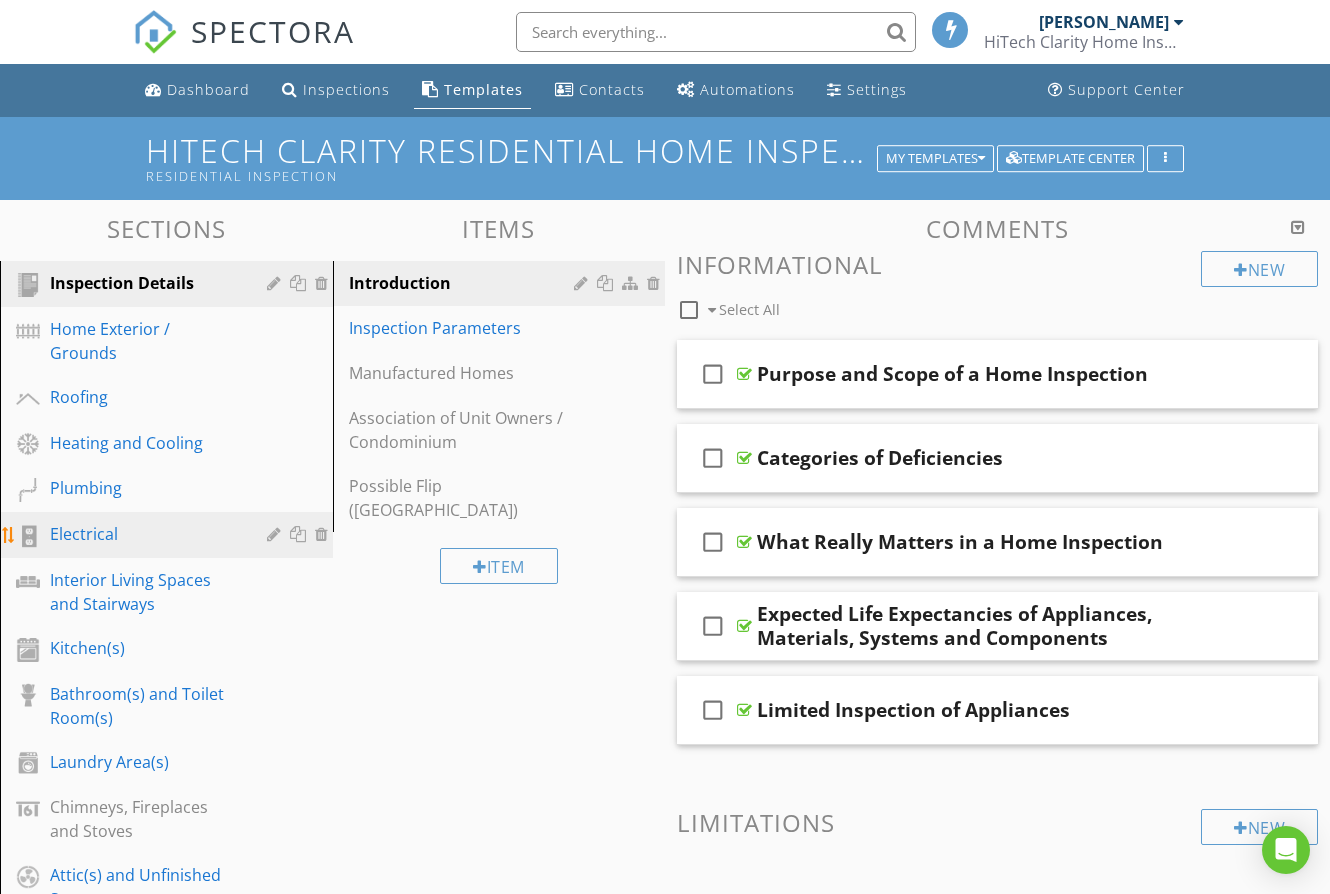 click on "Electrical" at bounding box center [144, 534] 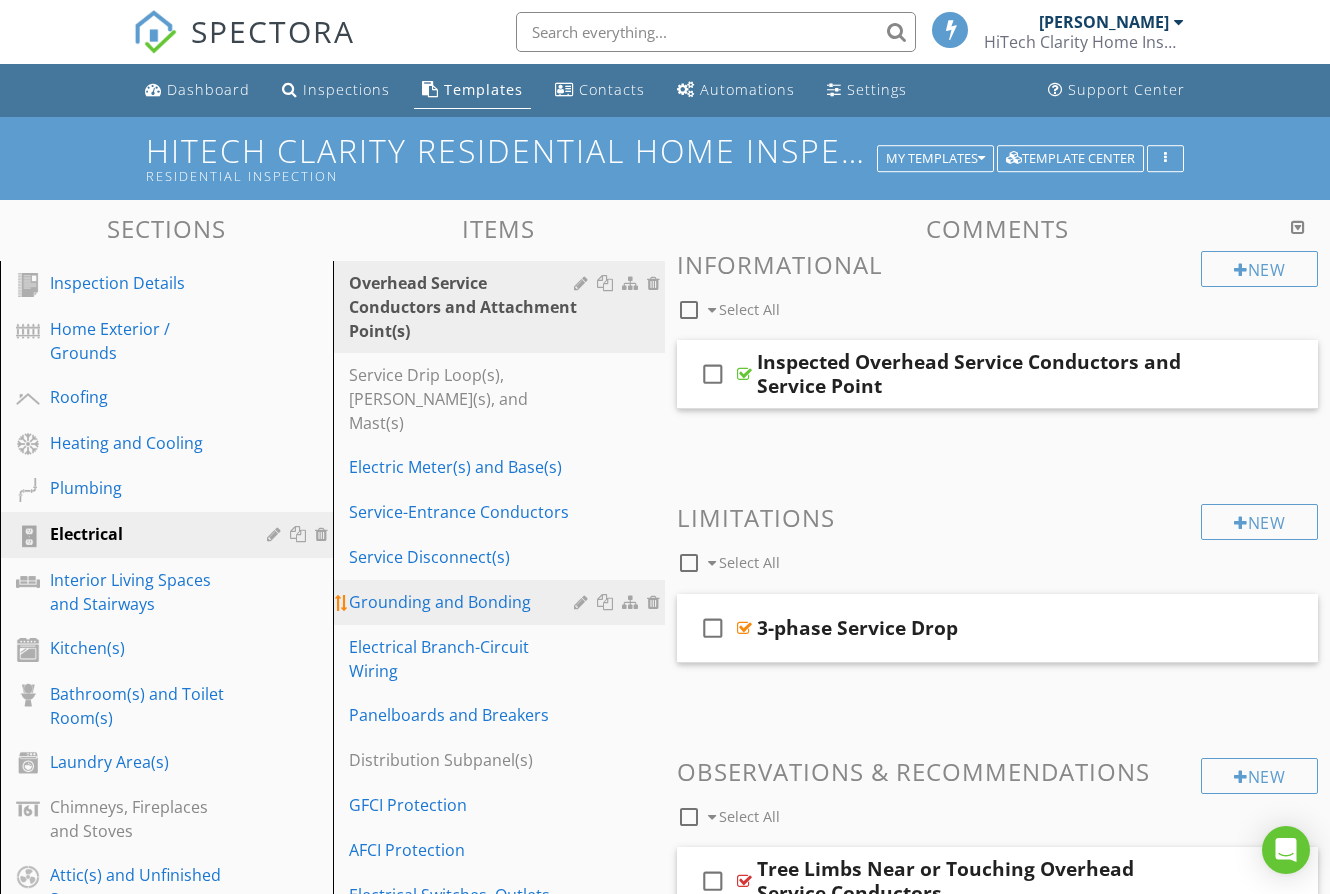 click on "Grounding and Bonding" at bounding box center [465, 602] 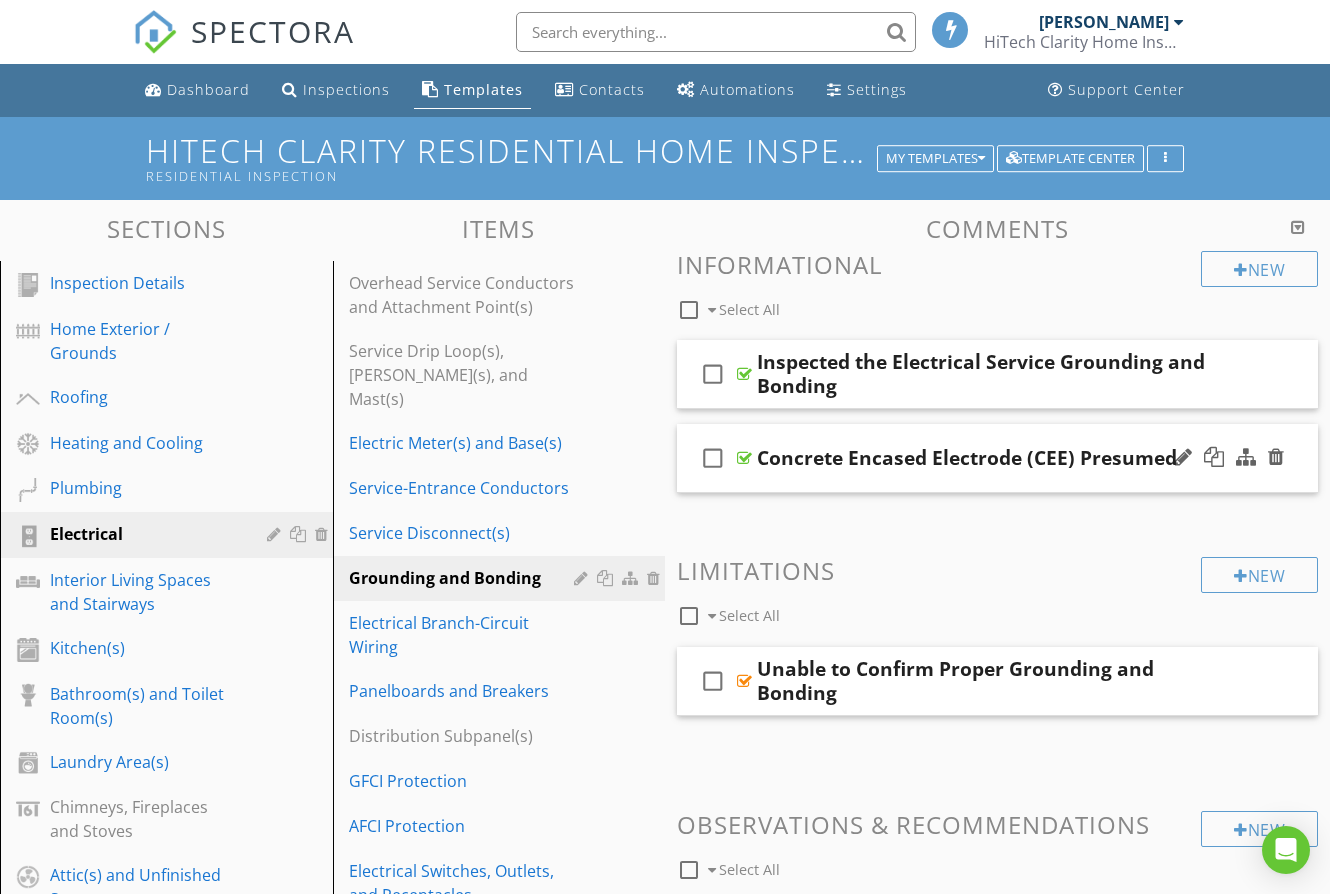 click on "check_box_outline_blank
Concrete Encased Electrode (CEE) Presumed" at bounding box center (997, 458) 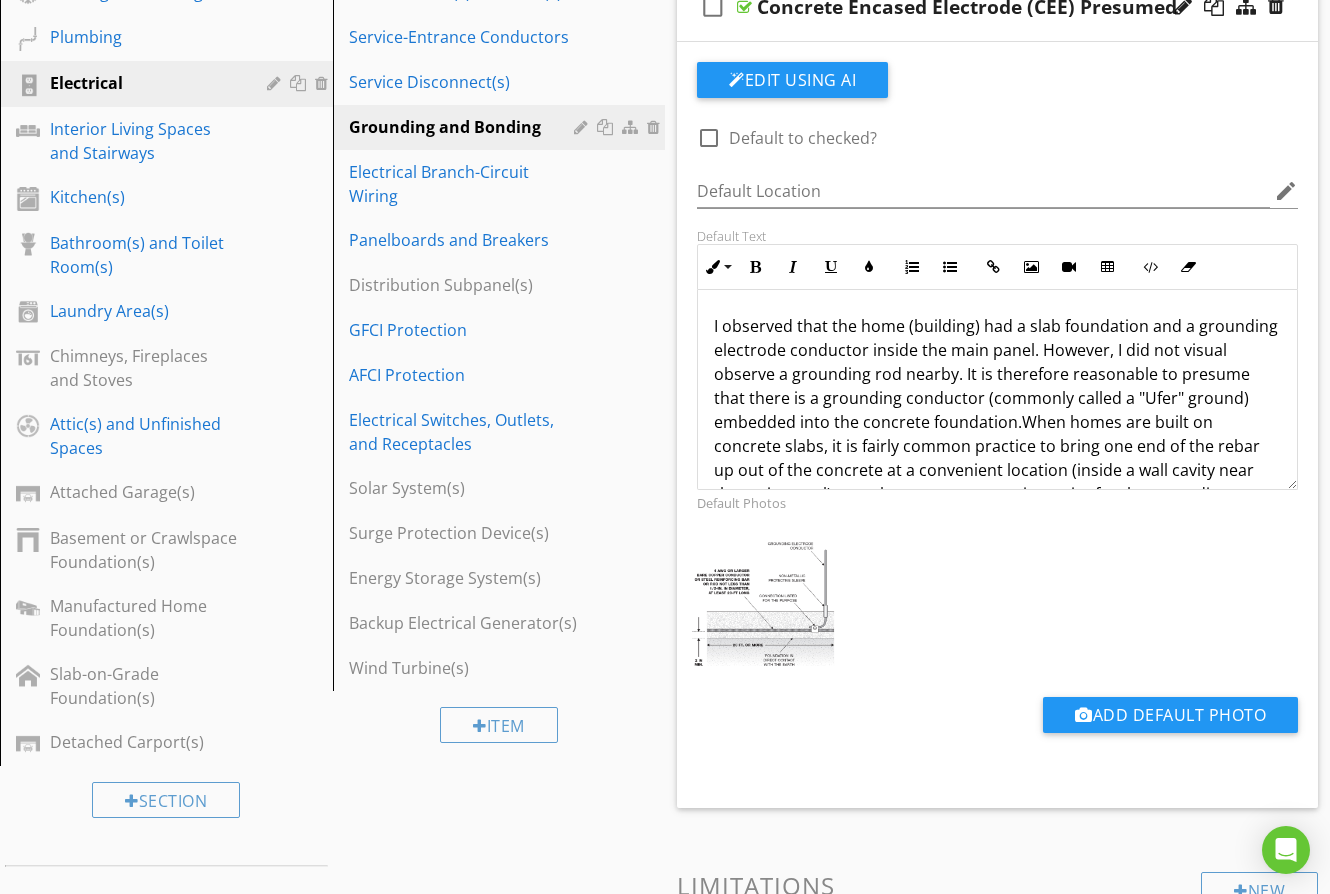 scroll, scrollTop: 500, scrollLeft: 0, axis: vertical 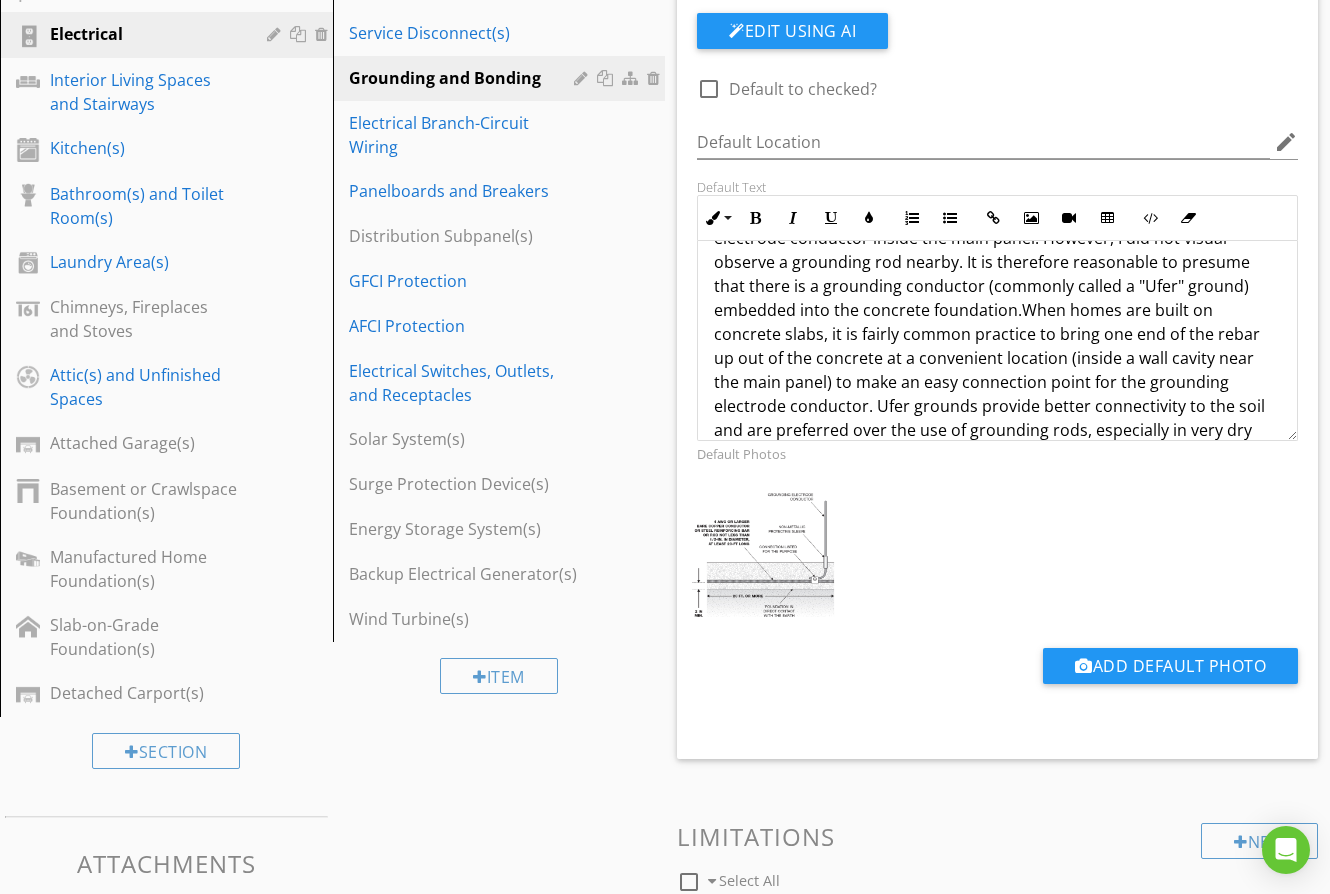 click on "When homes are built on concrete slabs, it is fairly common practice to bring one end of the rebar up out of the concrete at a convenient location (inside a wall cavity near the main panel) to make an easy connection point for the grounding electrode conductor. Ufer grounds provide better connectivity to the soil and are preferred over the use of grounding rods, especially in very dry areas of the country. The only disadvantage of Ufer grounds is that the moisture in the concrete can flash into steam during a rare [MEDICAL_DATA] or similar high energy fault condition that can crack the surrounding concrete and possibly damage the building foundation." at bounding box center (989, 418) 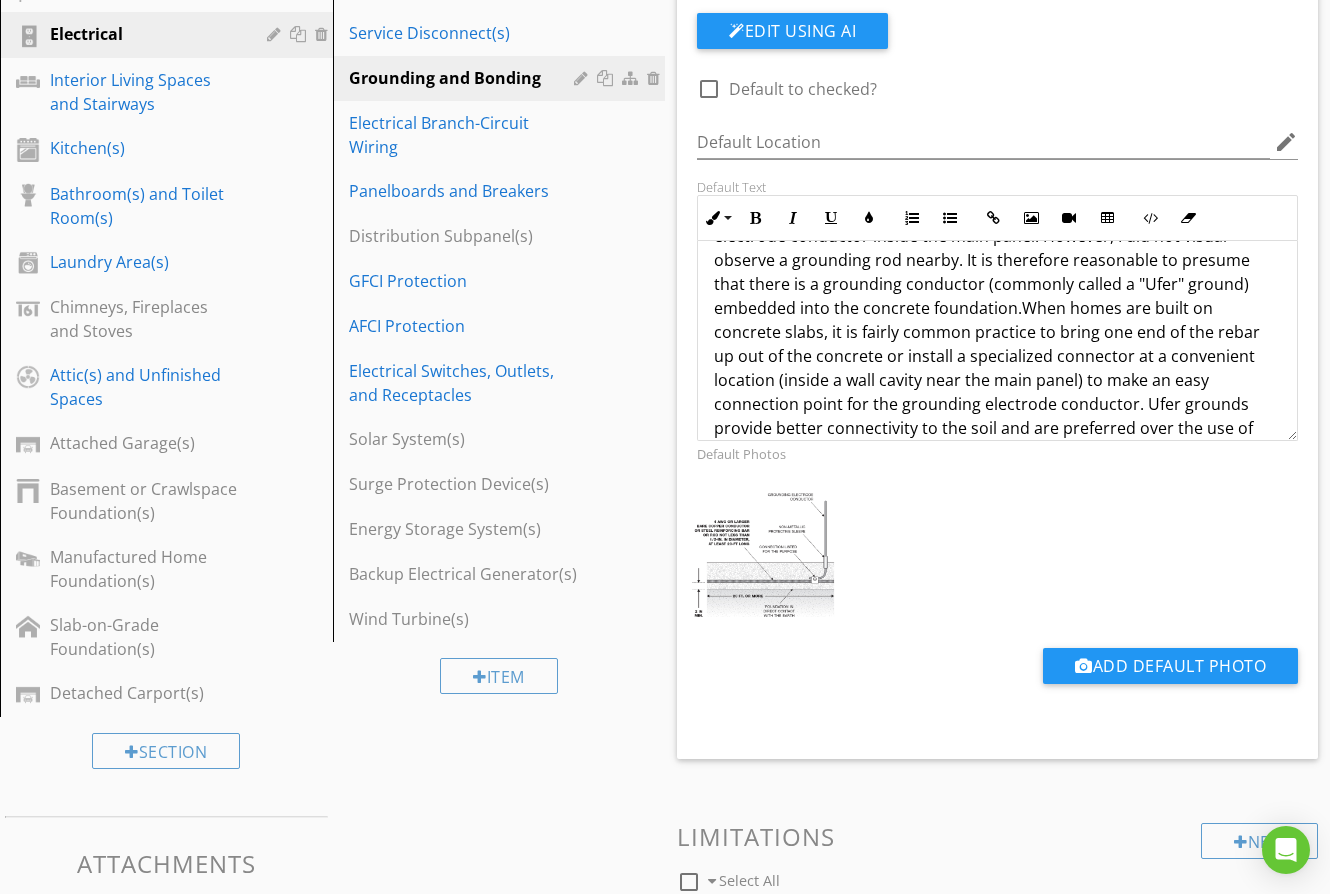 scroll, scrollTop: 89, scrollLeft: 0, axis: vertical 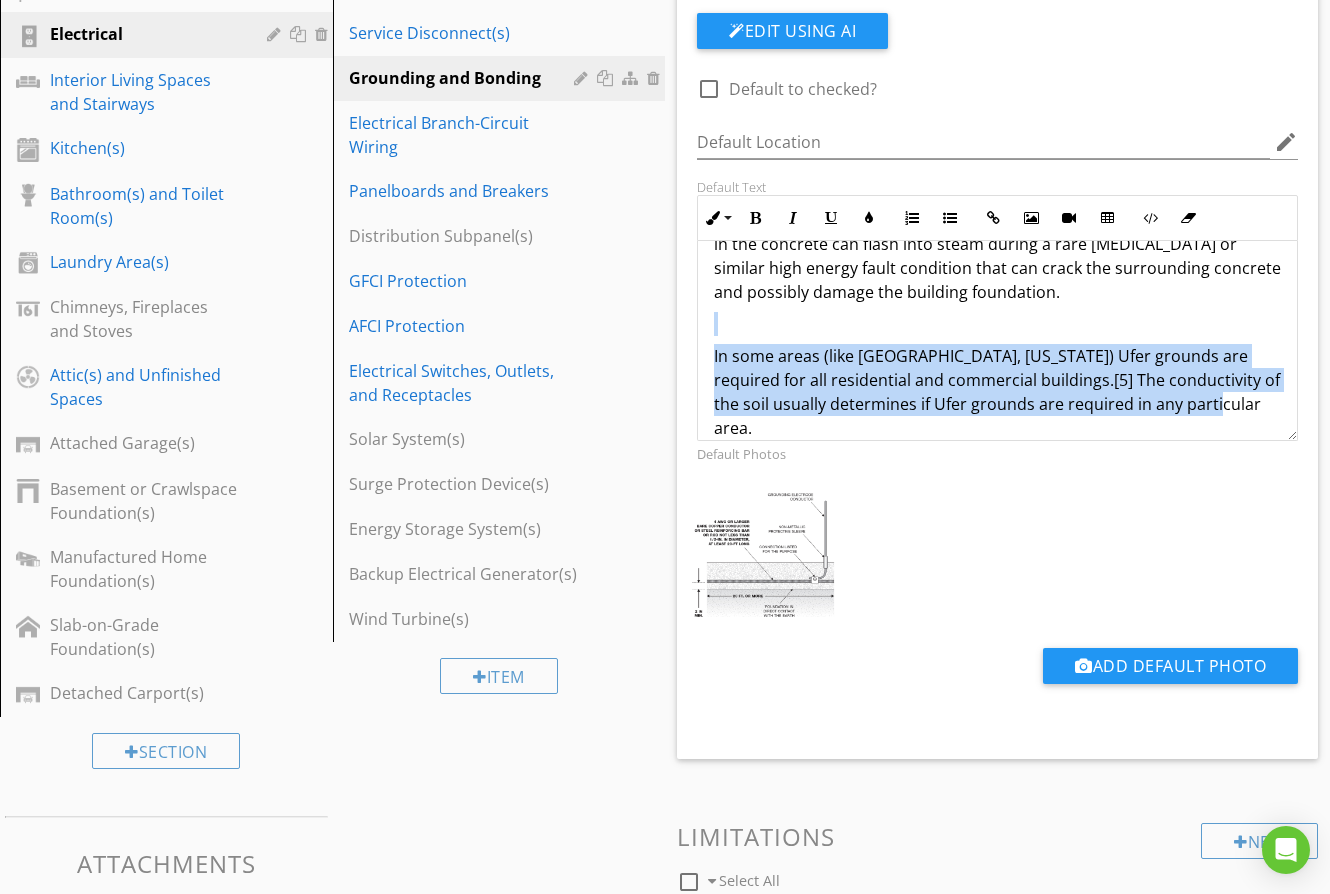 drag, startPoint x: 799, startPoint y: 319, endPoint x: 1265, endPoint y: 428, distance: 478.5781 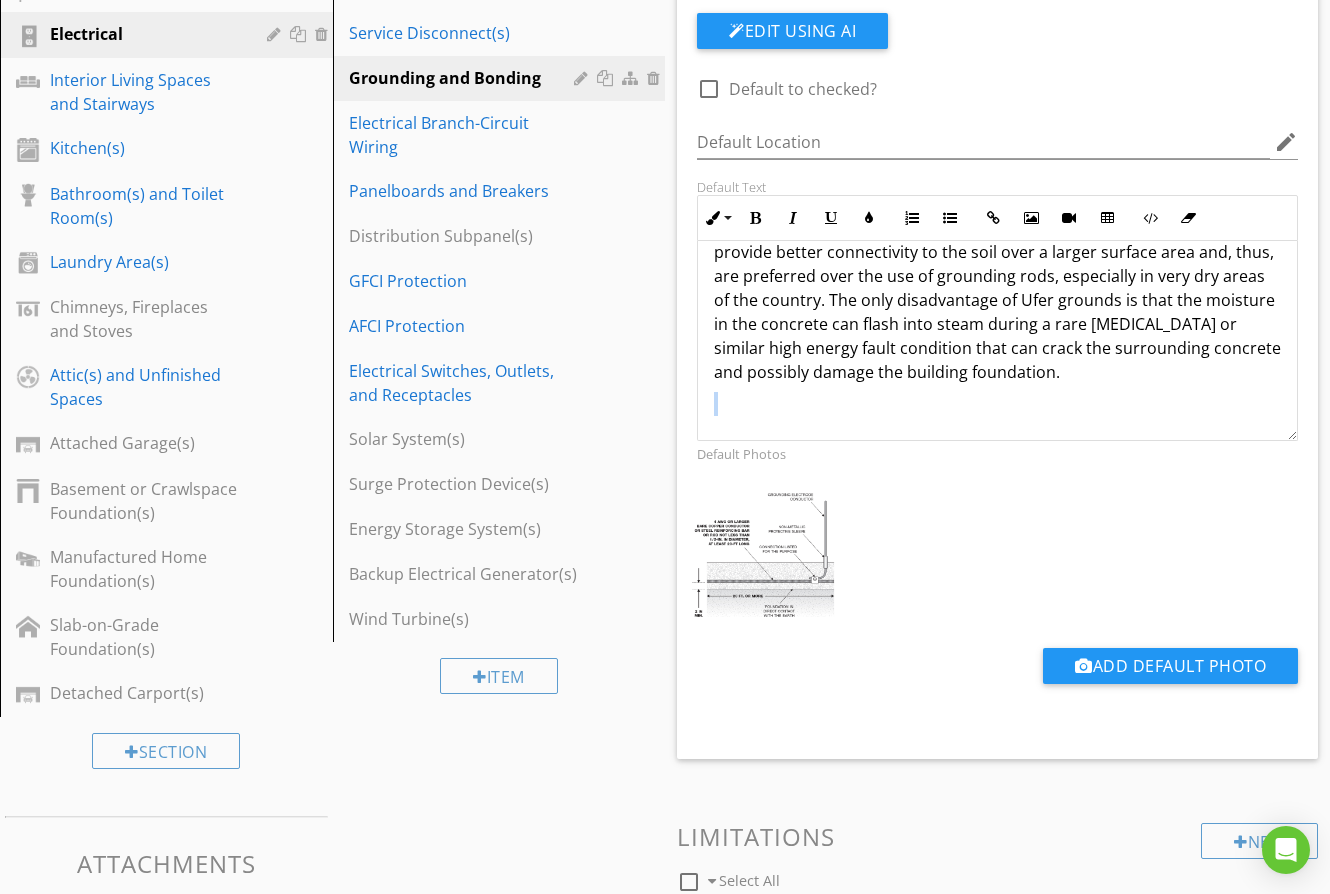 scroll, scrollTop: 580, scrollLeft: 0, axis: vertical 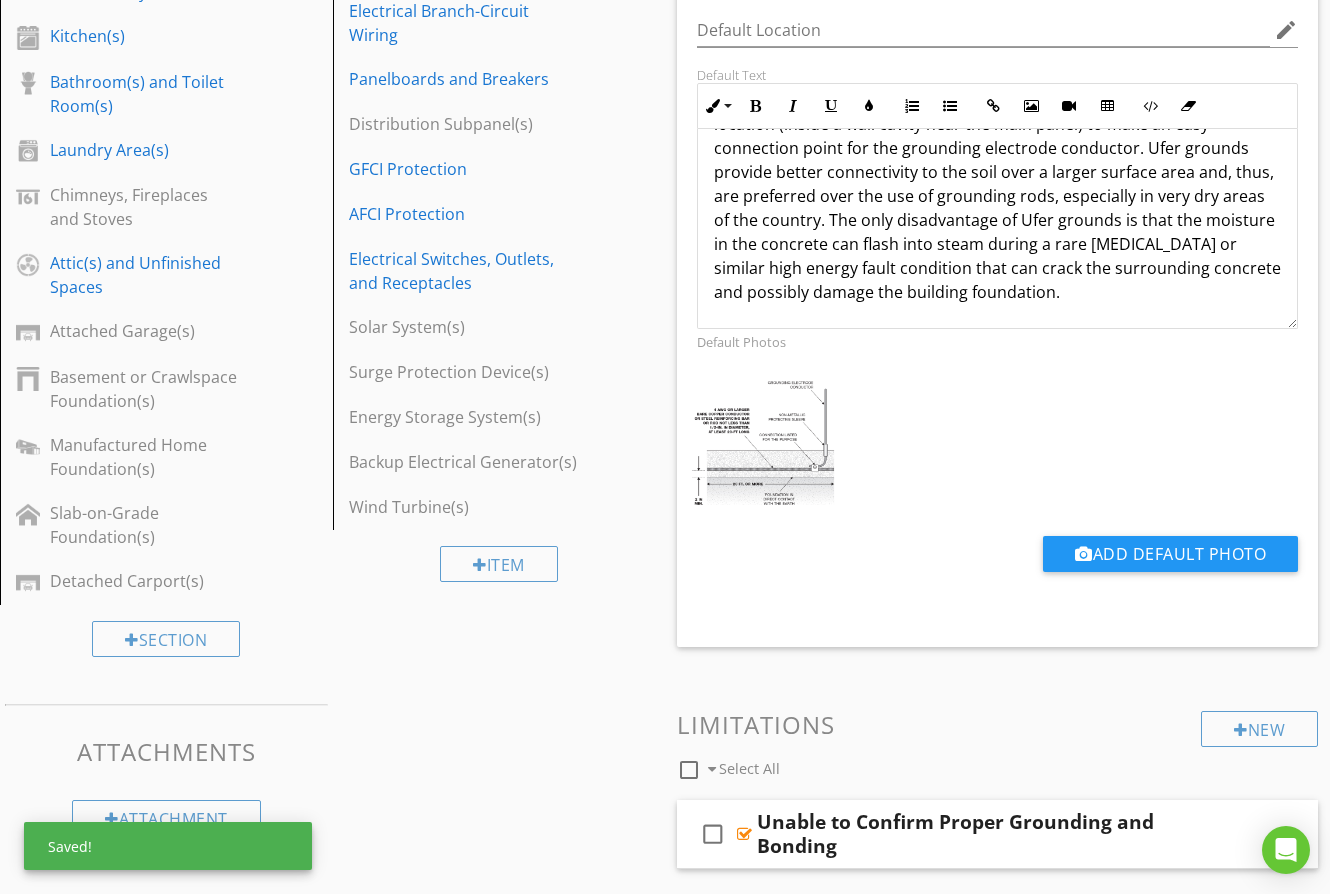 click at bounding box center (997, 444) 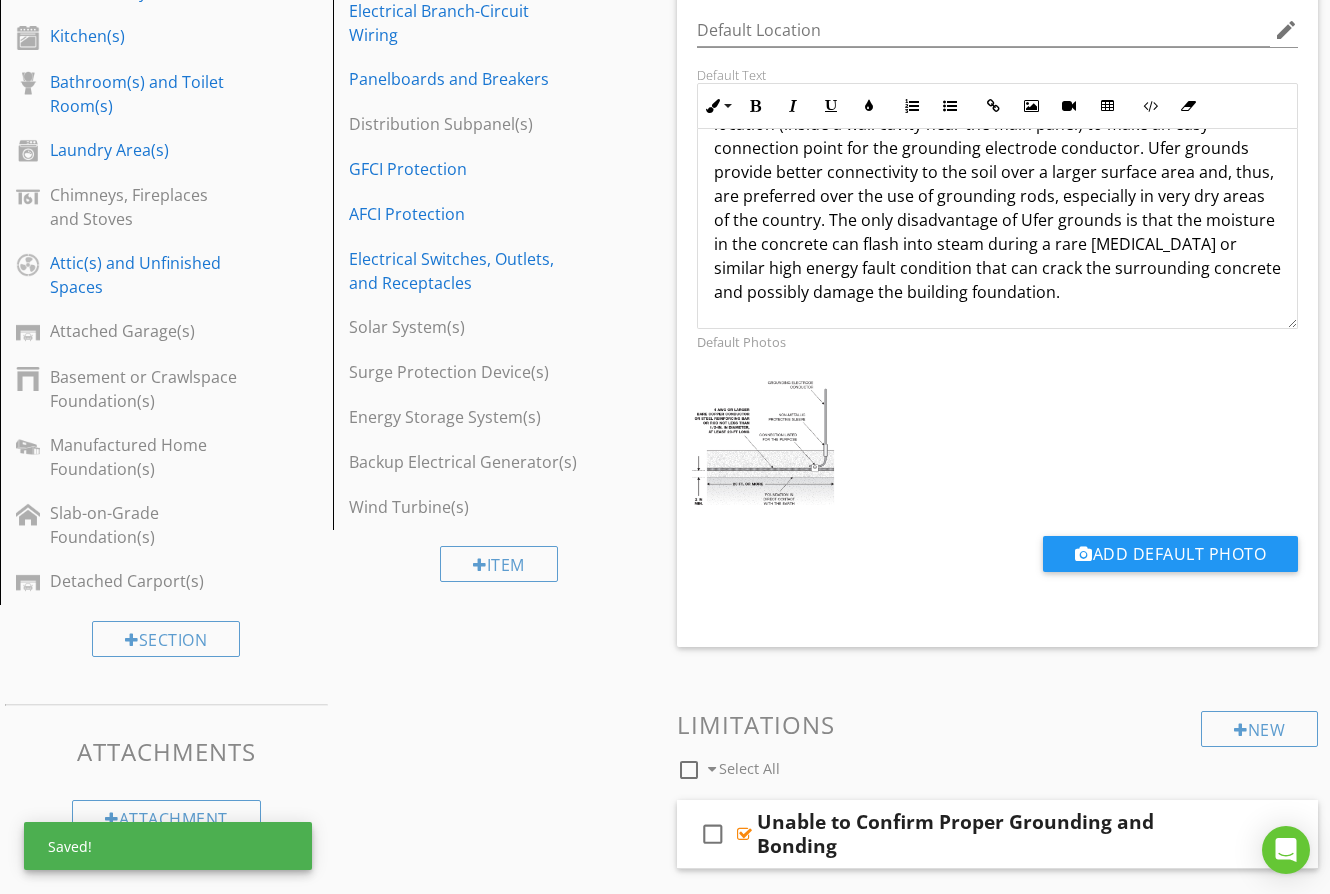 click on "New
Informational   check_box_outline_blank     Select All       check_box_outline_blank
Inspected the Electrical Service Grounding and Bonding
check_box_outline_blank
Concrete Encased Electrode (CEE) Presumed
Edit Using AI
check_box_outline_blank Default to checked?             Default Location edit       Default Text   Inline Style XLarge Large Normal Small Light Small/Light Bold Italic Underline Colors Ordered List Unordered List Insert Link Insert Image Insert Video Insert Table Code View Clear Formatting I observed that the home (building) had a slab foundation and a grounding electrode conductor inside the main panel. However, I did not visual observe a grounding rod nearby. It is therefore reasonable to presume that there is a grounding conductor (commonly called a "Ufer" ground) embedded into the concrete foundation.  Enter text here     Default Photos" at bounding box center (997, 801) 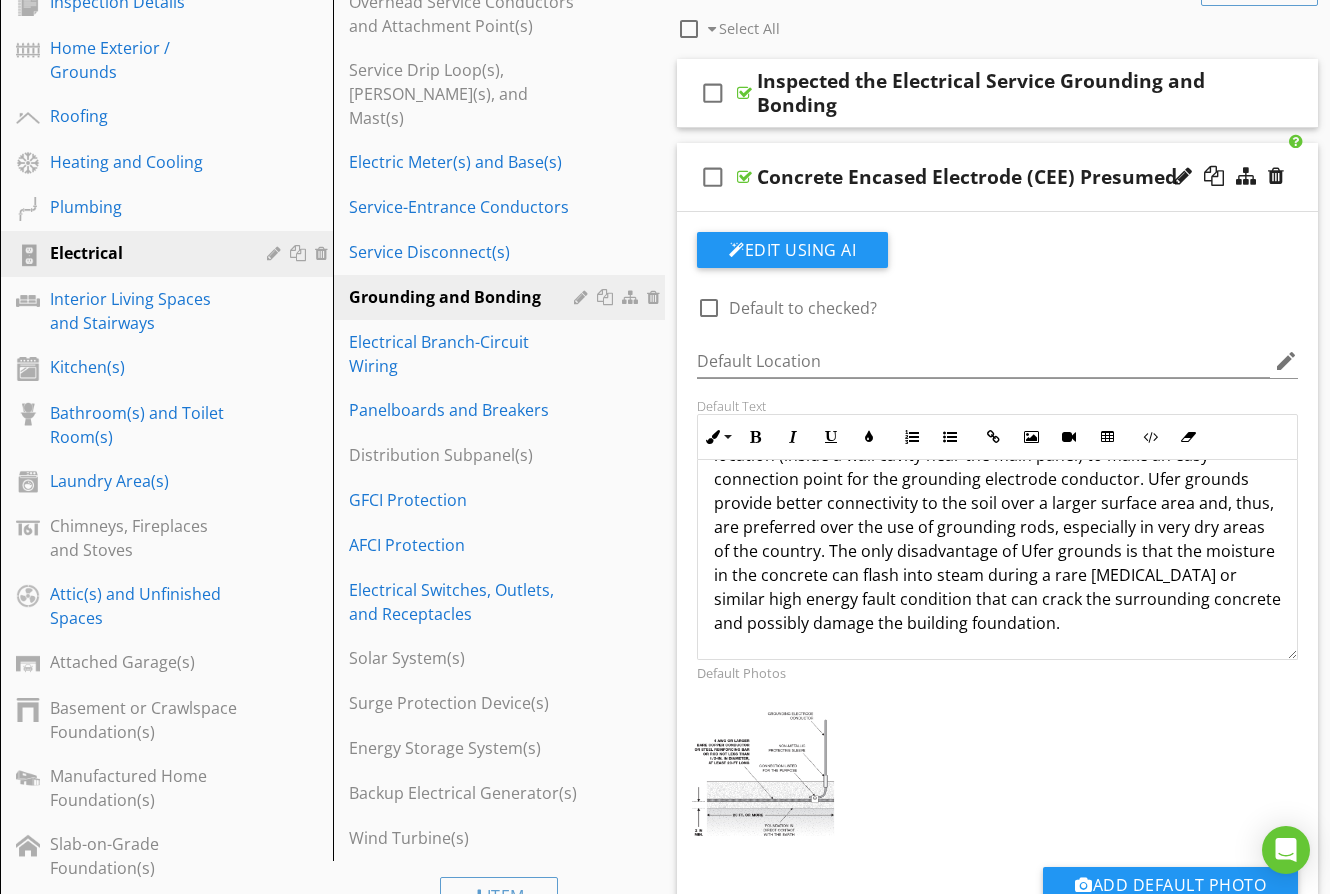 scroll, scrollTop: 112, scrollLeft: 0, axis: vertical 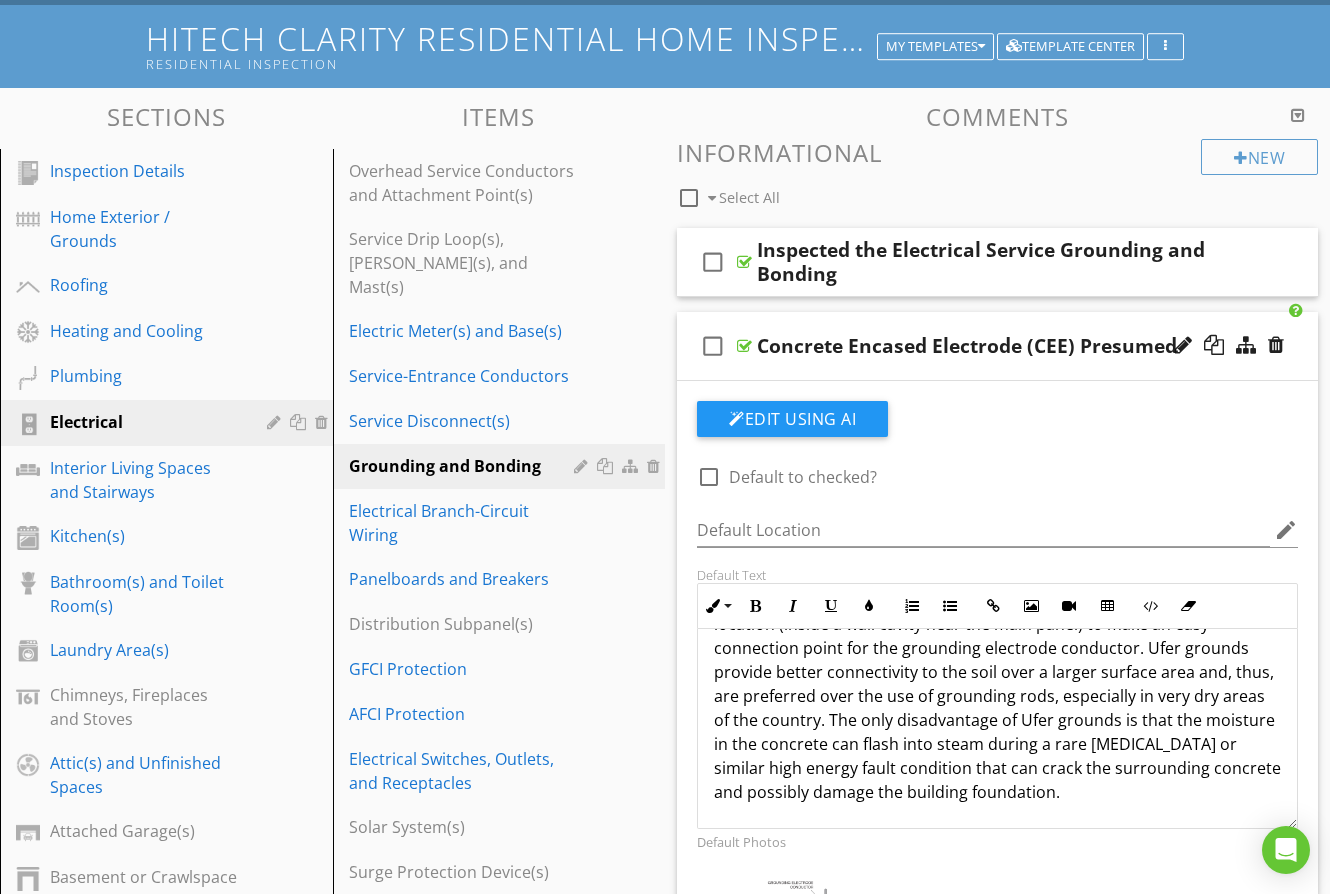 click on "check_box_outline_blank
Concrete Encased Electrode (CEE) Presumed" at bounding box center [997, 346] 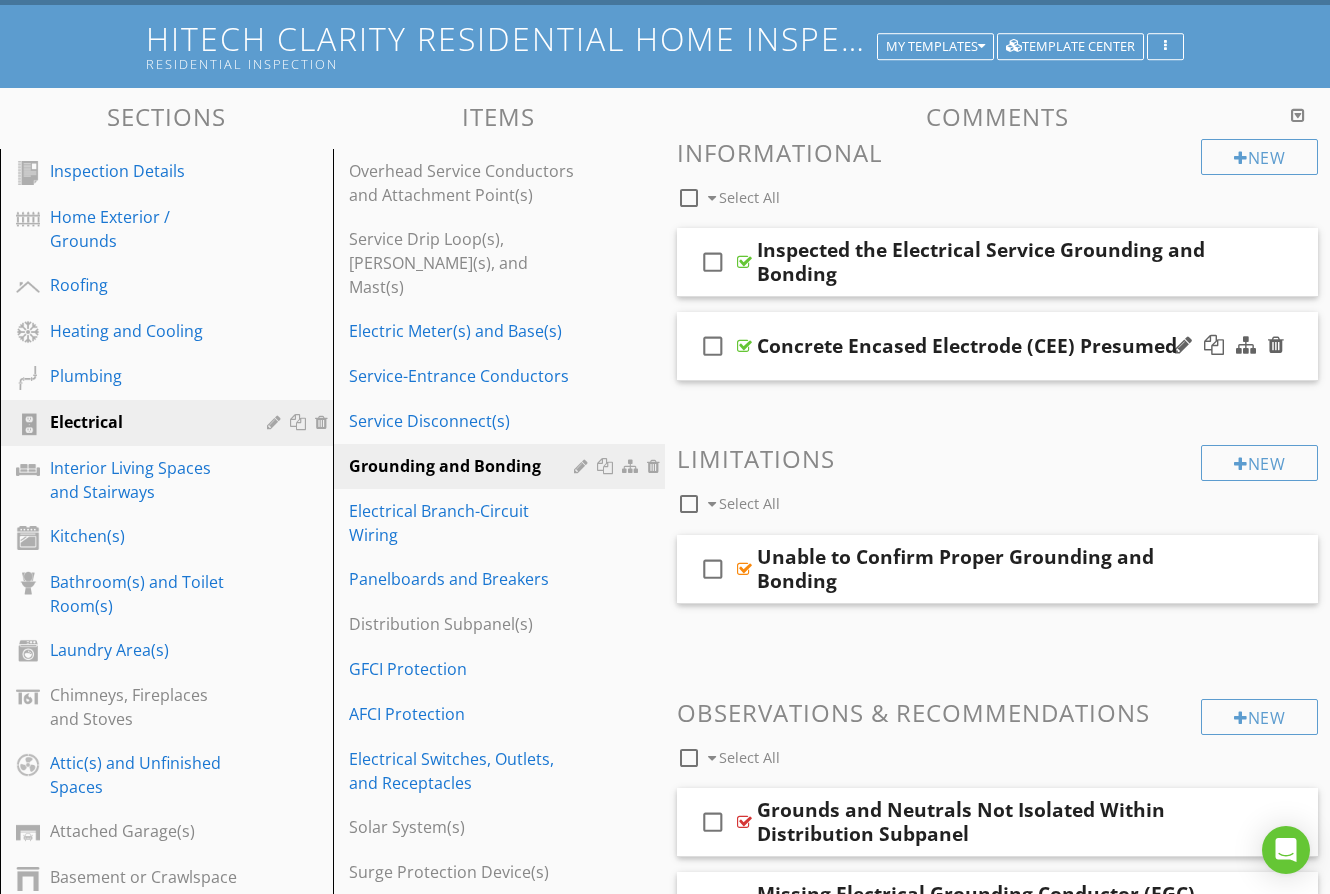 click on "check_box_outline_blank
Concrete Encased Electrode (CEE) Presumed" at bounding box center [997, 346] 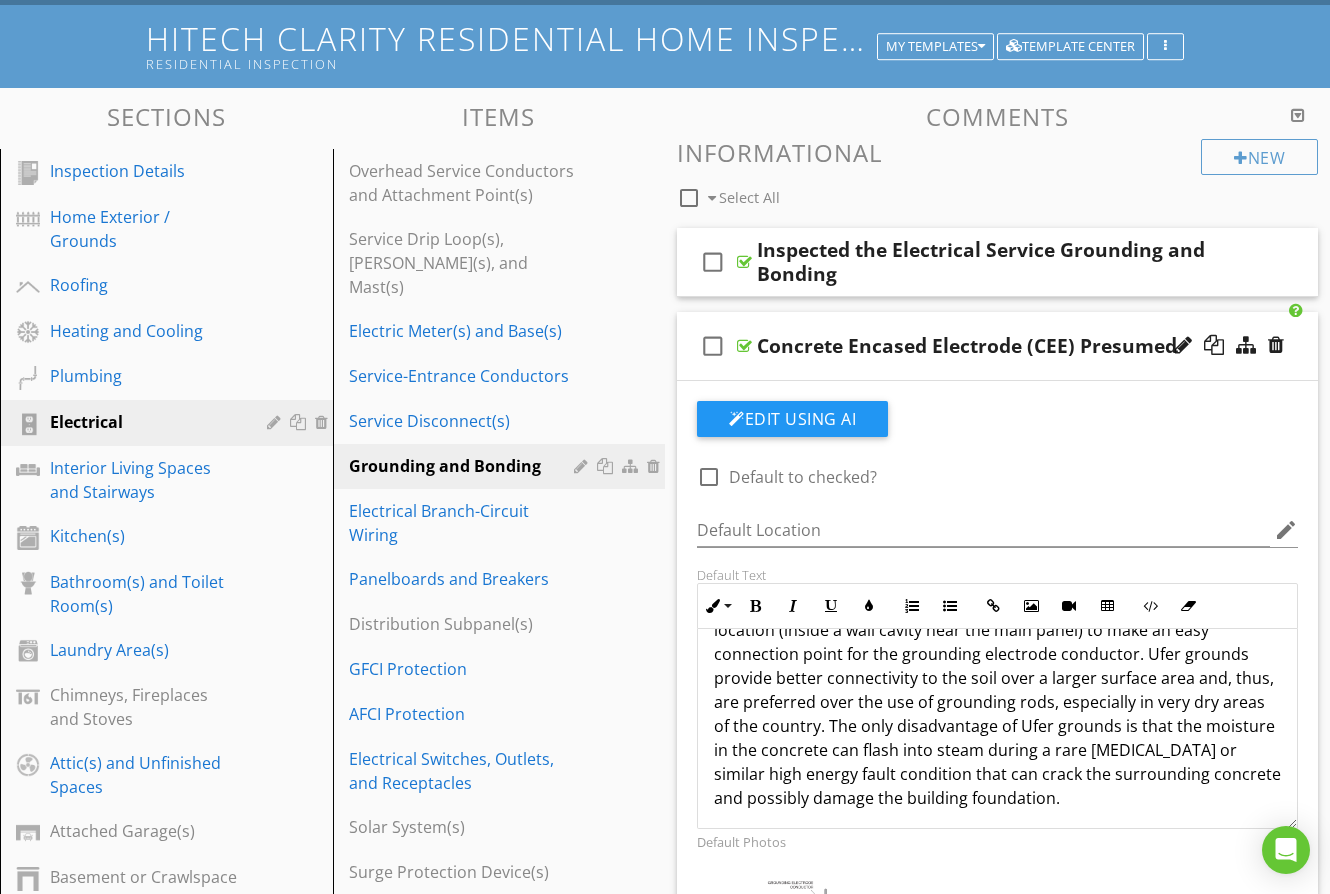scroll, scrollTop: 209, scrollLeft: 0, axis: vertical 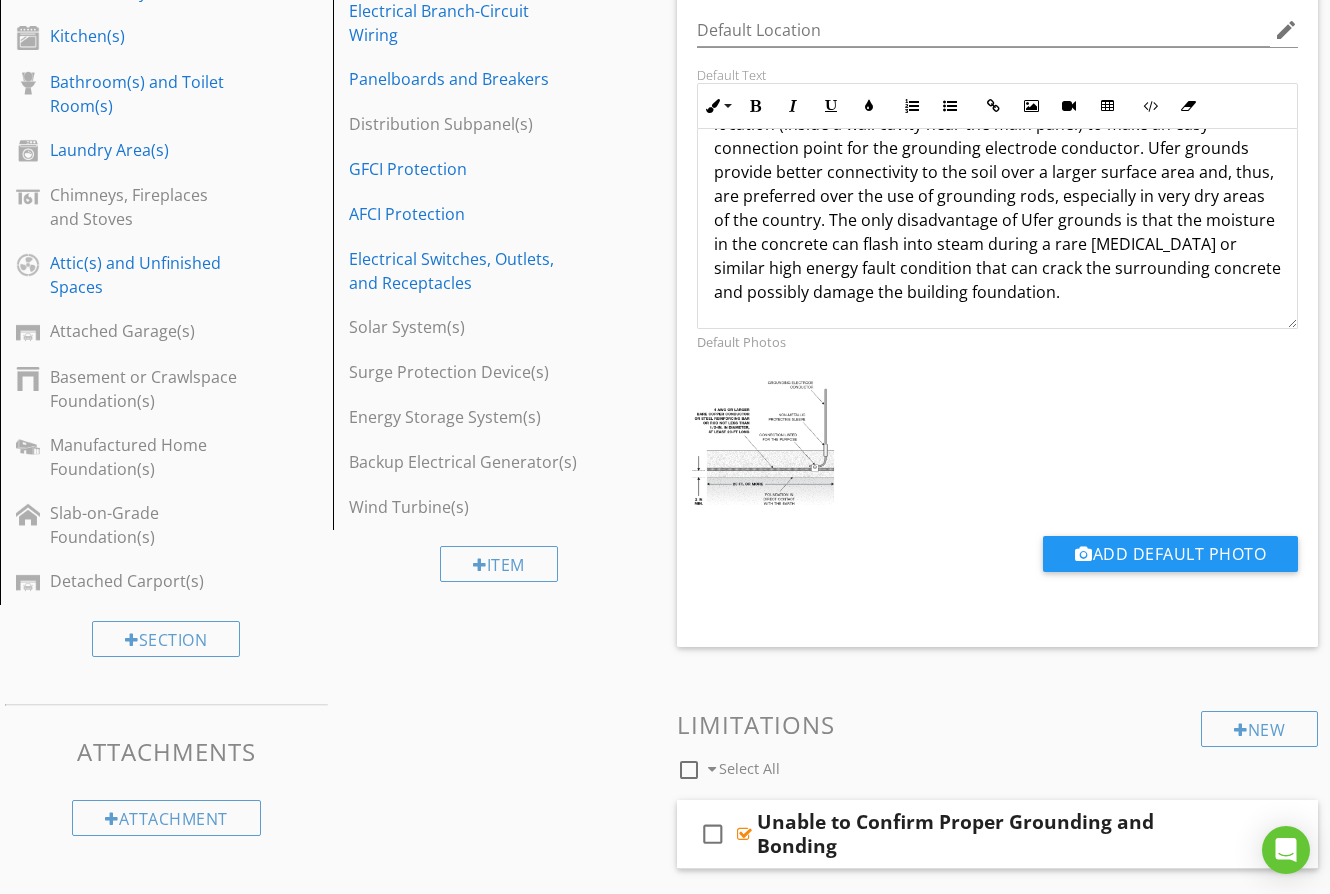 click at bounding box center [997, 444] 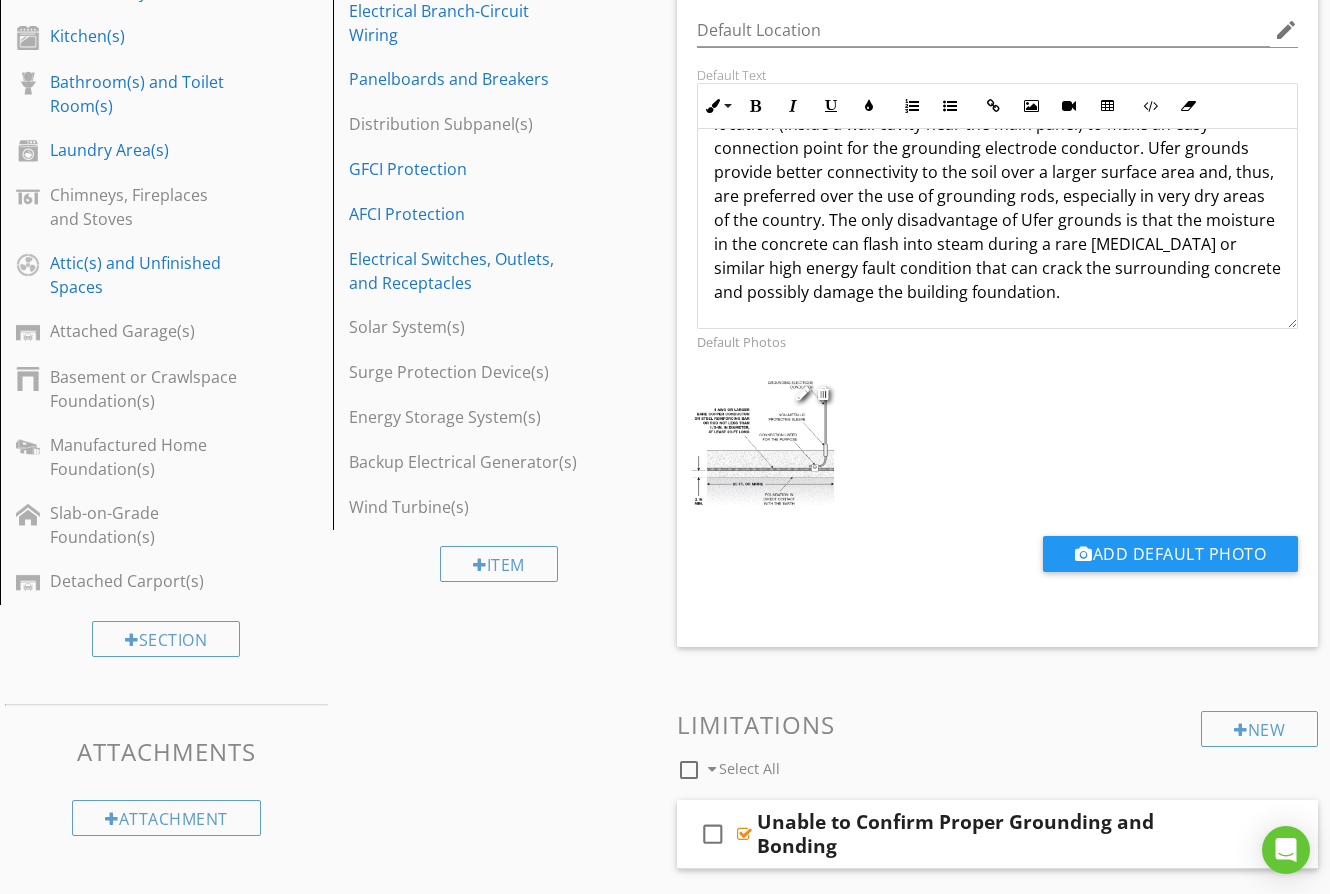 click at bounding box center [763, 441] 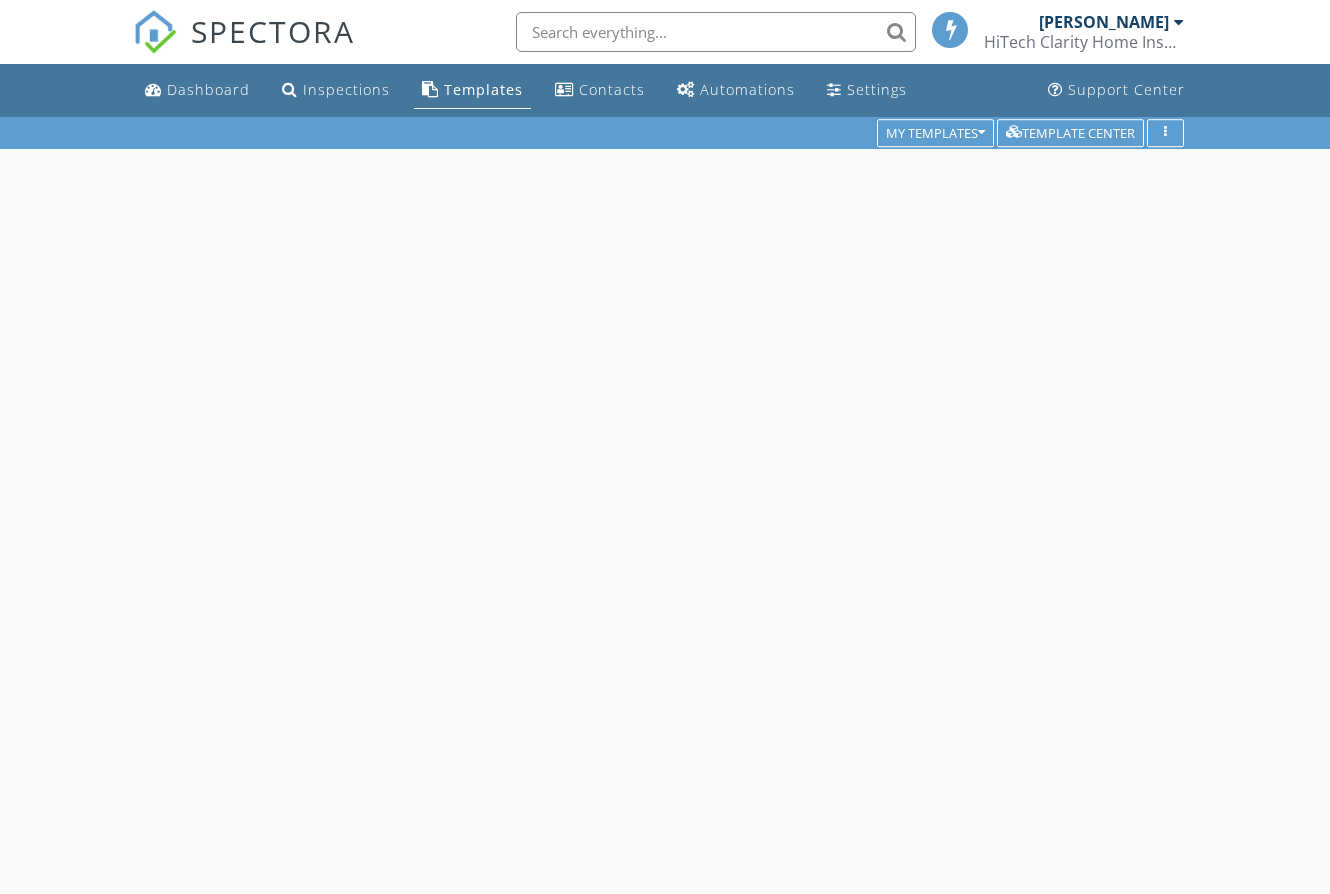 scroll, scrollTop: 0, scrollLeft: 0, axis: both 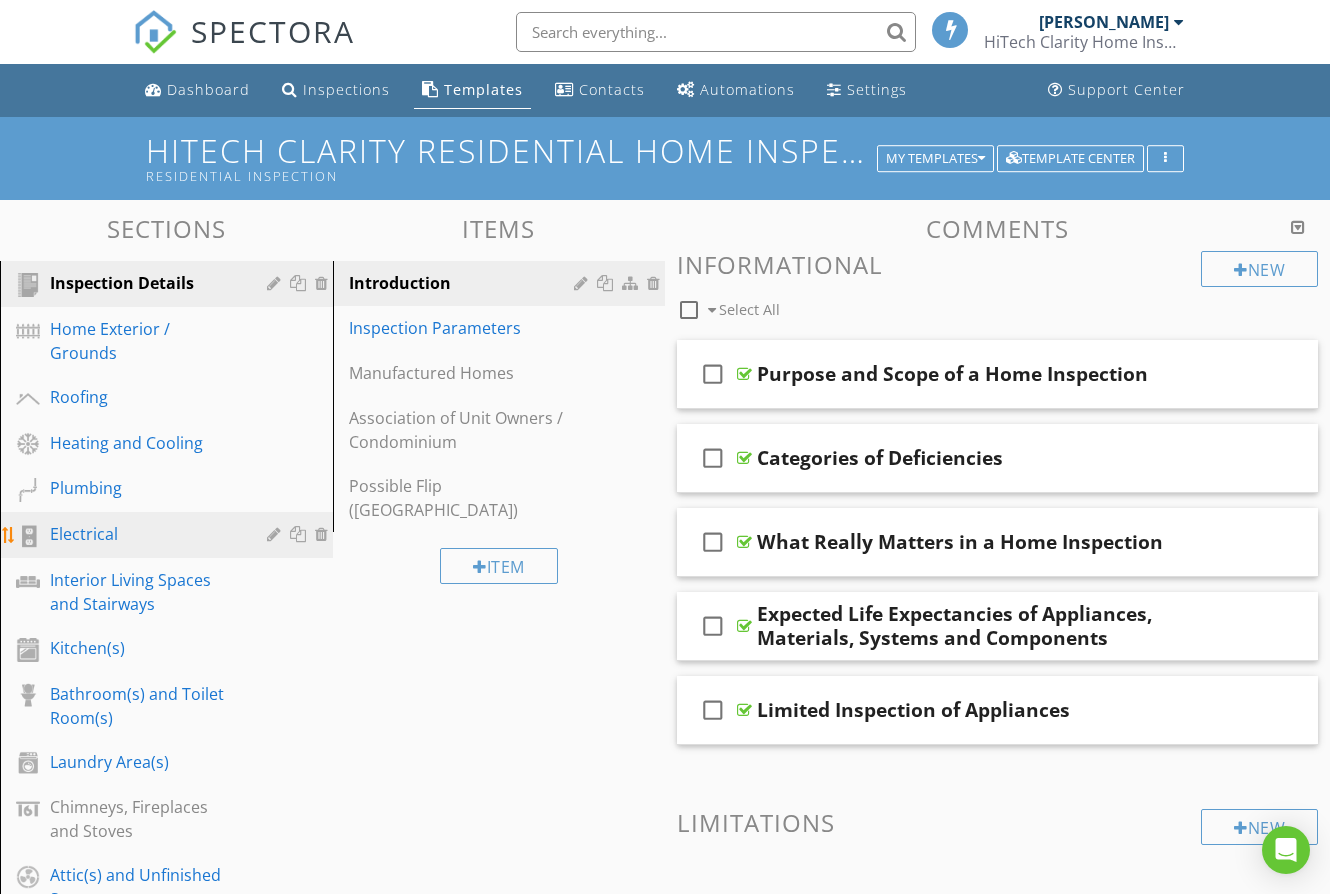 click on "Electrical" at bounding box center (144, 534) 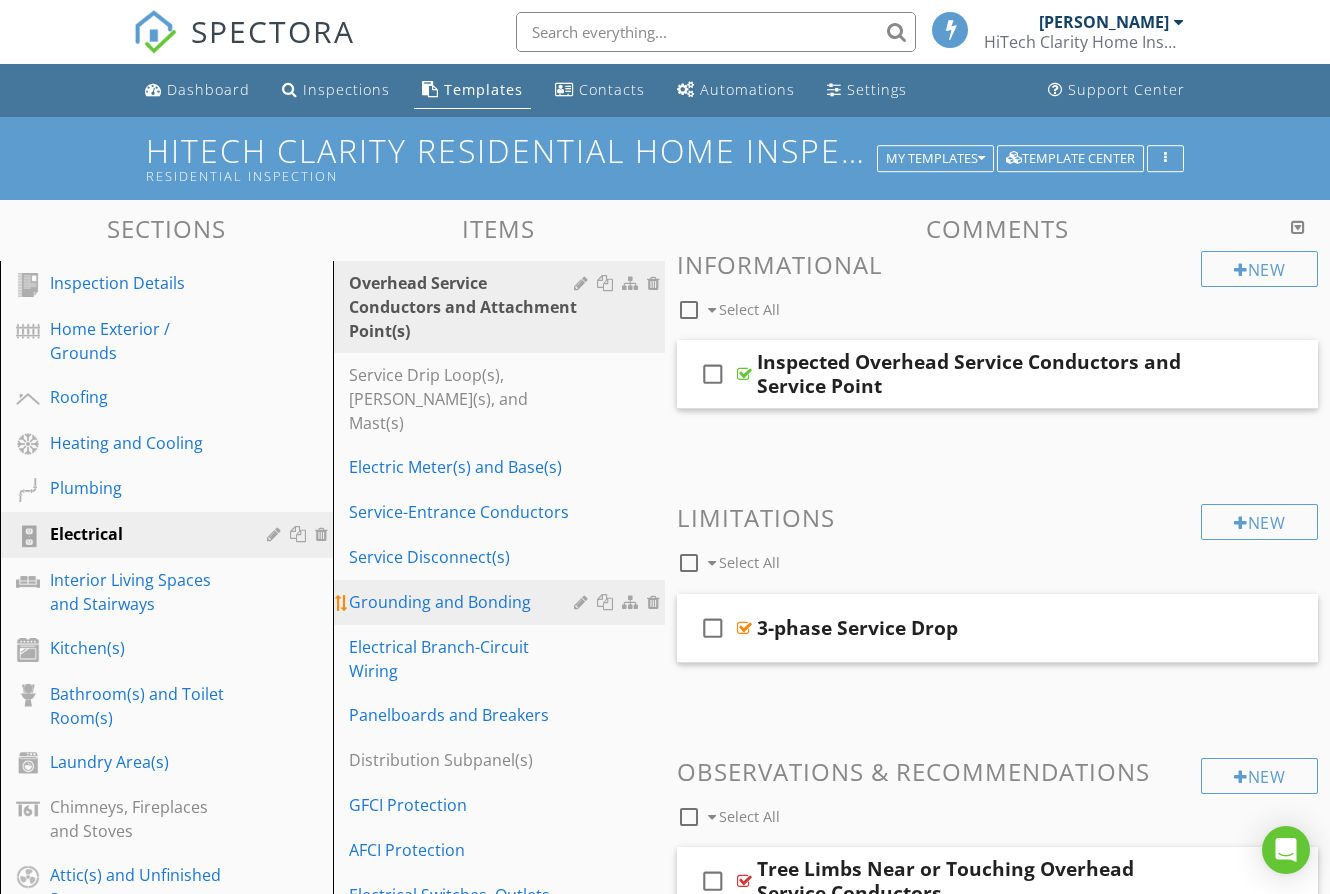 click on "Grounding and Bonding" at bounding box center (502, 602) 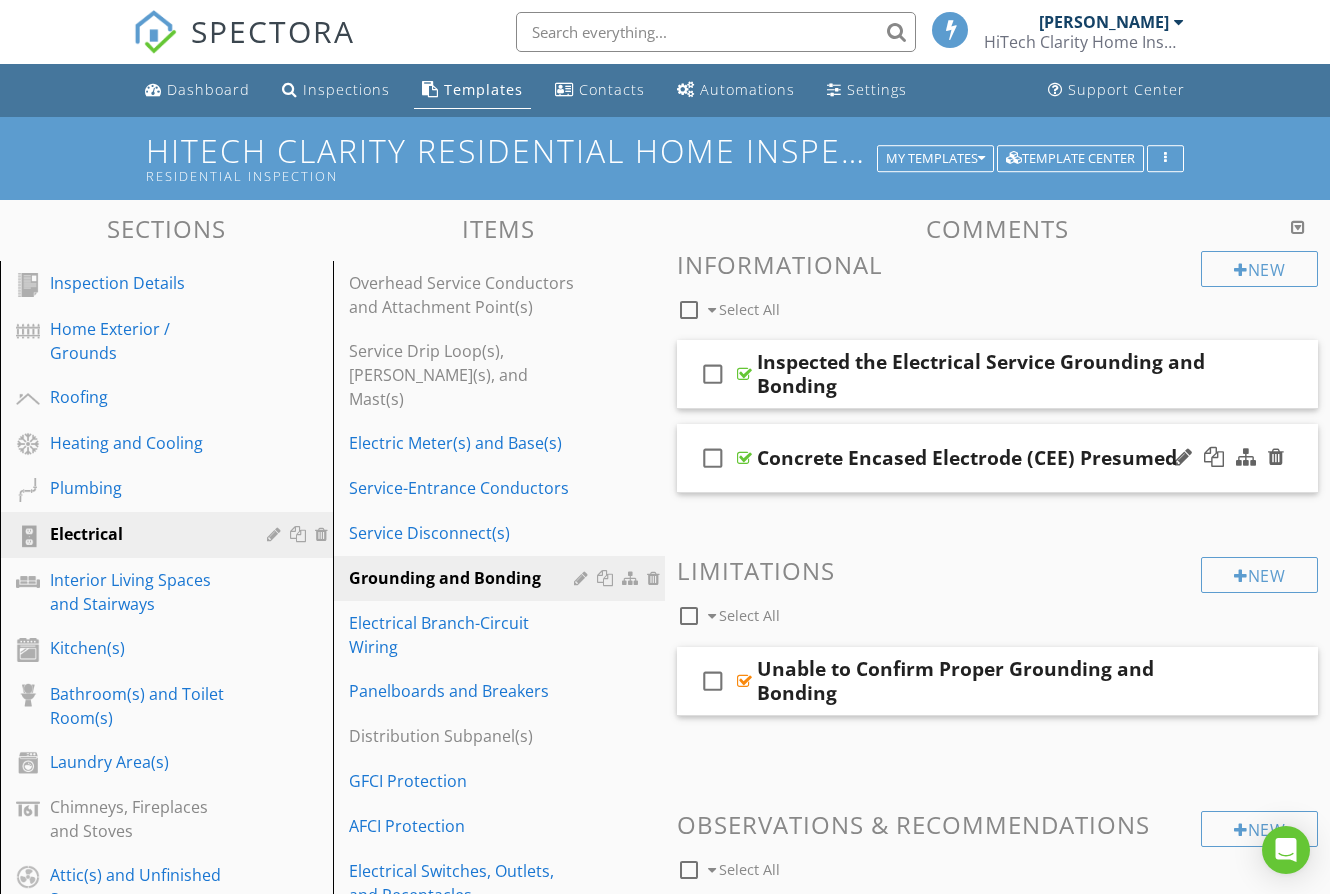 click on "check_box_outline_blank
Concrete Encased Electrode (CEE) Presumed" at bounding box center [997, 458] 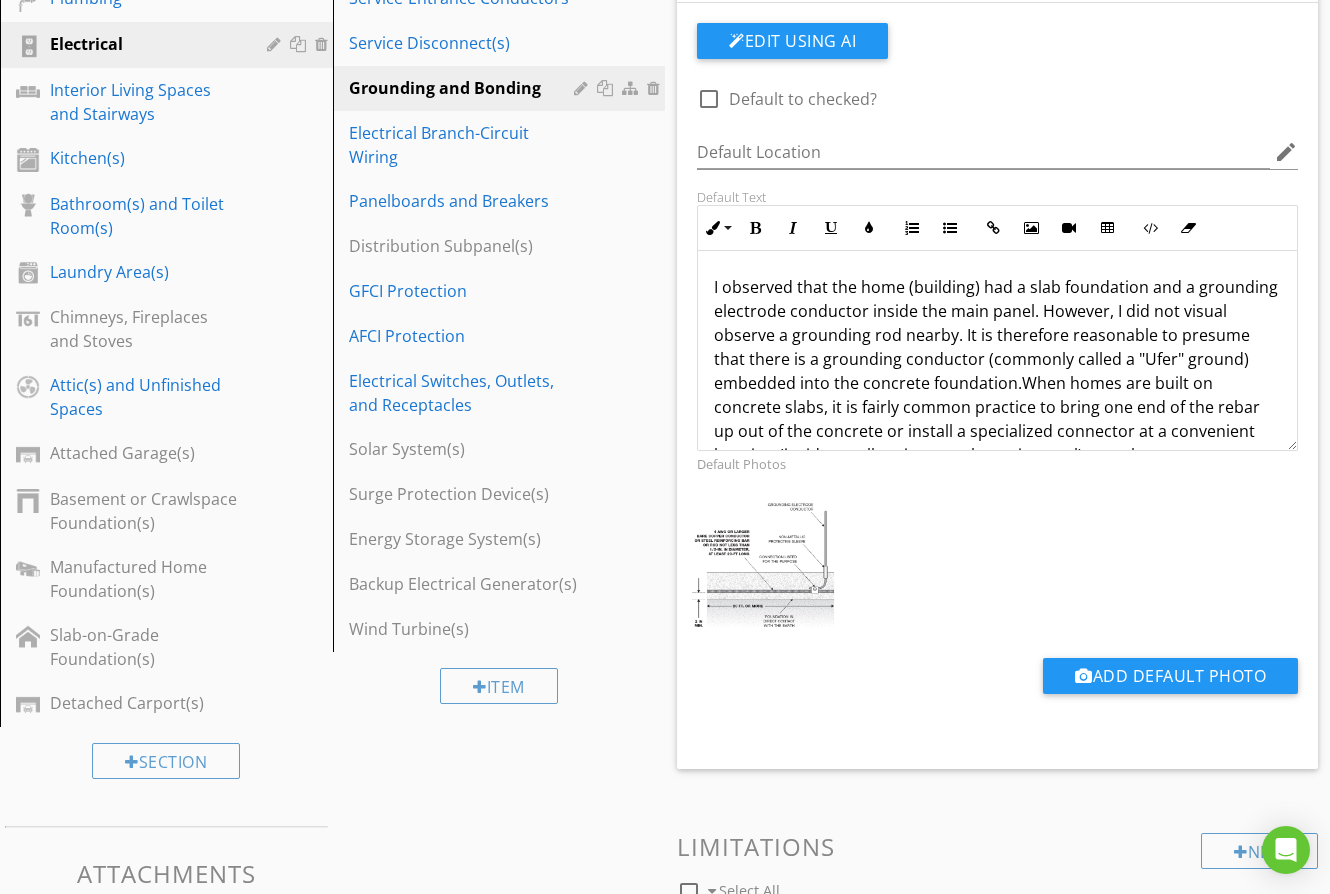 scroll, scrollTop: 500, scrollLeft: 0, axis: vertical 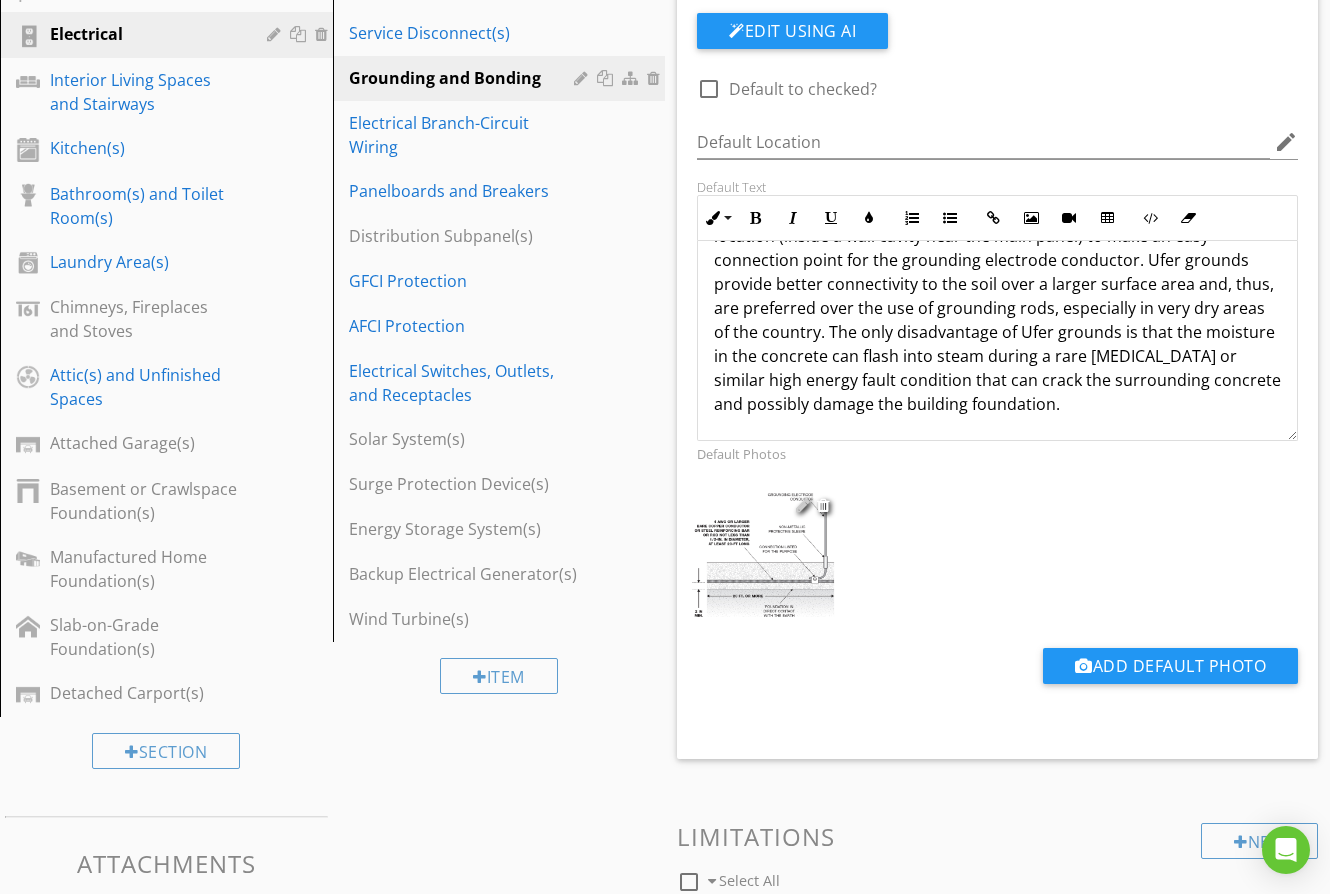 click at bounding box center (803, 505) 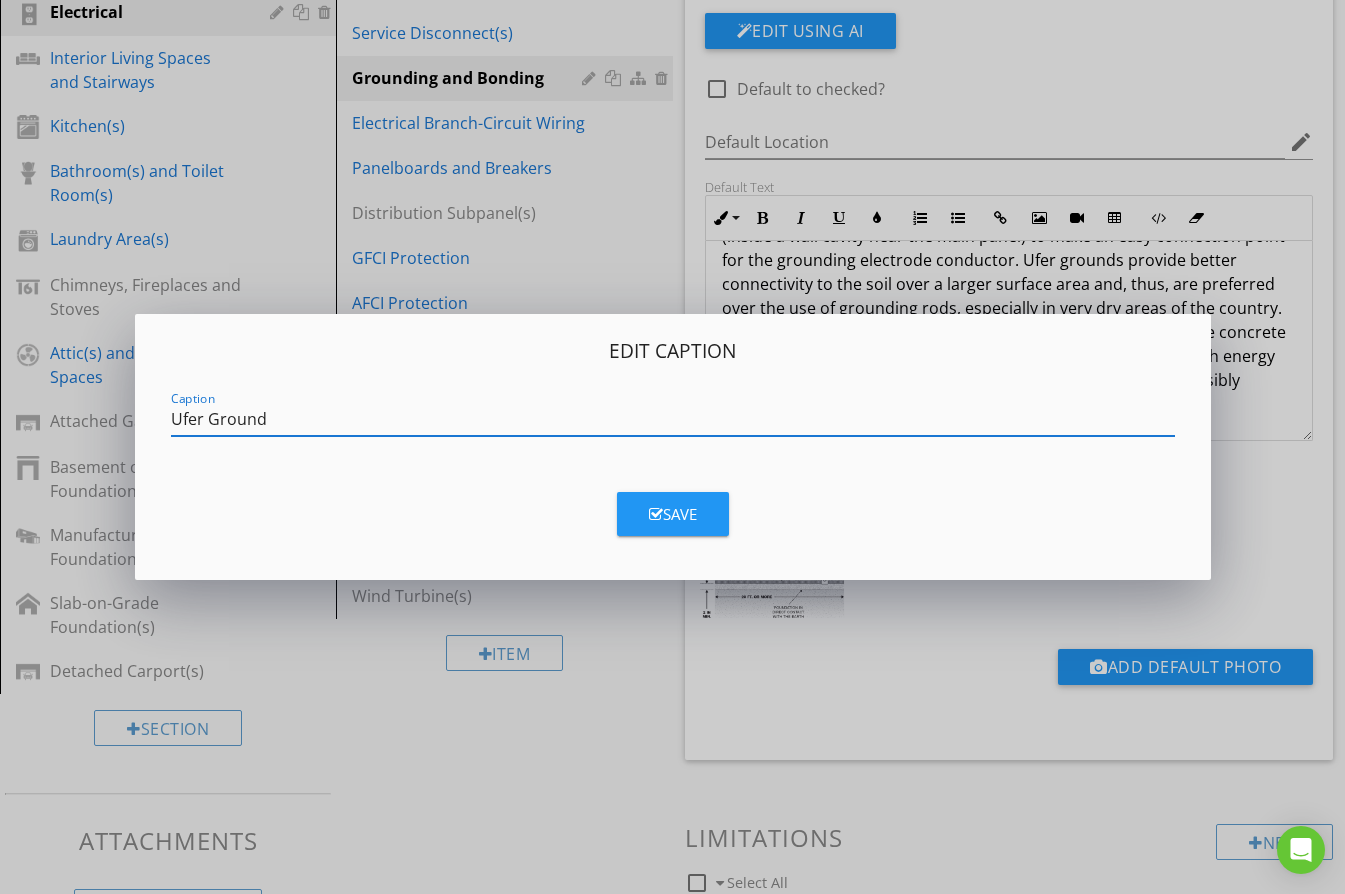 type on "Ufer Ground" 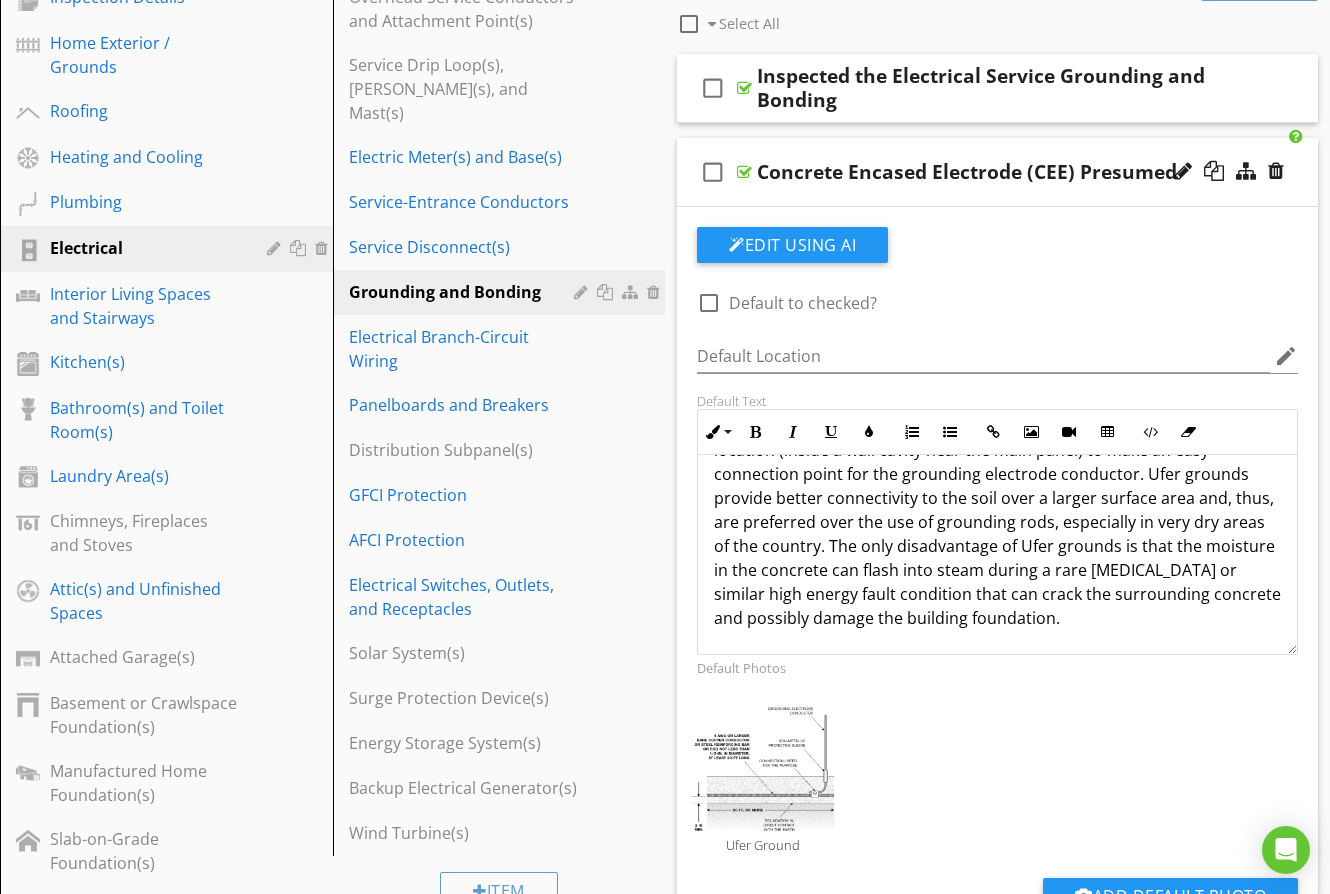 scroll, scrollTop: 333, scrollLeft: 0, axis: vertical 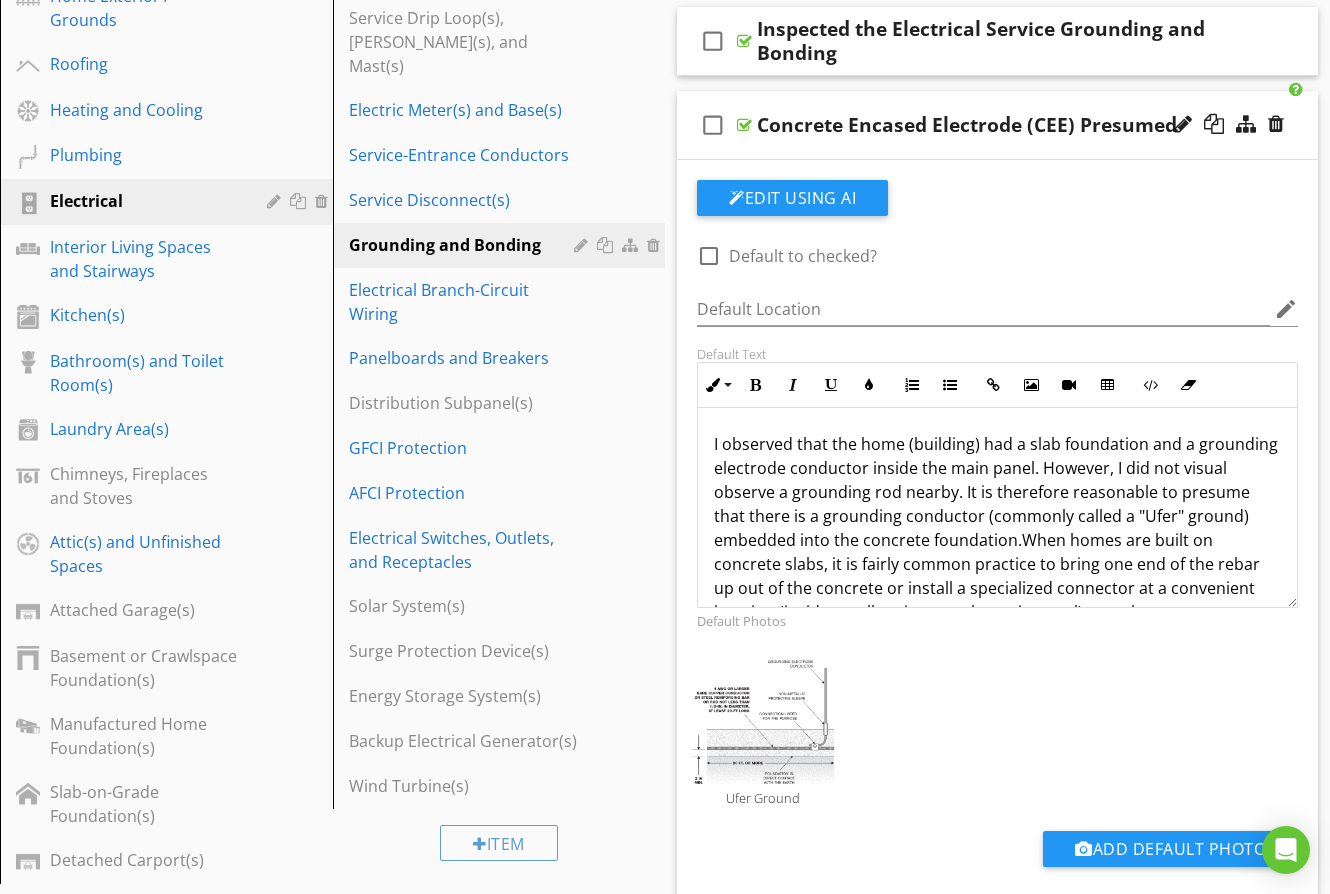 click on "I observed that the home (building) had a slab foundation and a grounding electrode conductor inside the main panel. However, I did not visual observe a grounding rod nearby. It is therefore reasonable to presume that there is a grounding conductor (commonly called a "Ufer" ground) embedded into the concrete foundation." at bounding box center [996, 492] 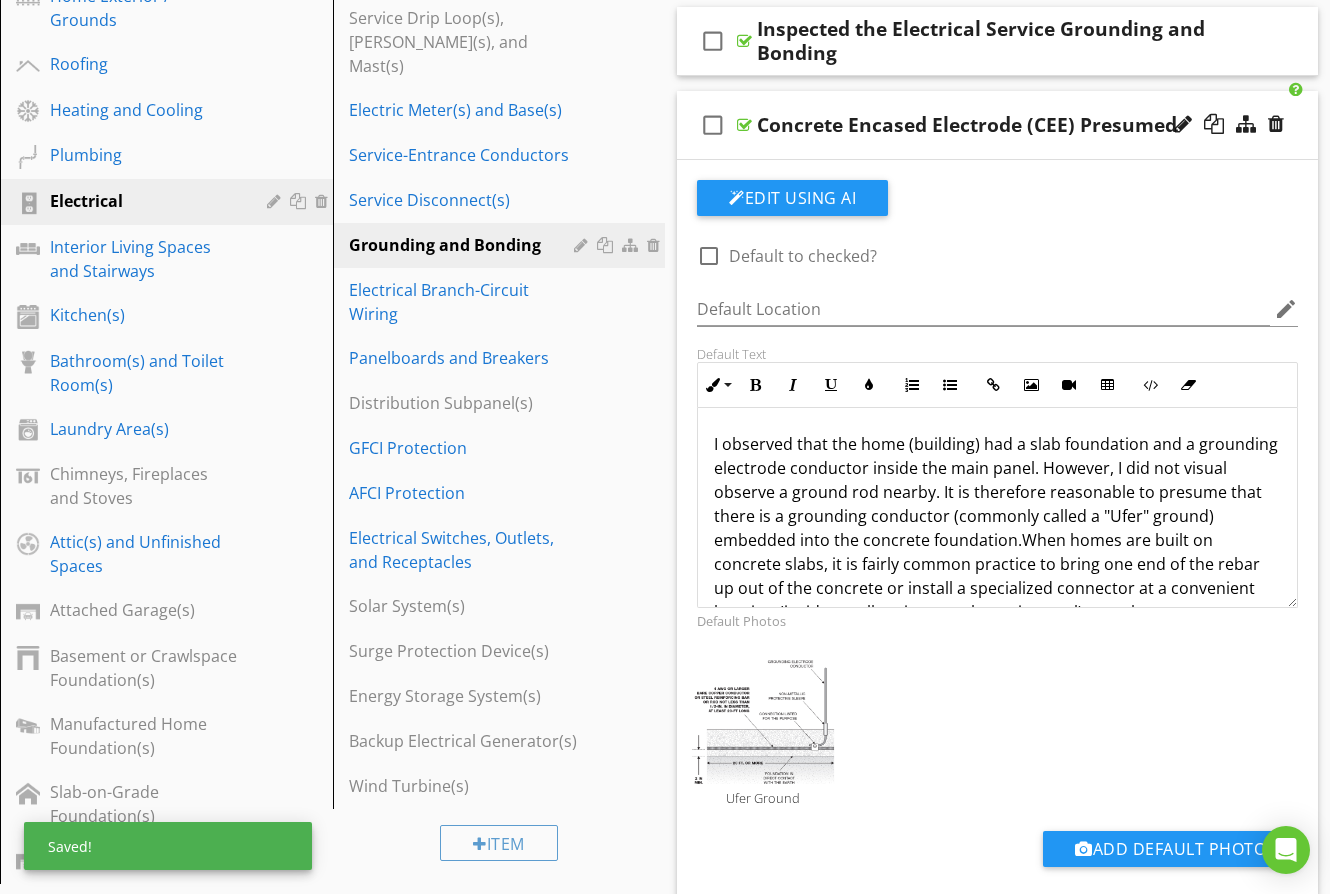click on "Ufer Ground" at bounding box center [997, 731] 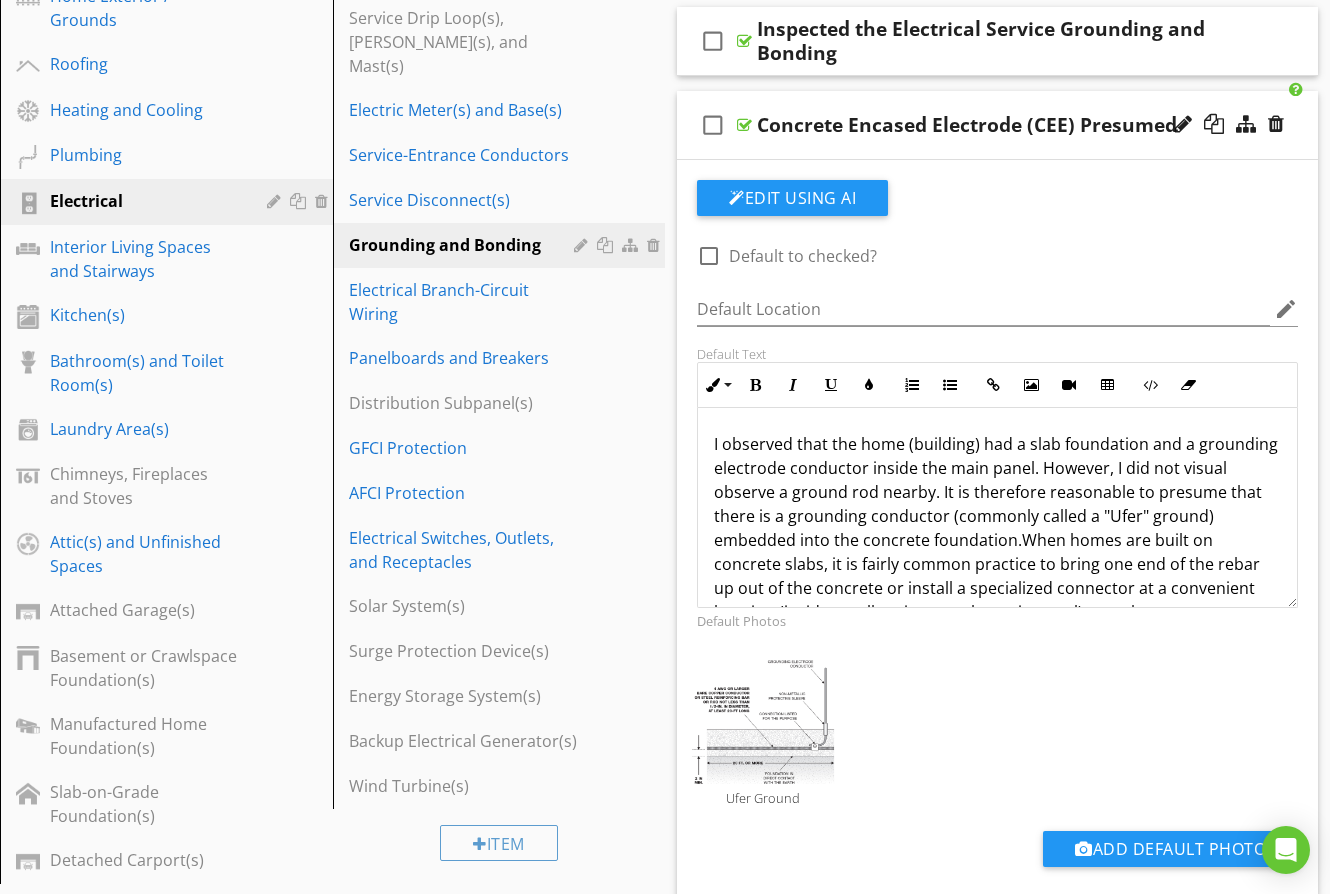 click on "I observed that the home (building) had a slab foundation and a grounding electrode conductor inside the main panel. However, I did not visual observe a ground rod nearby. It is therefore reasonable to presume that there is a grounding conductor (commonly called a "Ufer" ground) embedded into the concrete foundation." at bounding box center (996, 492) 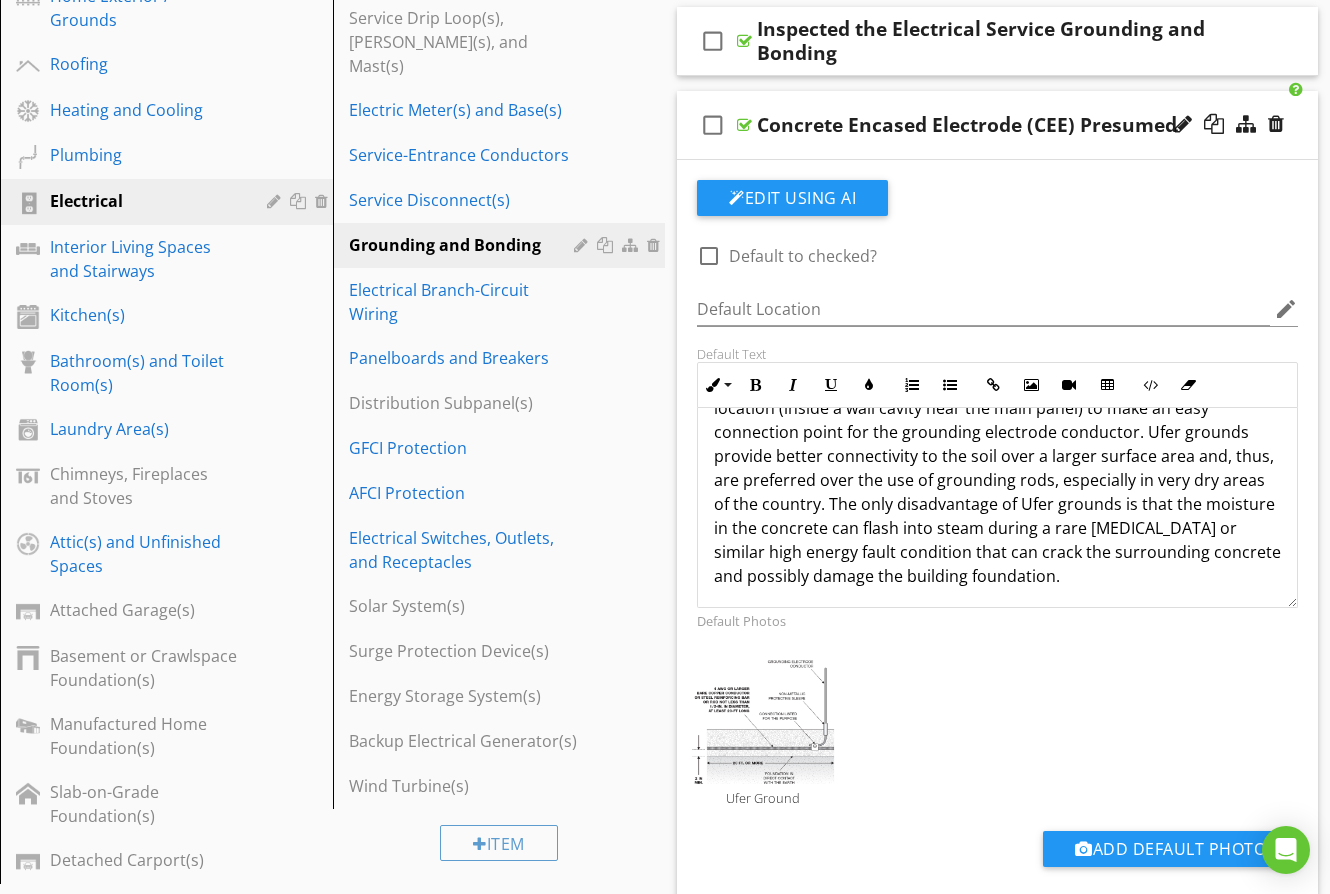 scroll, scrollTop: 209, scrollLeft: 0, axis: vertical 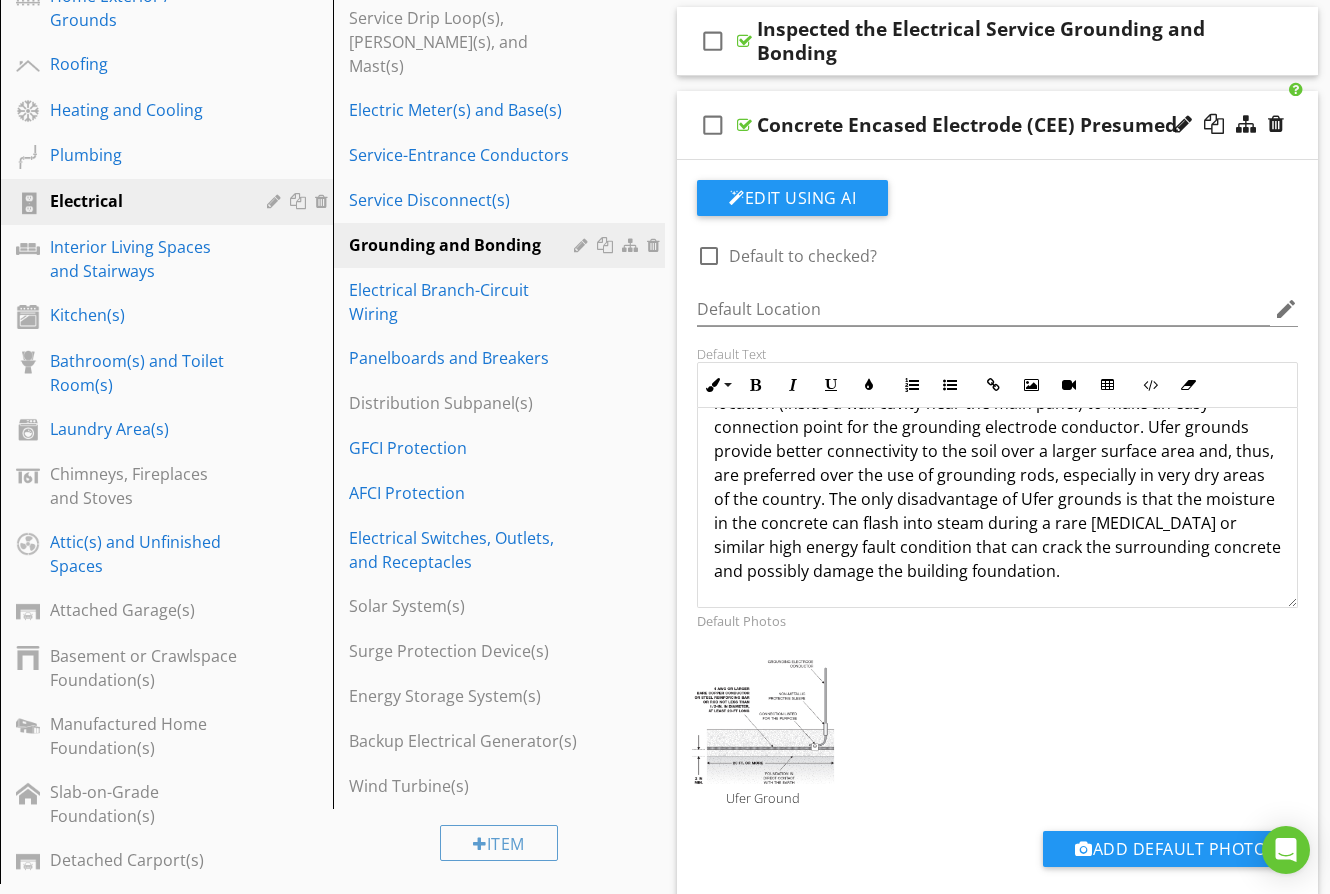 click on "check_box_outline_blank
Concrete Encased Electrode (CEE) Presumed" at bounding box center [997, 125] 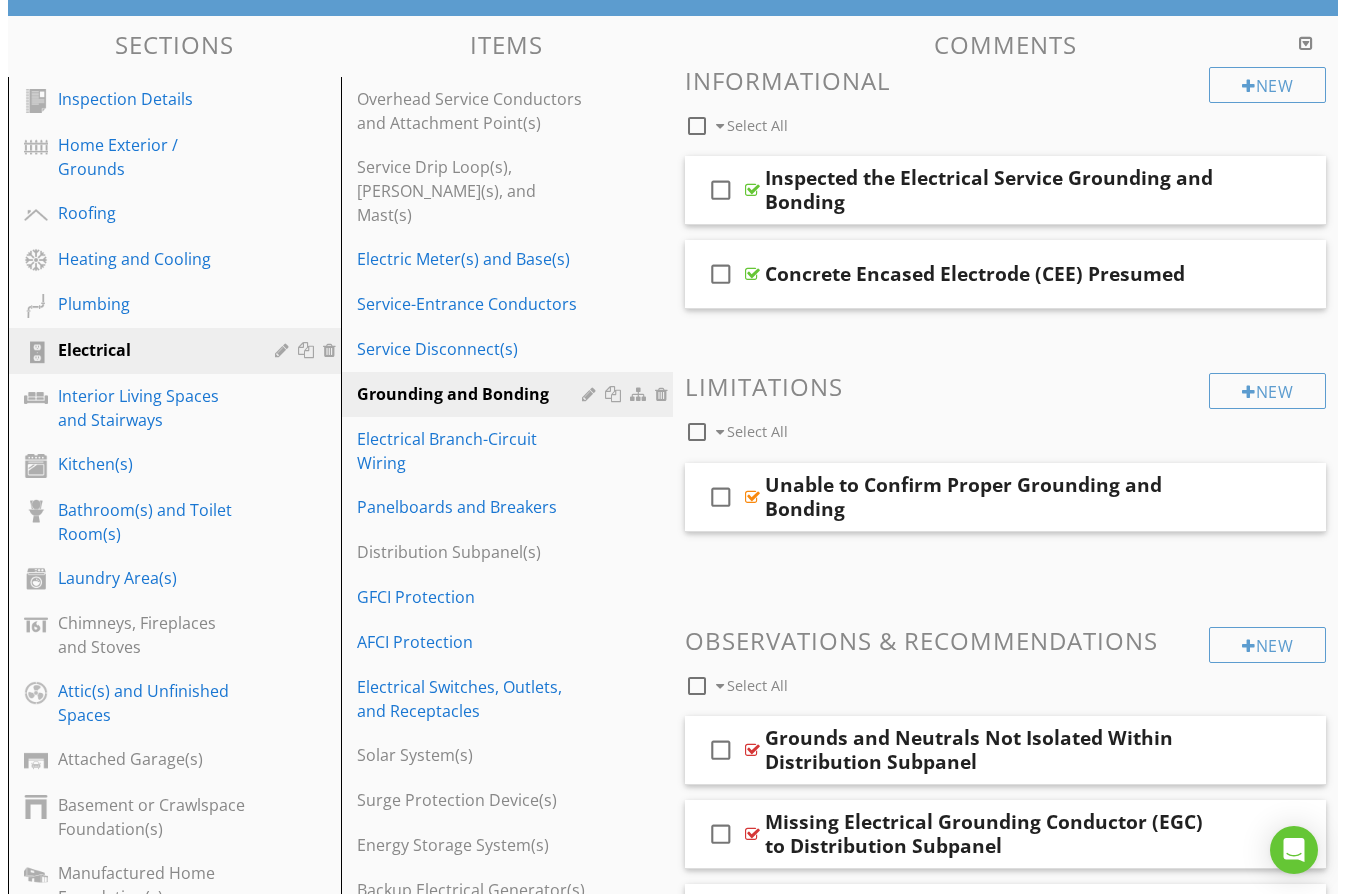 scroll, scrollTop: 0, scrollLeft: 0, axis: both 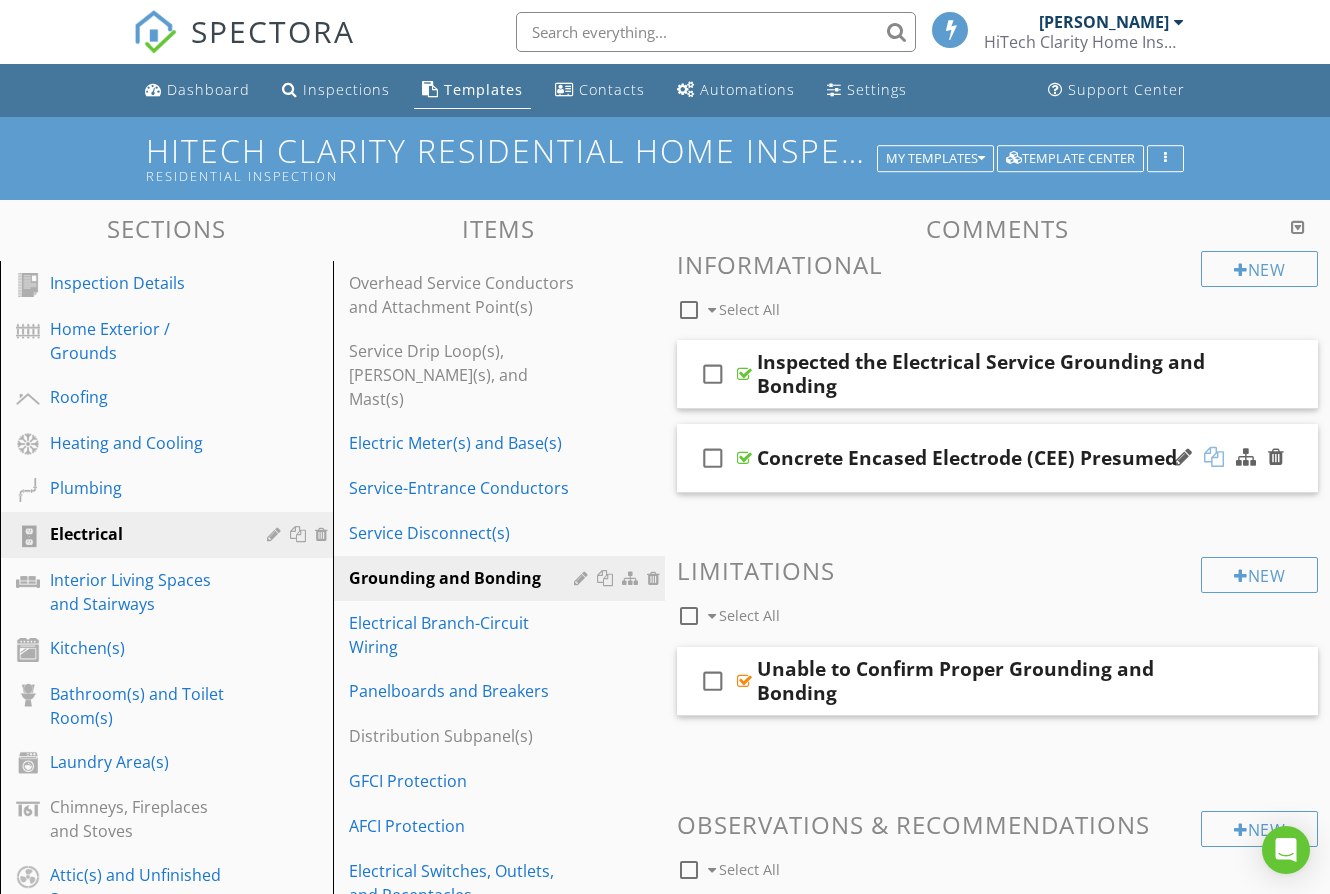 click at bounding box center [1214, 457] 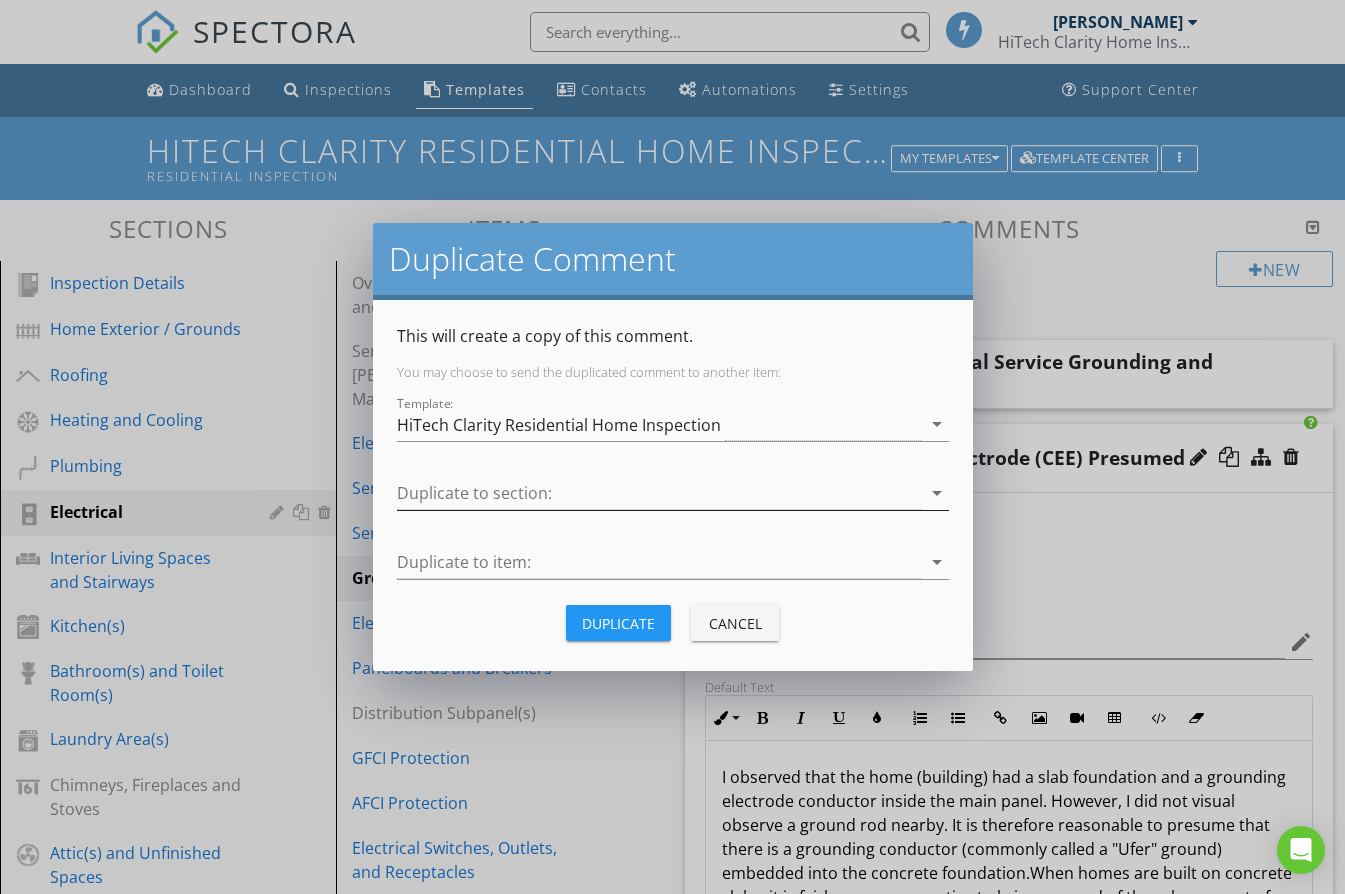 click at bounding box center (659, 493) 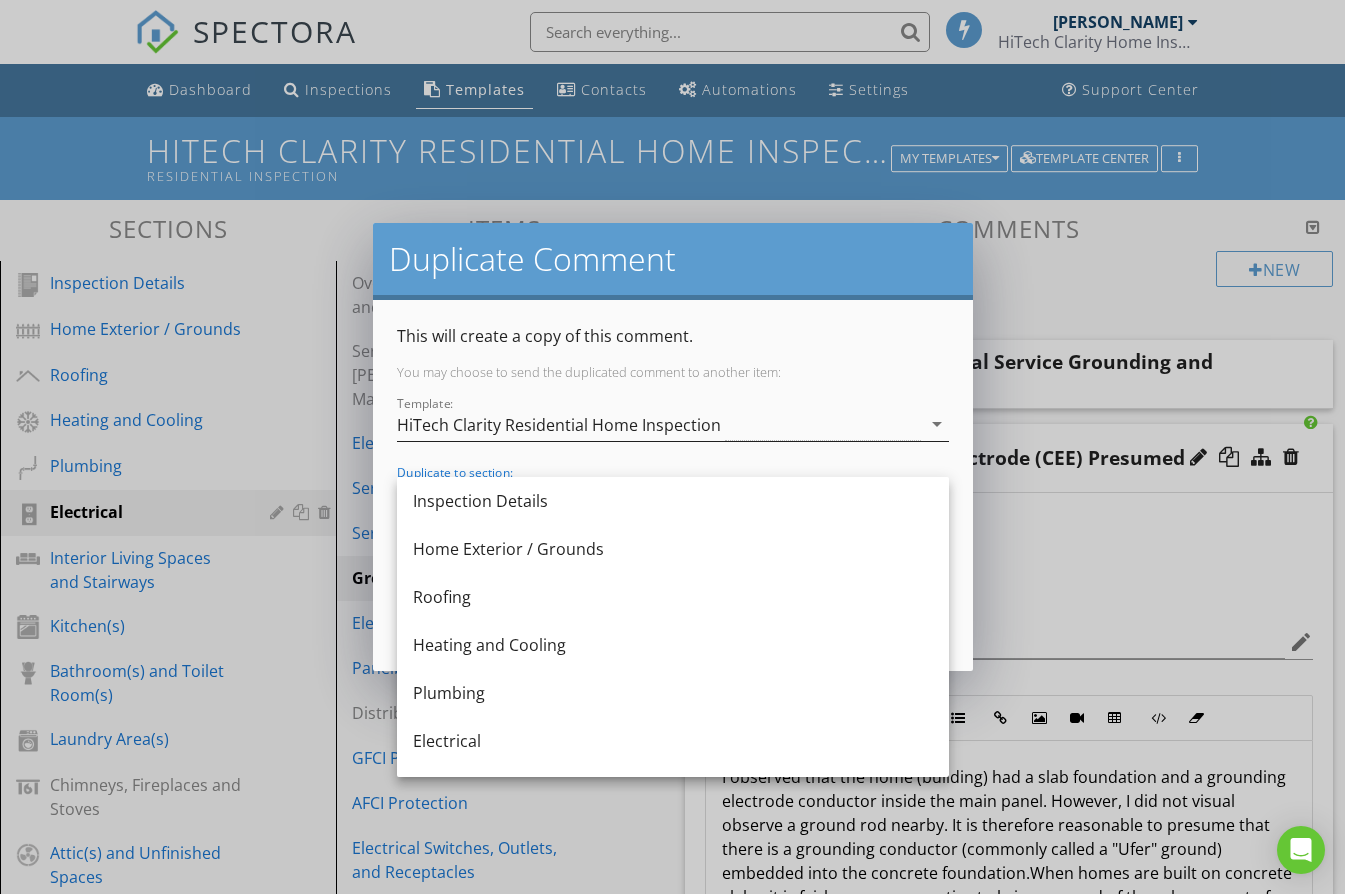 click on "HiTech Clarity Residential Home Inspection" at bounding box center (559, 425) 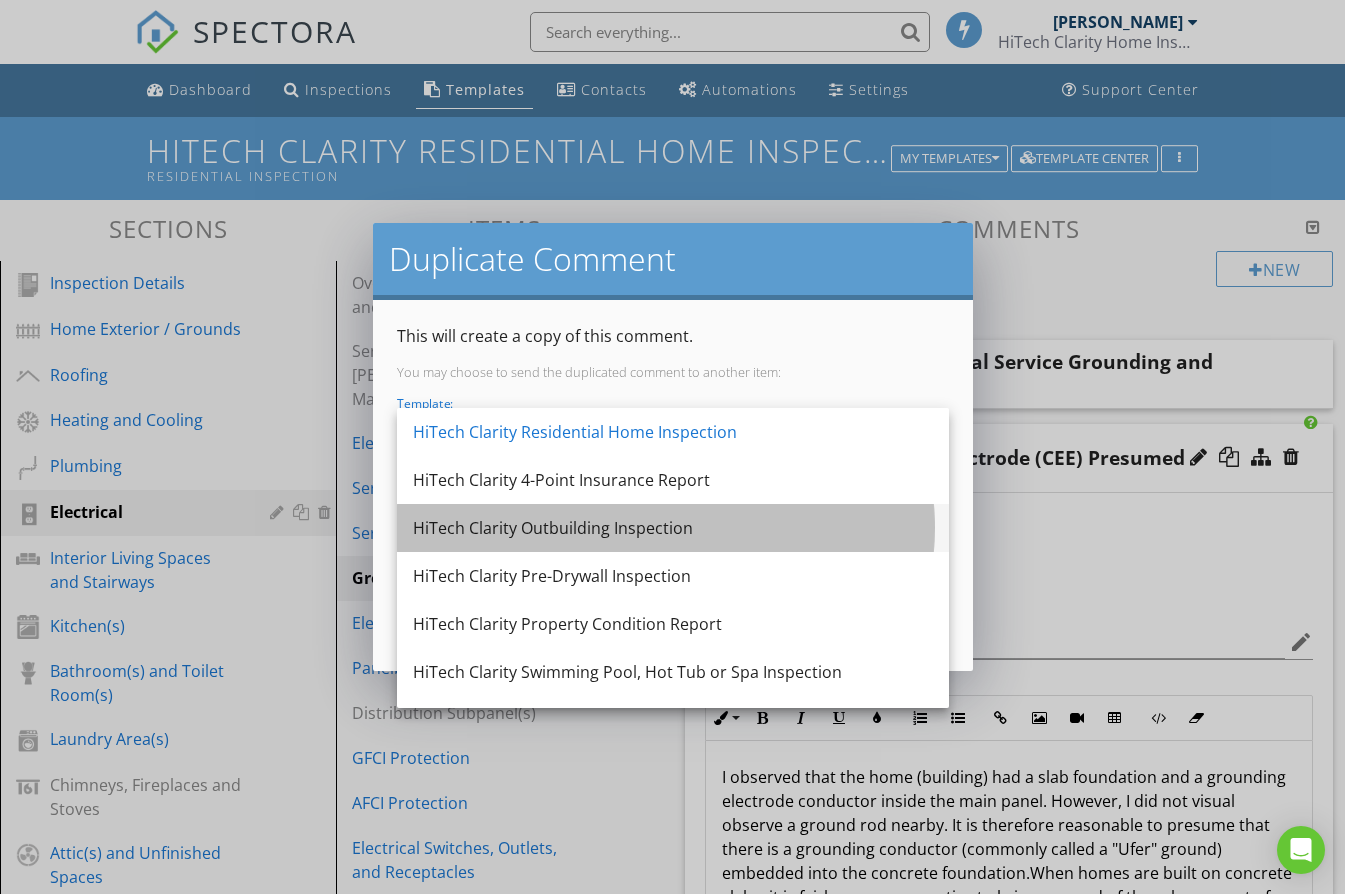 click on "HiTech Clarity Outbuilding Inspection" at bounding box center (673, 528) 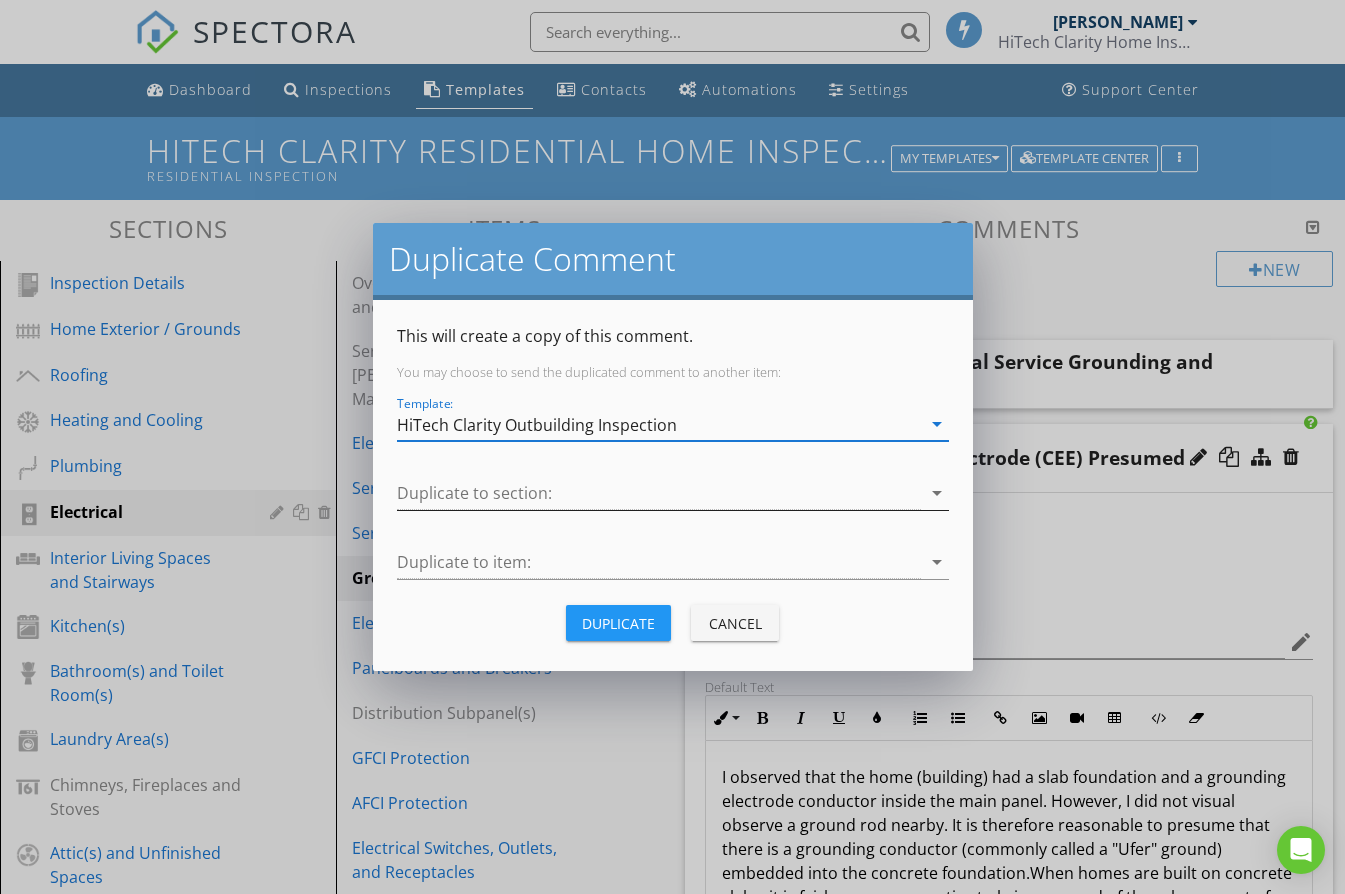 click at bounding box center [659, 493] 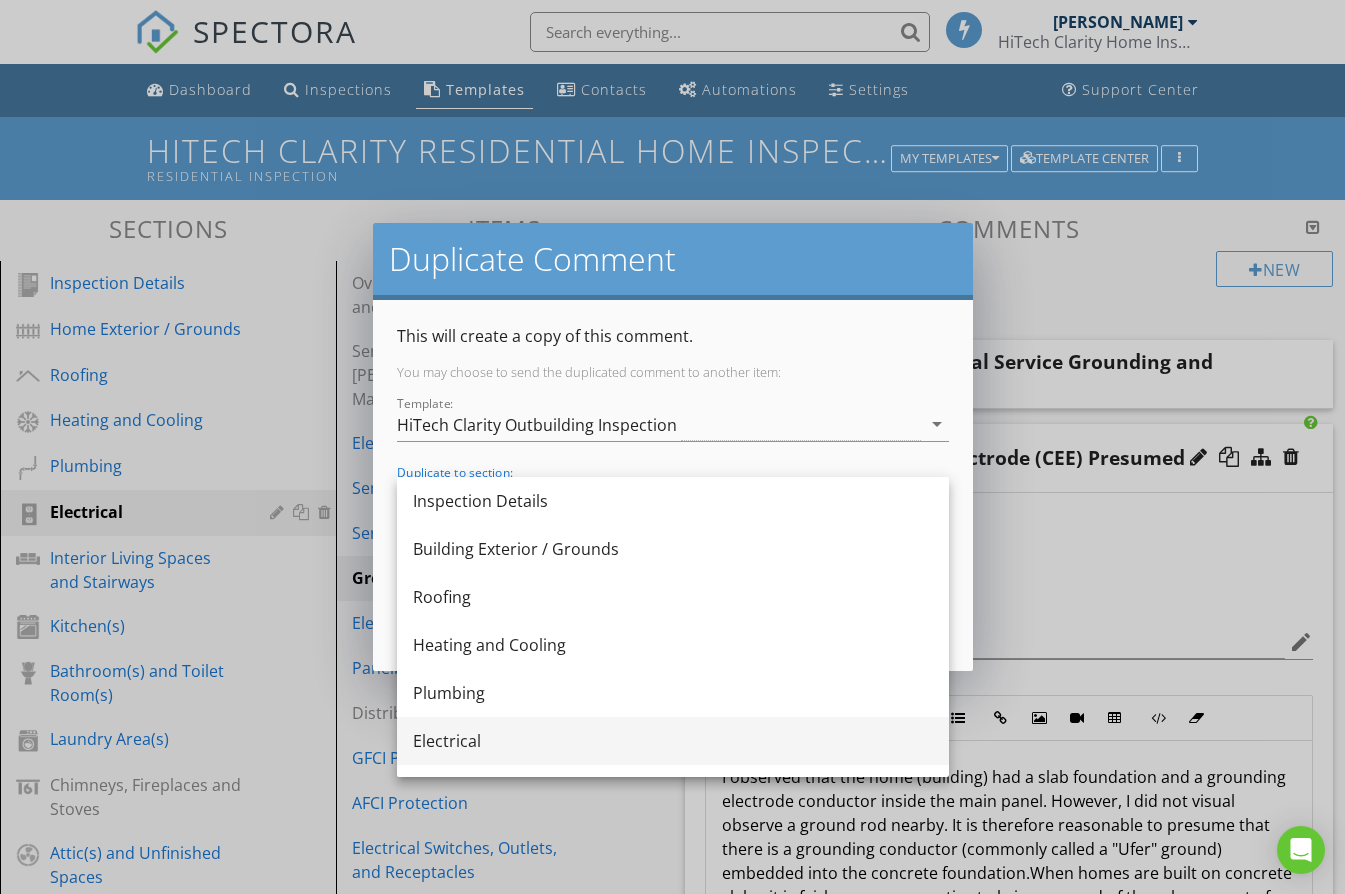 click on "Electrical" at bounding box center [673, 741] 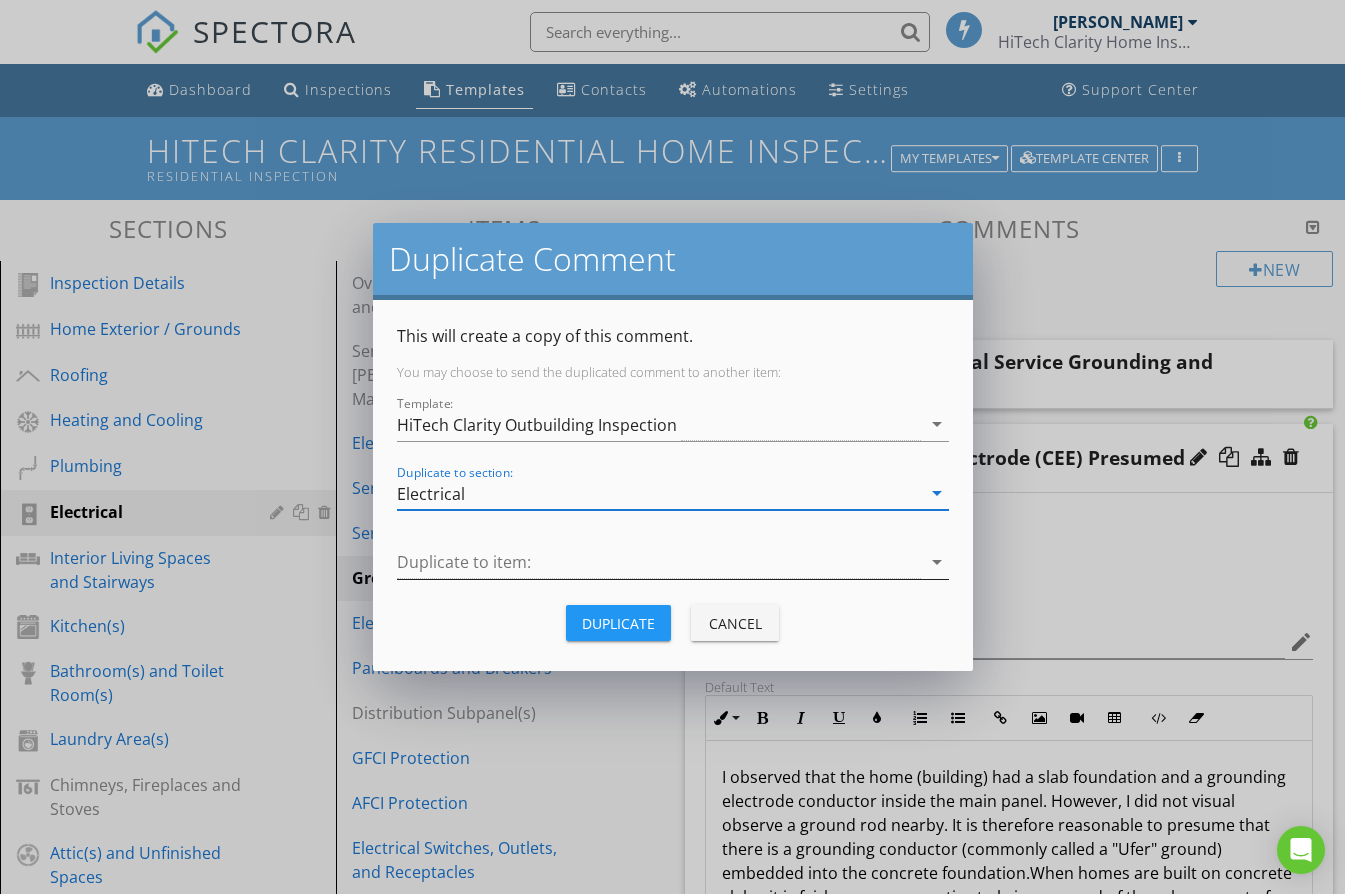 click at bounding box center [659, 562] 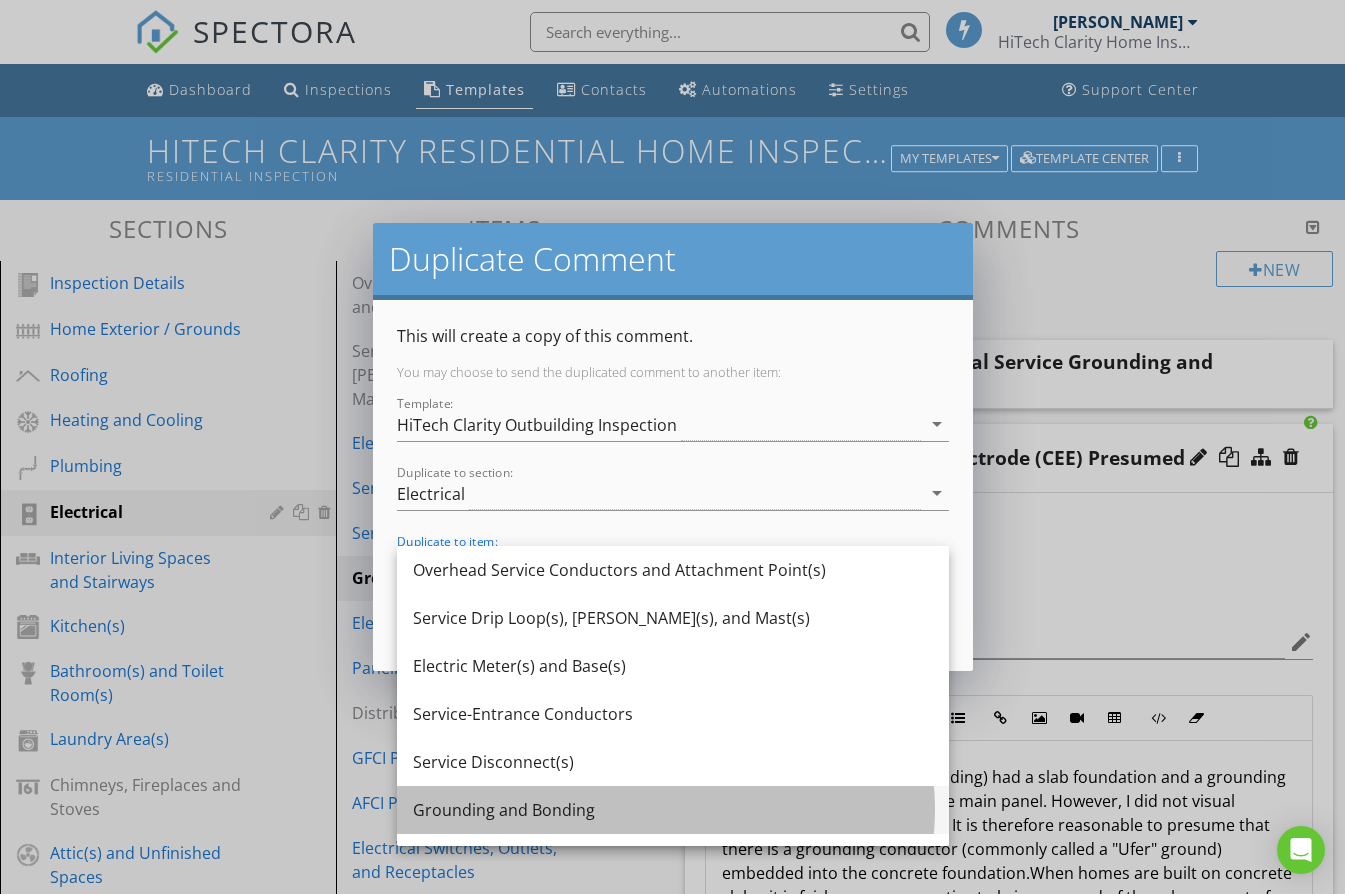 click on "Grounding and Bonding" at bounding box center [673, 810] 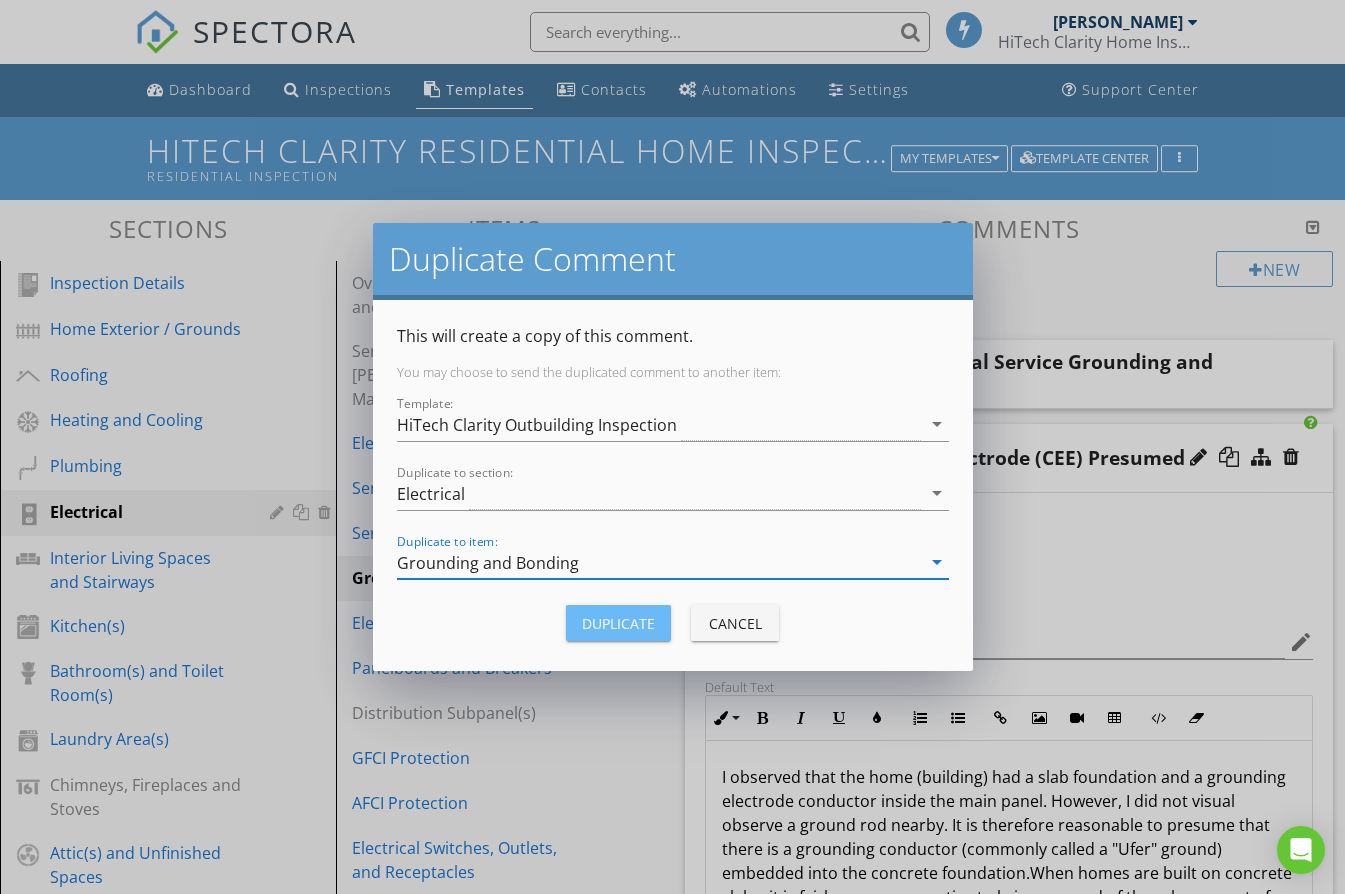 click on "Duplicate" at bounding box center (618, 623) 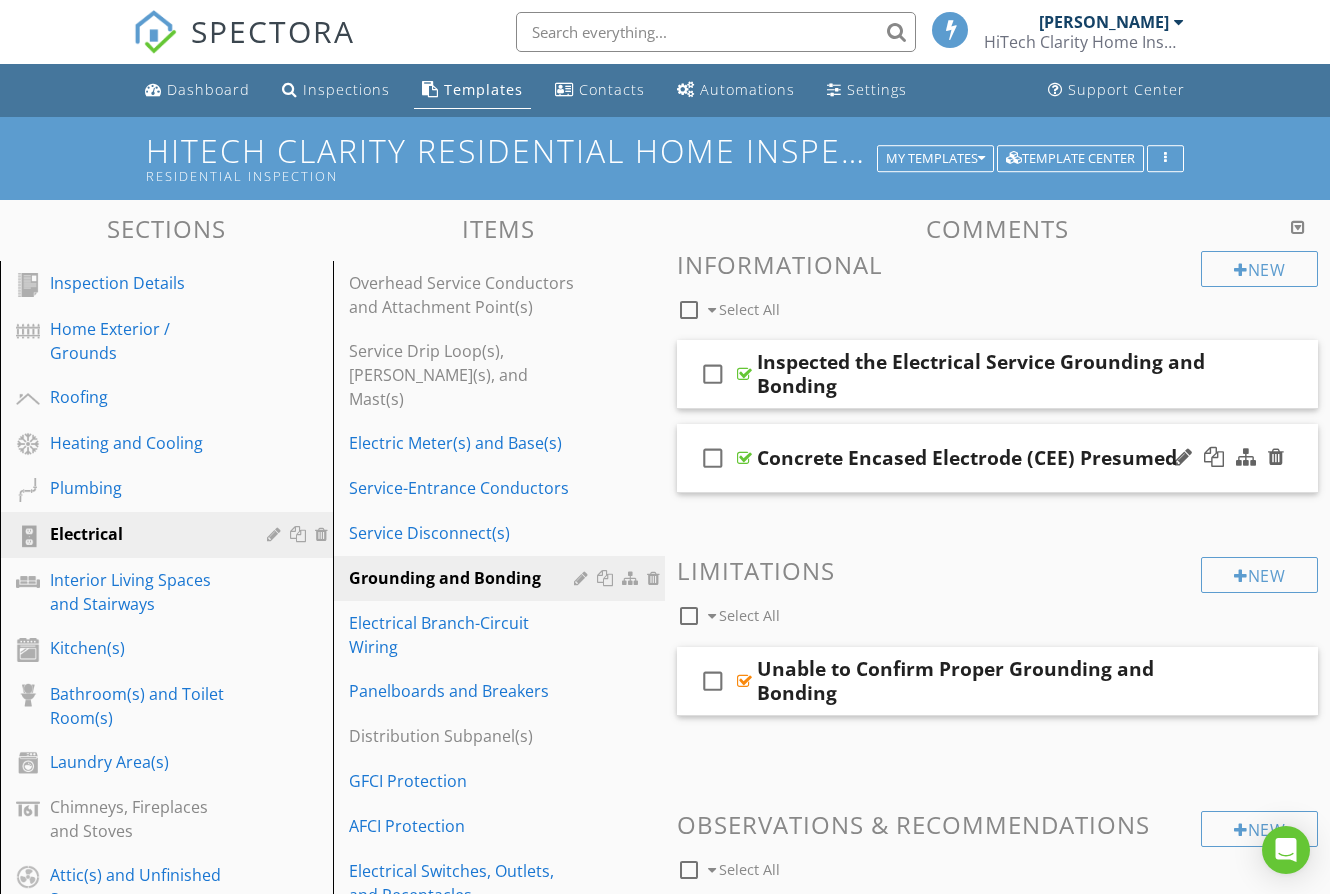 click on "check_box_outline_blank
Concrete Encased Electrode (CEE) Presumed" at bounding box center (997, 458) 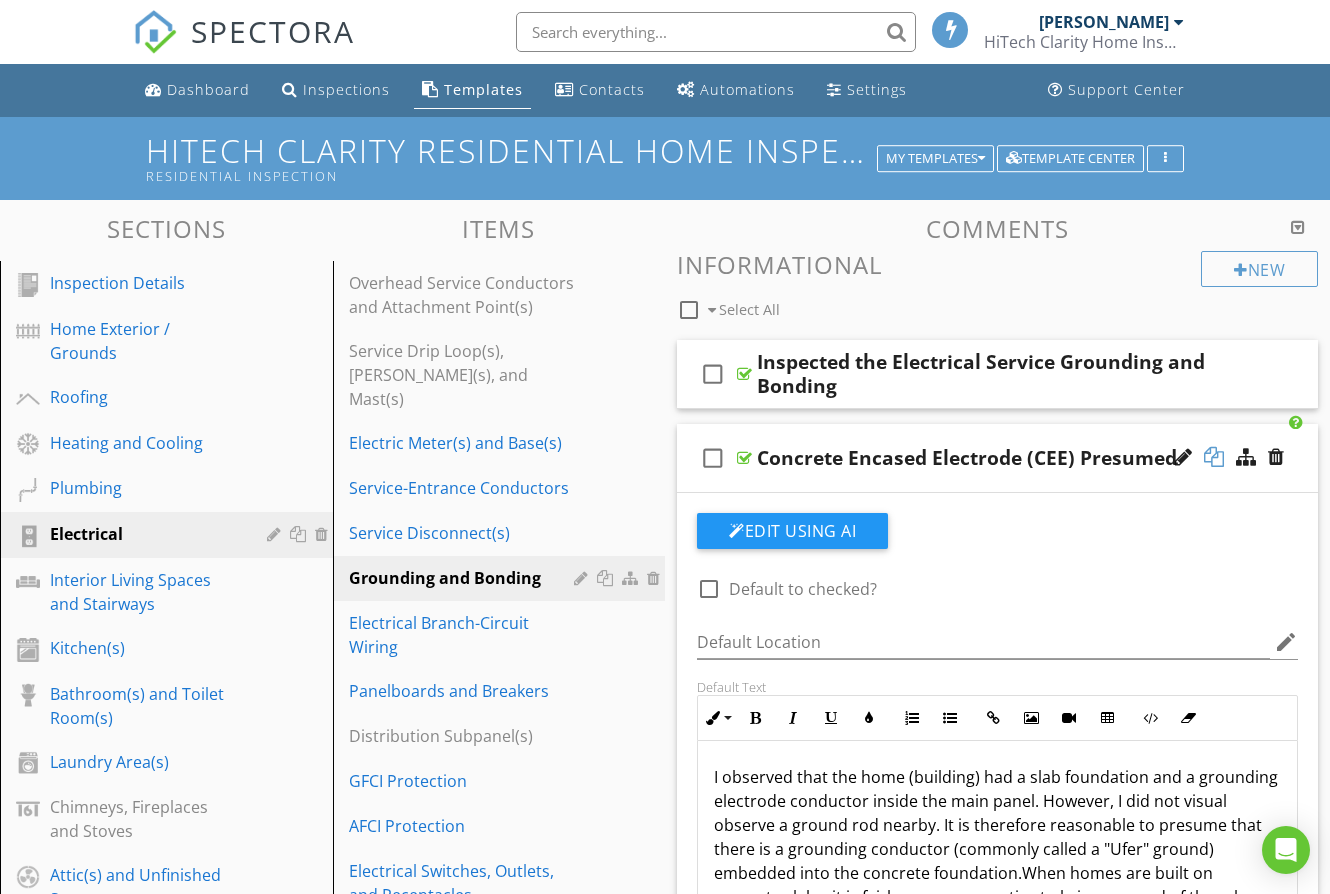 click at bounding box center (1214, 457) 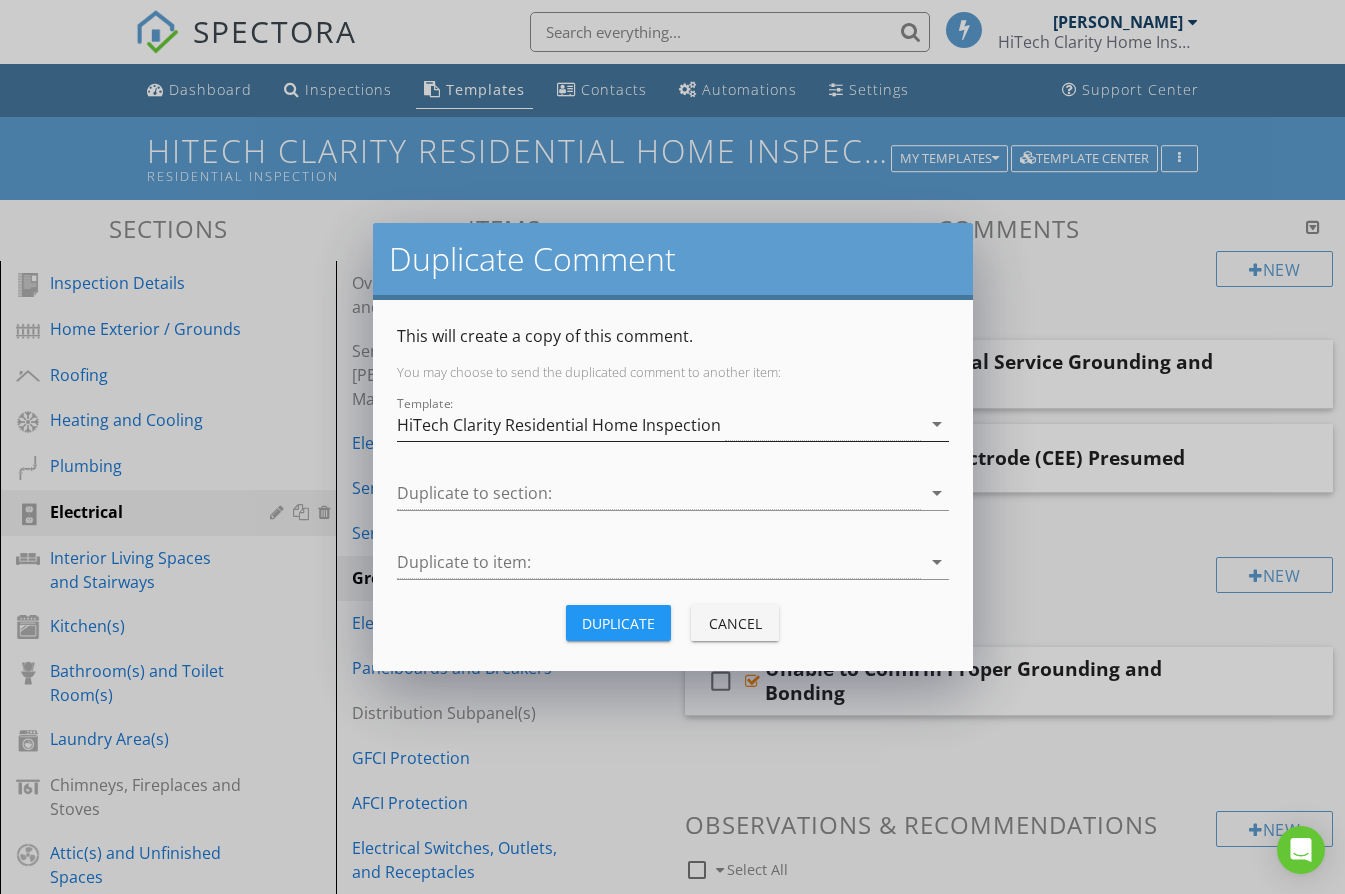 click on "HiTech Clarity Residential Home Inspection" at bounding box center (559, 425) 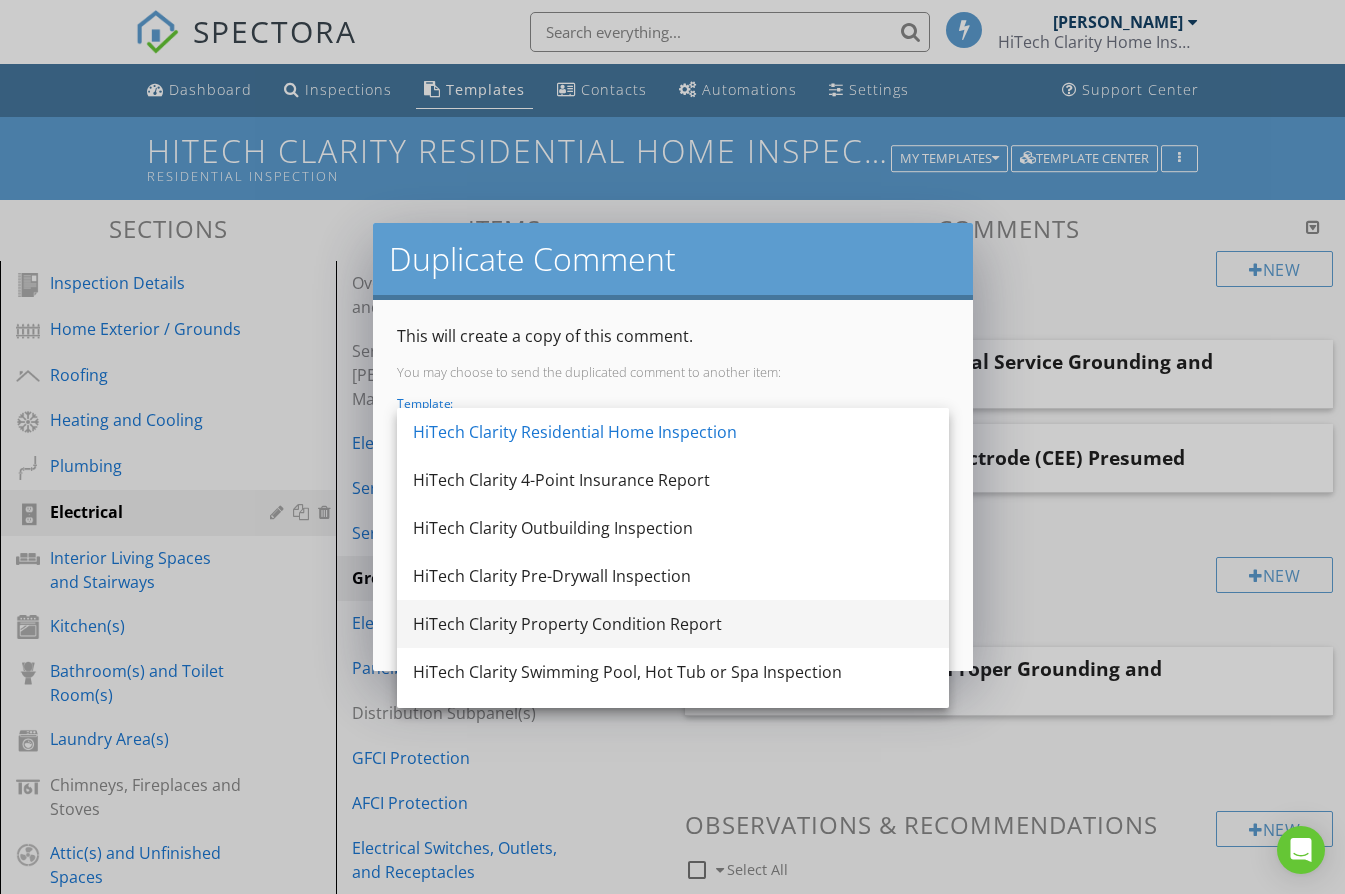 click on "HiTech Clarity Property Condition Report" at bounding box center (673, 624) 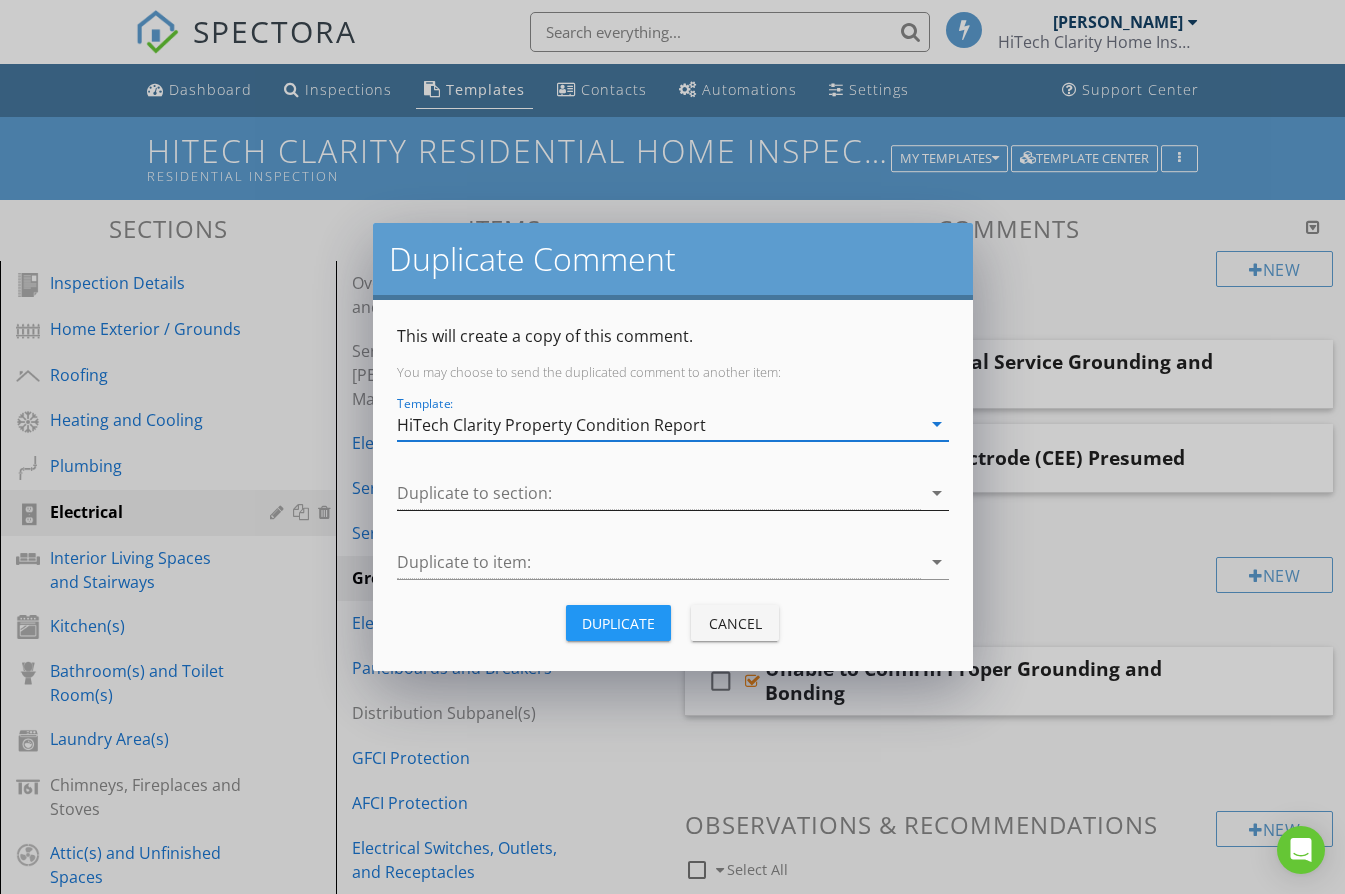 click at bounding box center (659, 493) 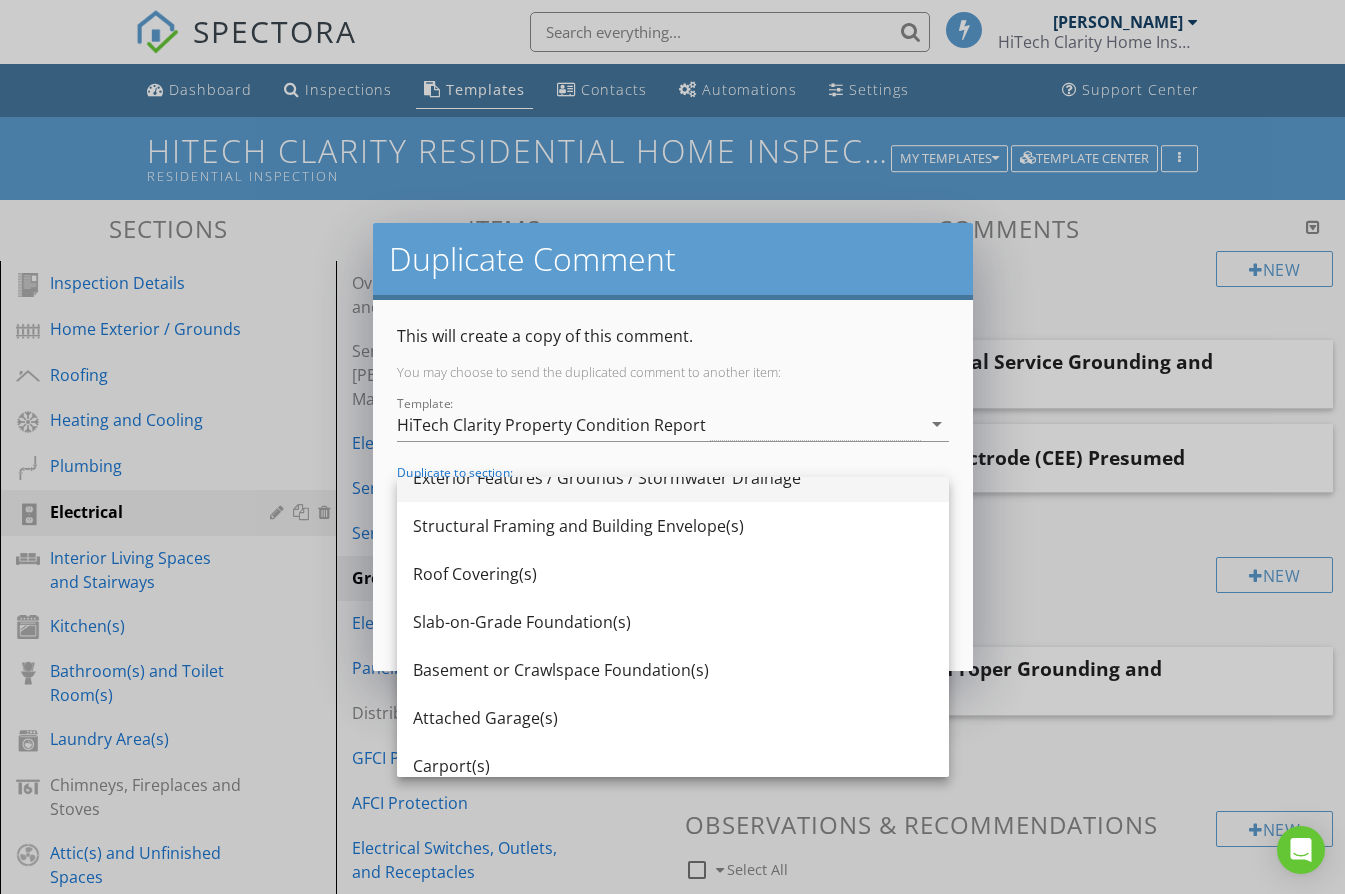 scroll, scrollTop: 333, scrollLeft: 0, axis: vertical 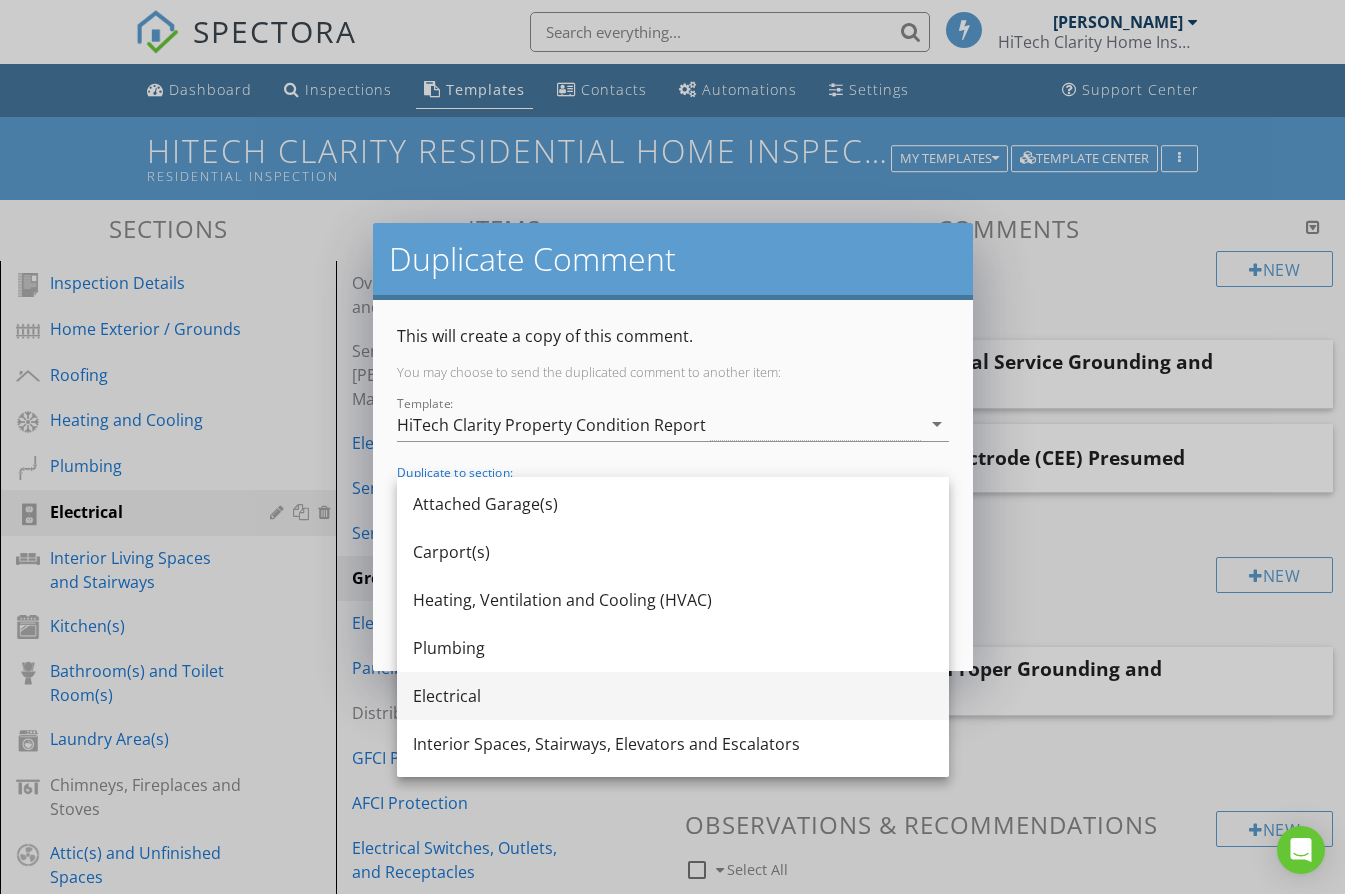 click on "Electrical" at bounding box center (673, 696) 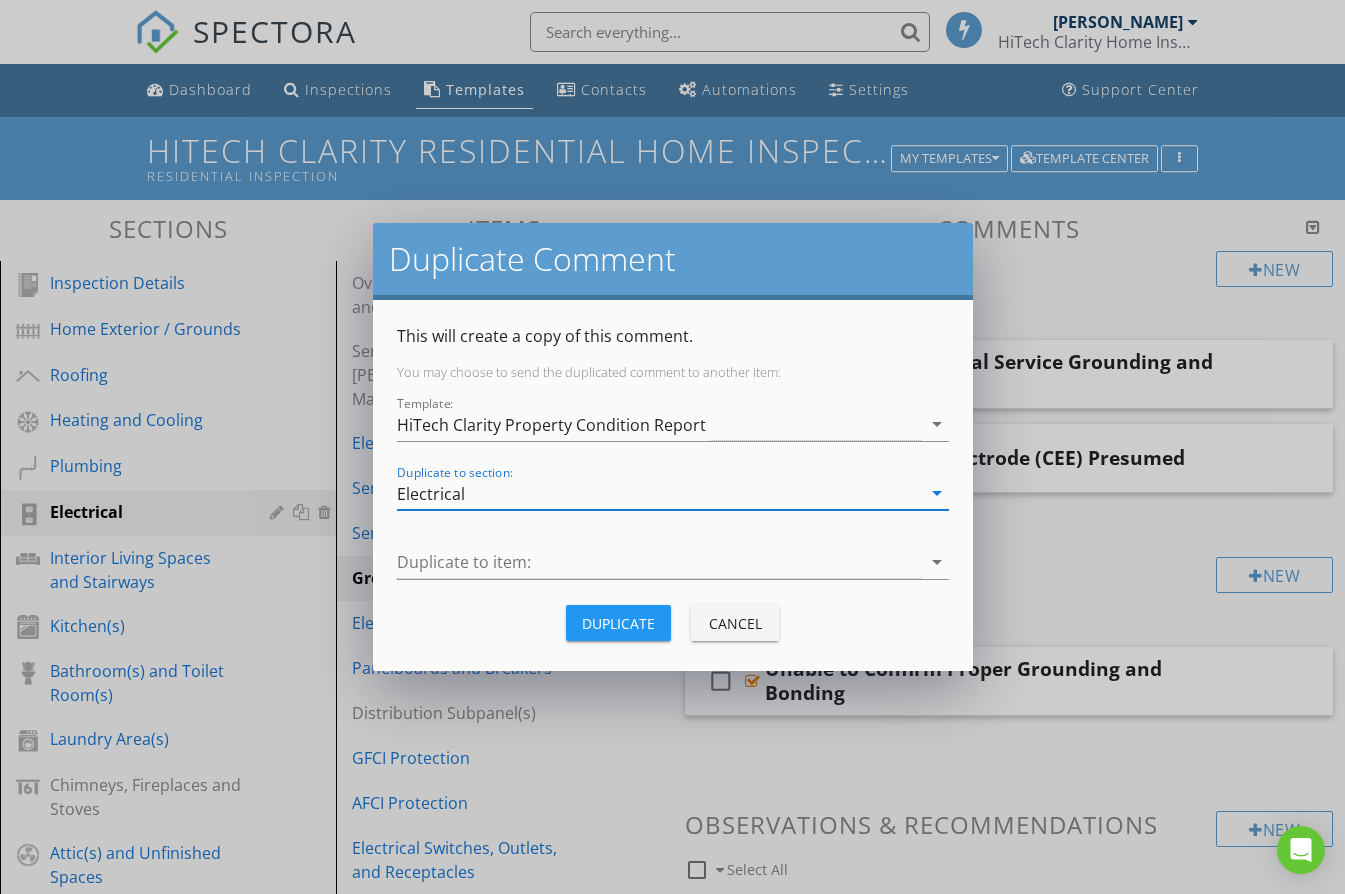 click on "Duplicate to item: arrow_drop_down" at bounding box center [673, 572] 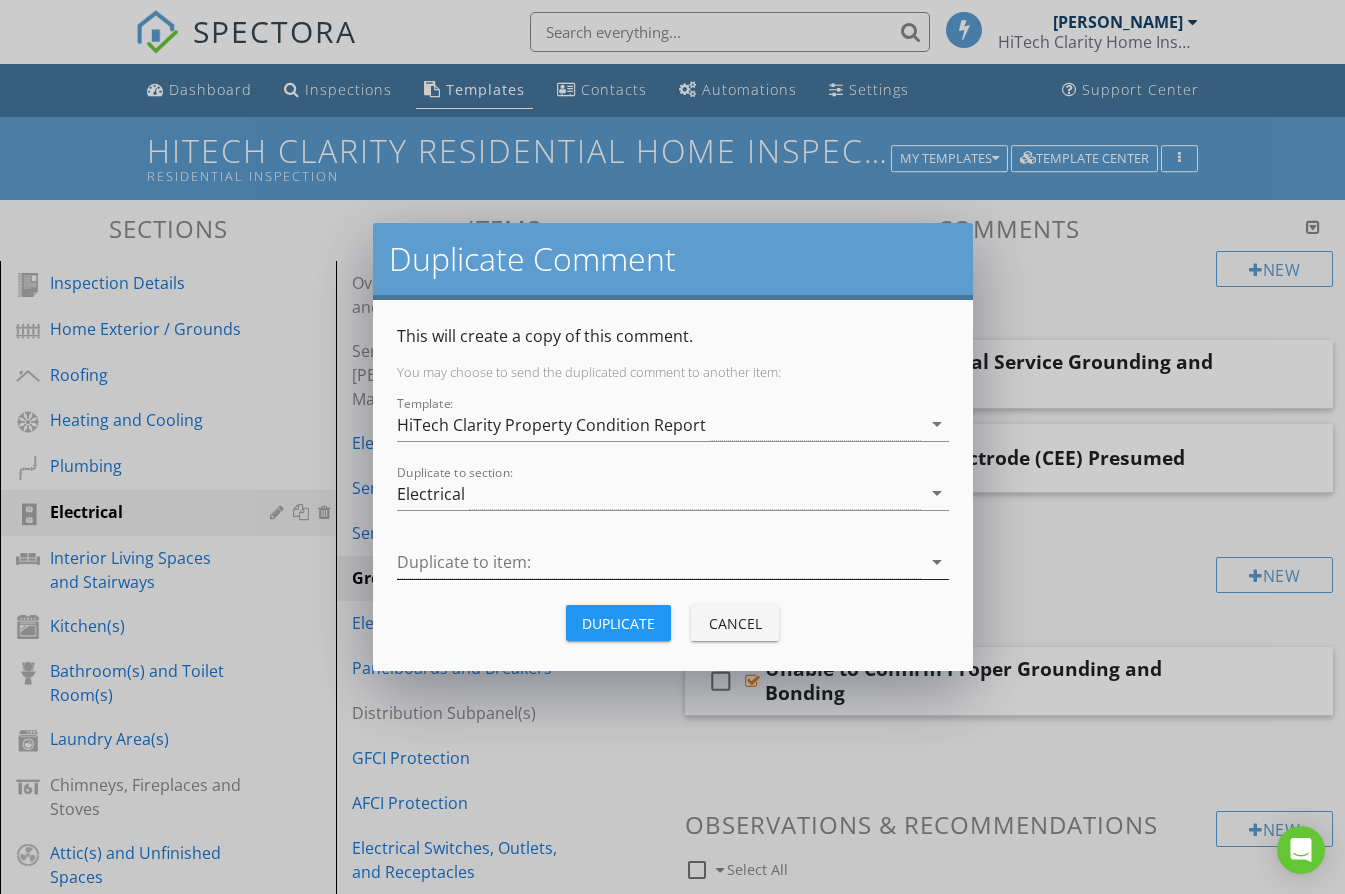 click at bounding box center [659, 562] 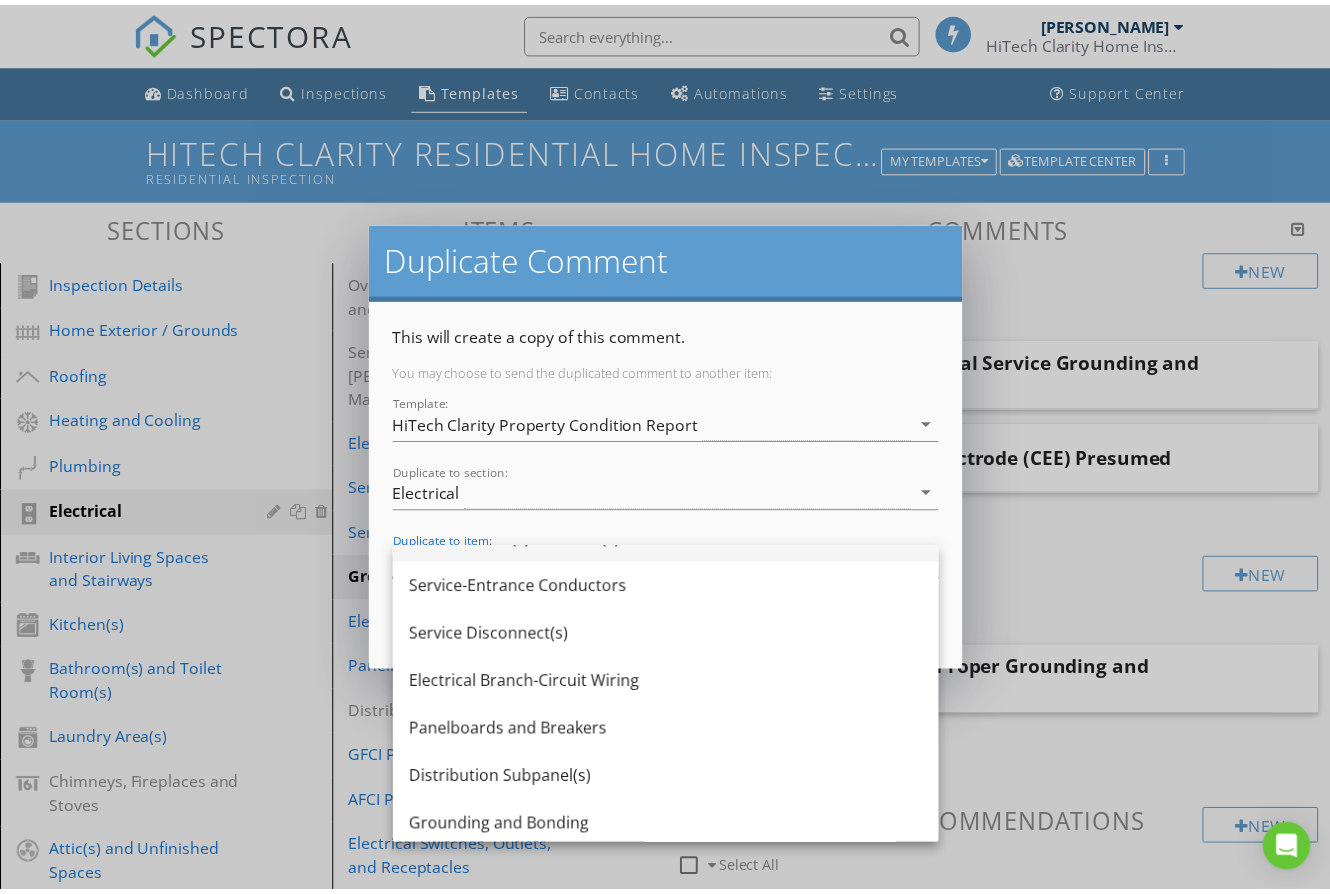 scroll, scrollTop: 167, scrollLeft: 0, axis: vertical 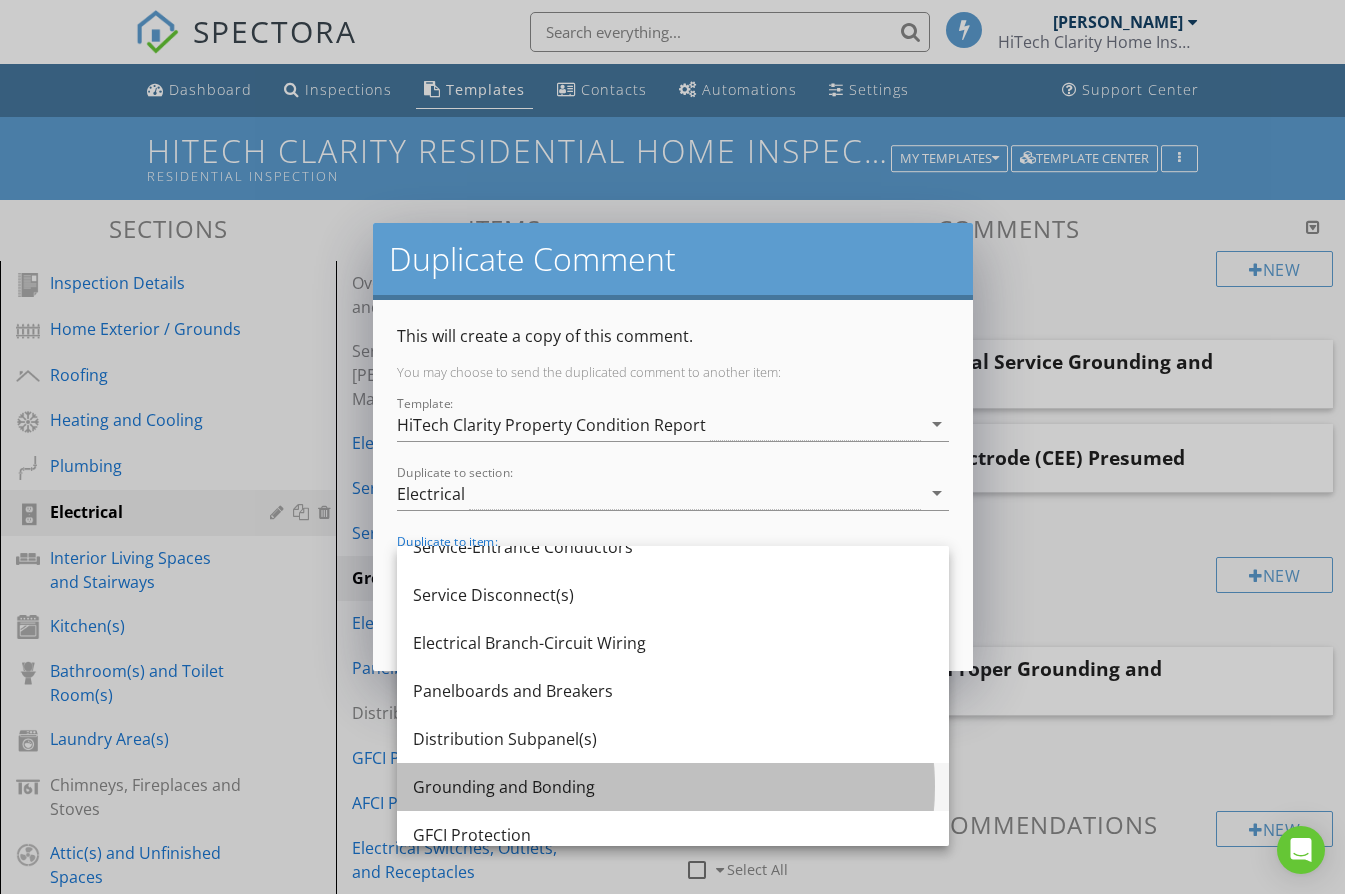 click on "Grounding and Bonding" at bounding box center [673, 787] 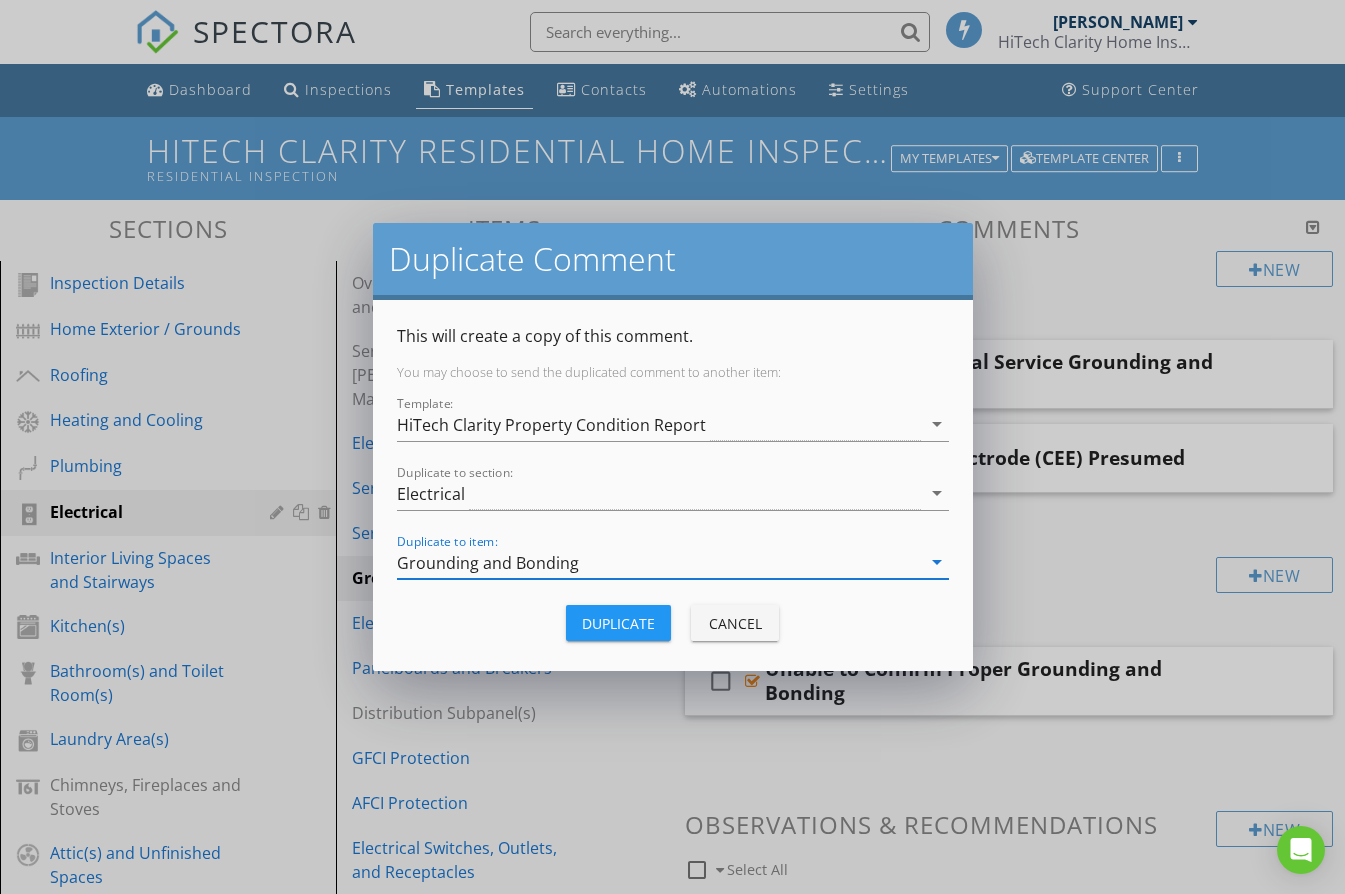 click on "Duplicate" at bounding box center (618, 623) 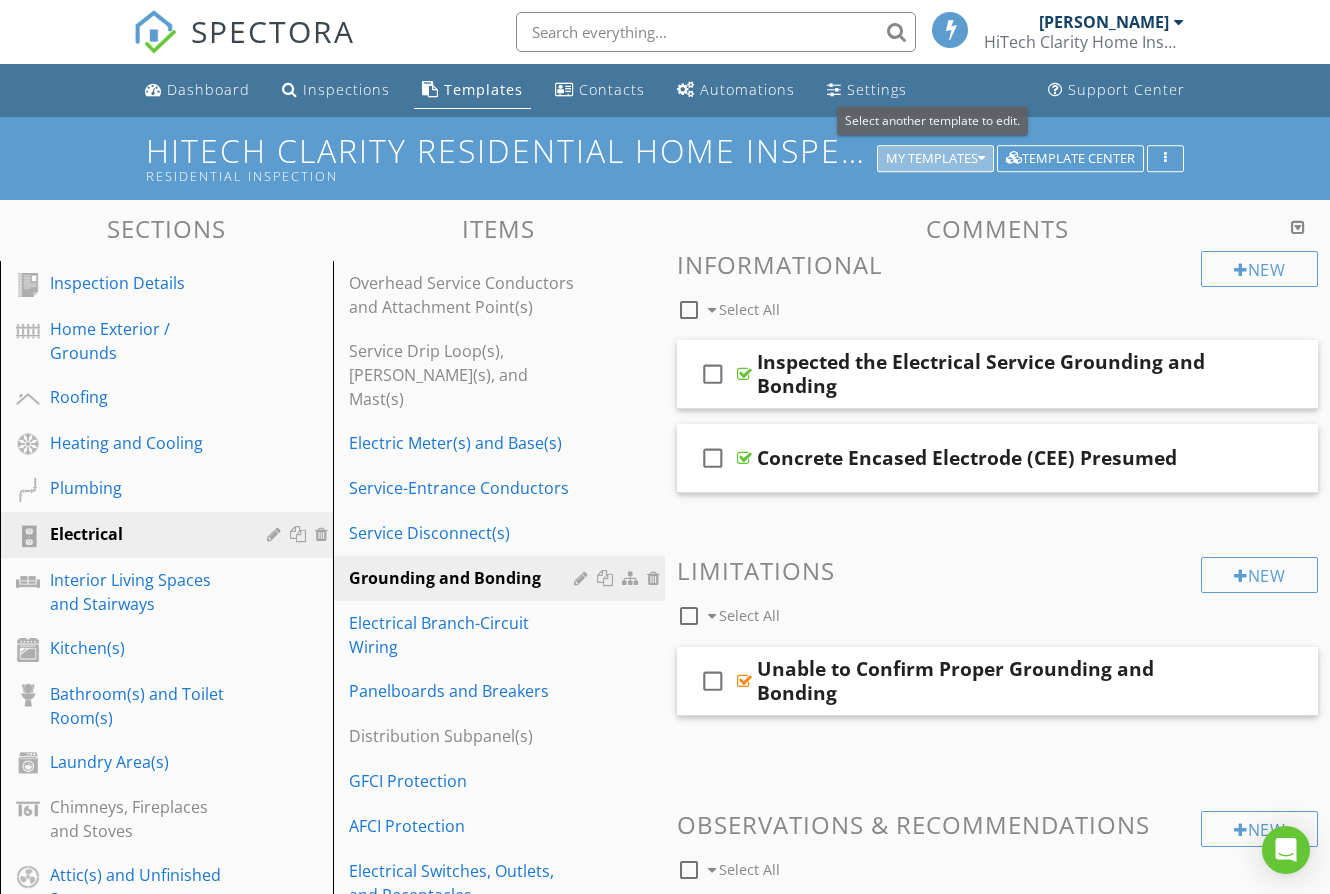 click on "My Templates" at bounding box center [935, 159] 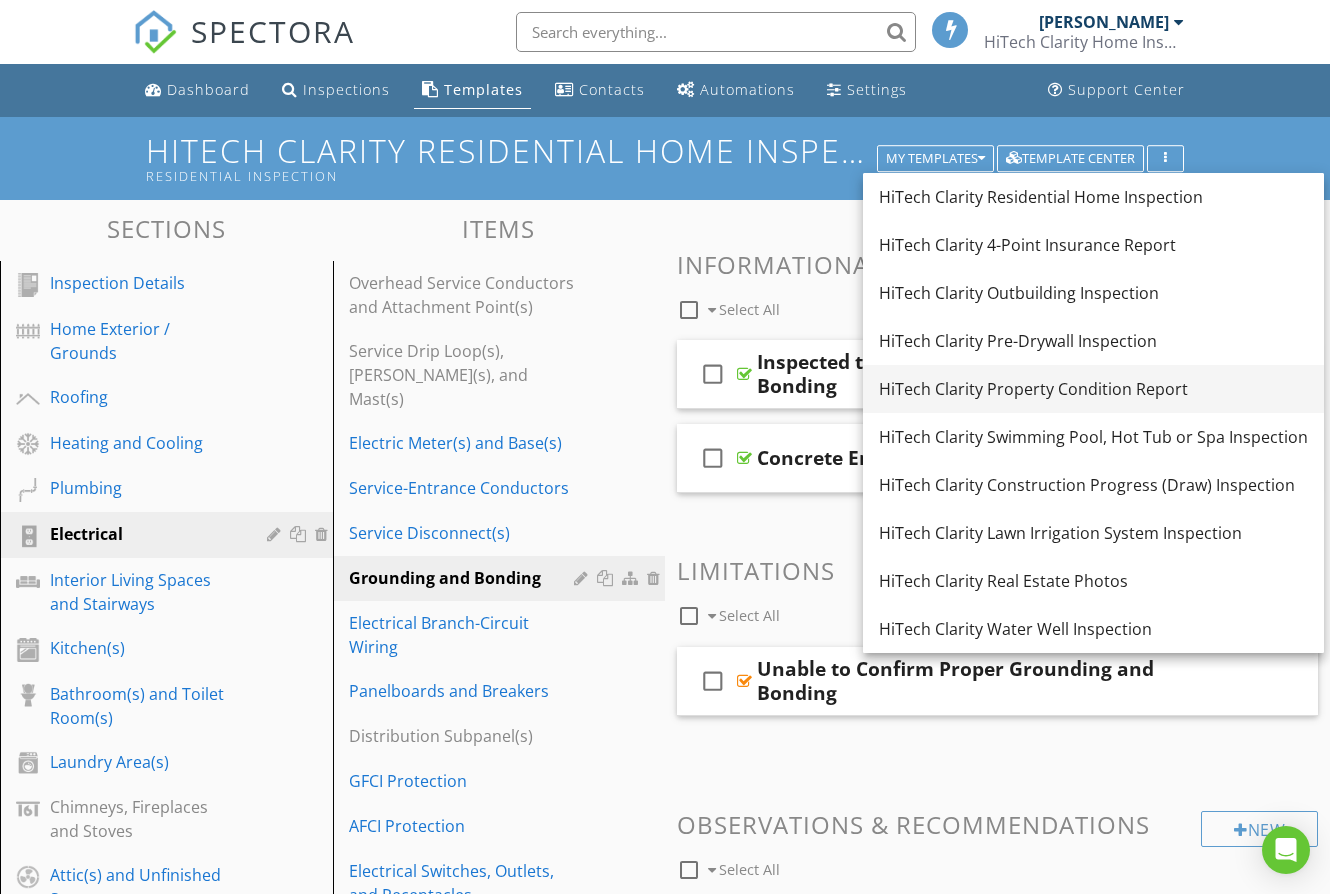 click on "HiTech Clarity Property Condition Report" at bounding box center [1093, 389] 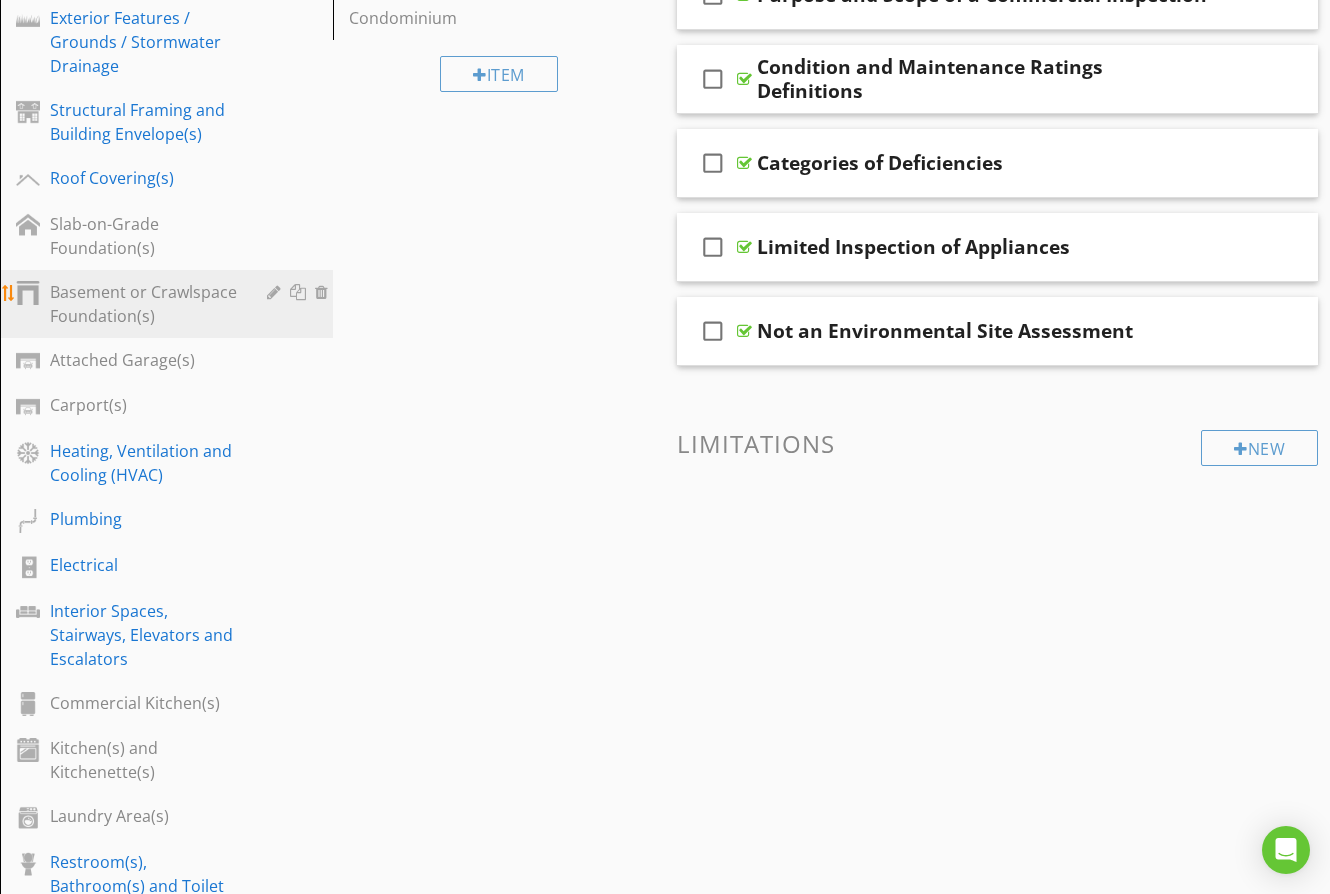 scroll, scrollTop: 500, scrollLeft: 0, axis: vertical 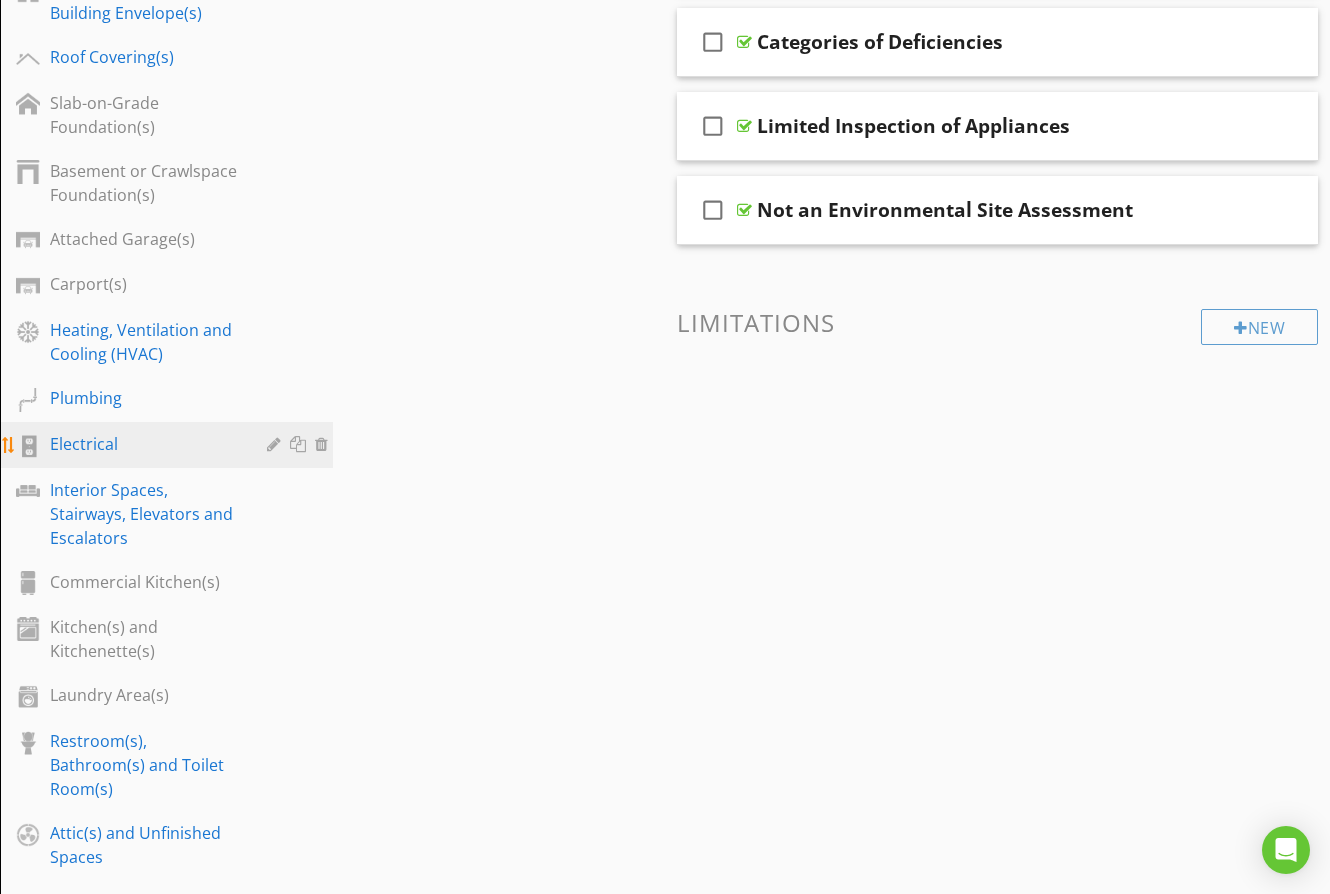 click on "Electrical" at bounding box center [144, 444] 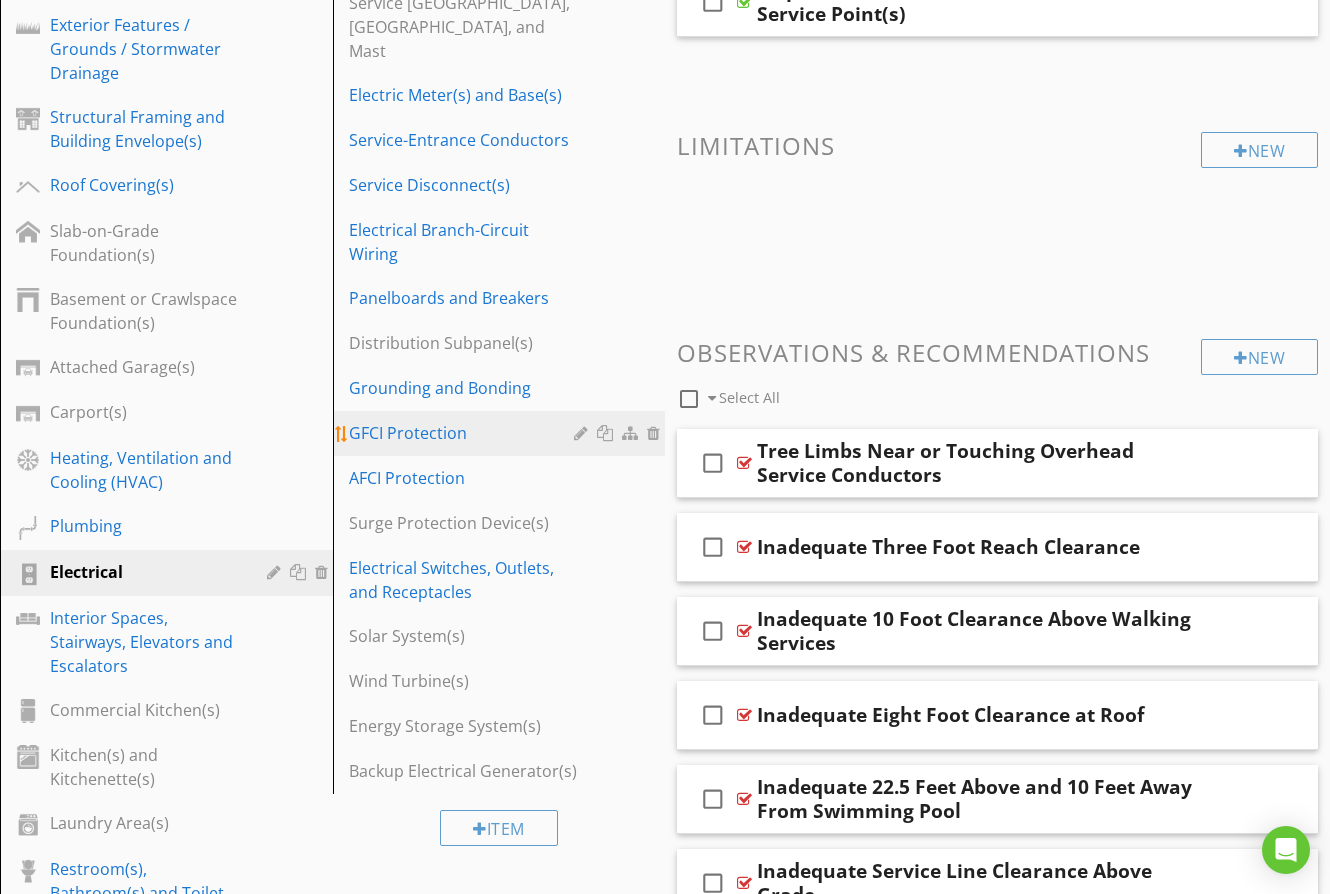 scroll, scrollTop: 333, scrollLeft: 0, axis: vertical 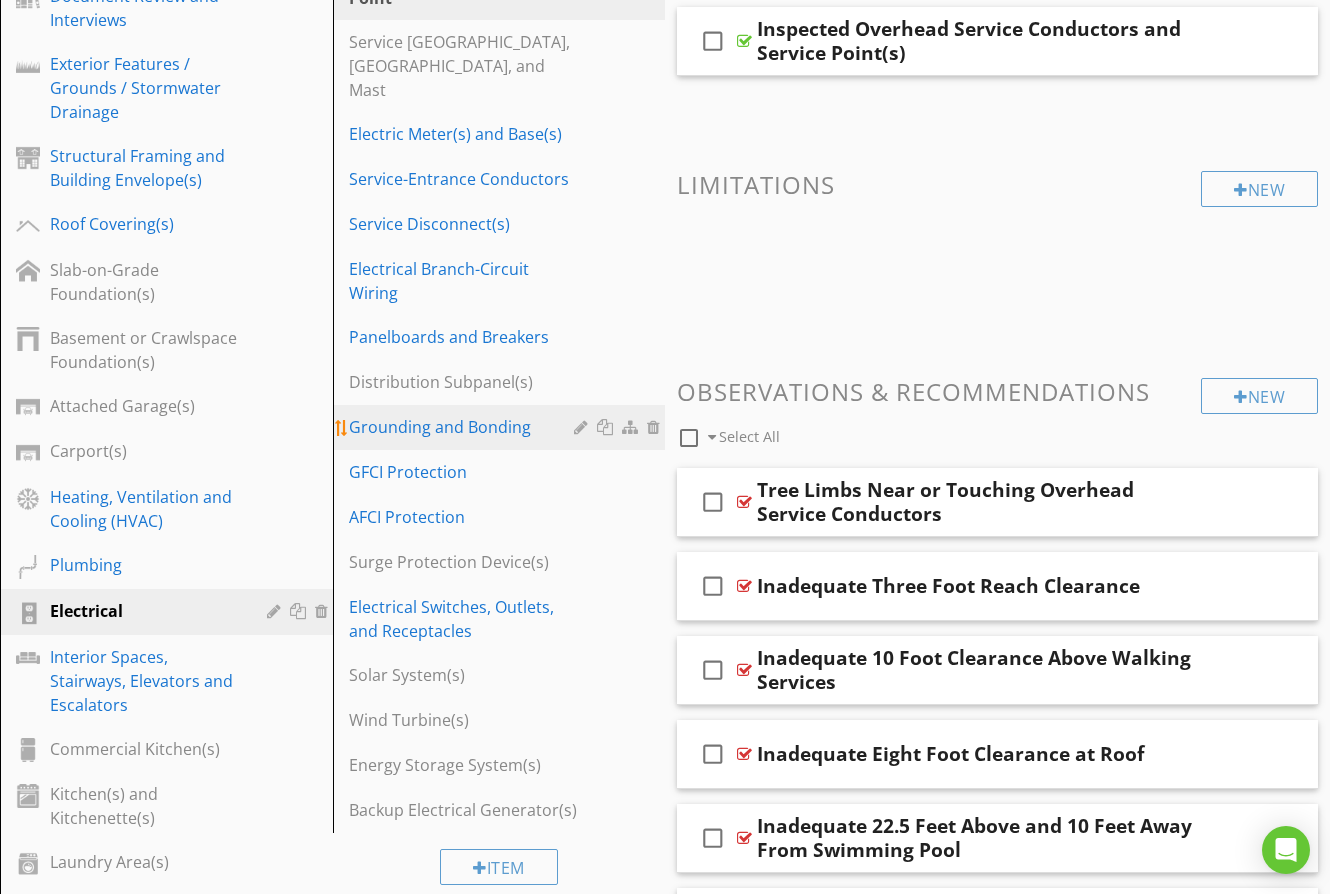click on "Grounding and Bonding" at bounding box center [465, 427] 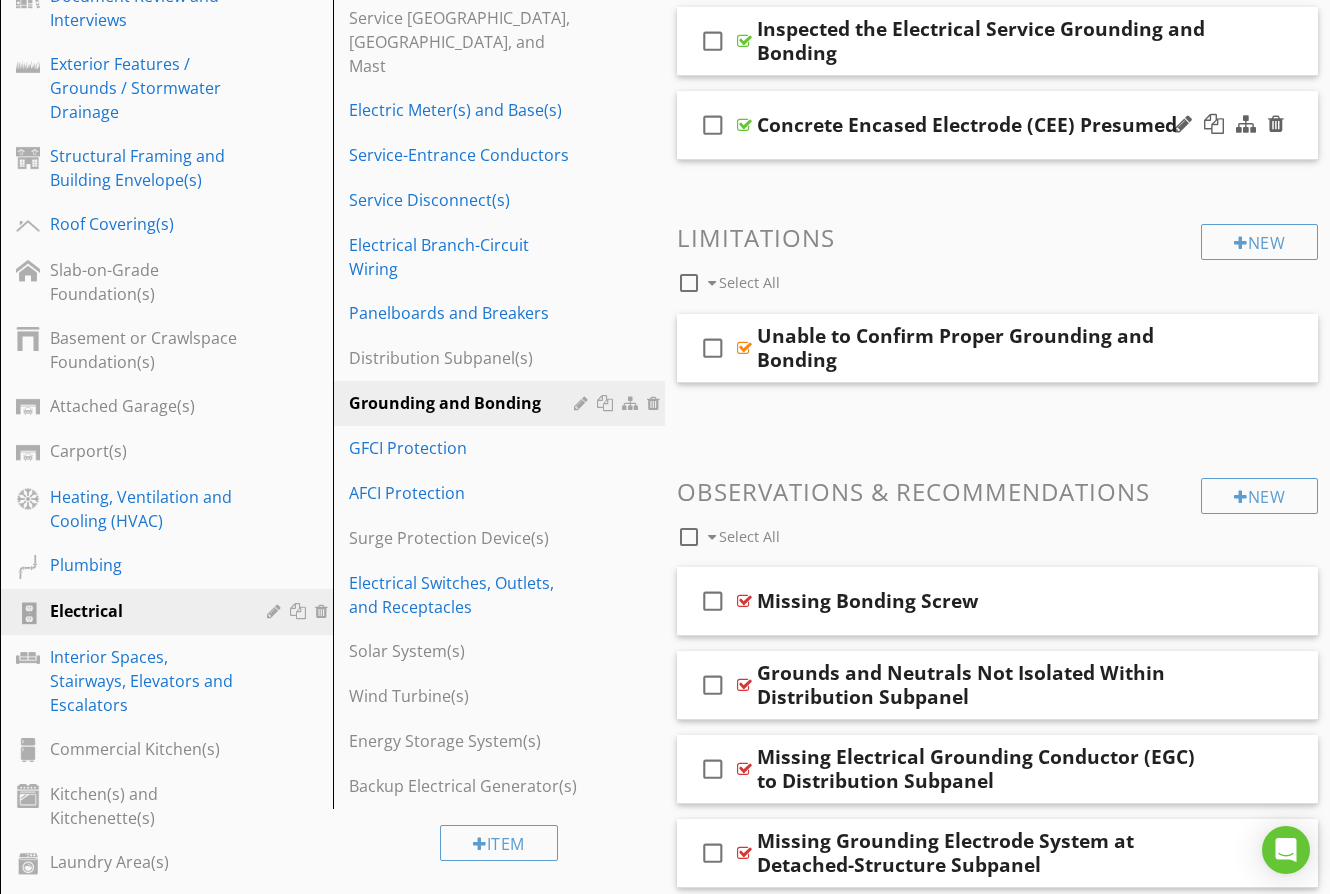 click on "check_box_outline_blank
Concrete Encased Electrode (CEE) Presumed" at bounding box center (997, 125) 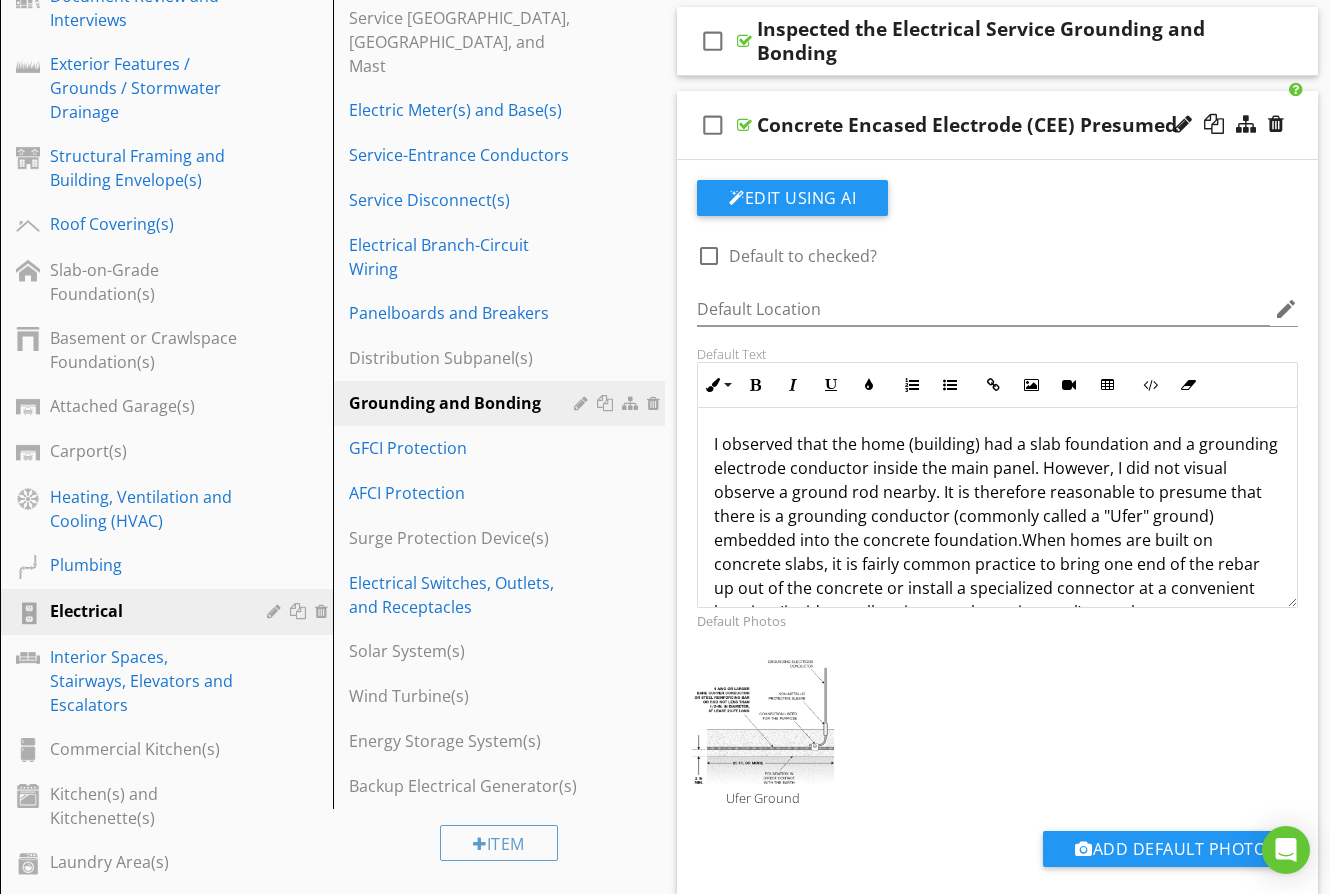 click on "I observed that the home (building) had a slab foundation and a grounding electrode conductor inside the main panel. However, I did not visual observe a ground rod nearby. It is therefore reasonable to presume that there is a grounding conductor (commonly called a "Ufer" ground) embedded into the concrete foundation." at bounding box center [996, 492] 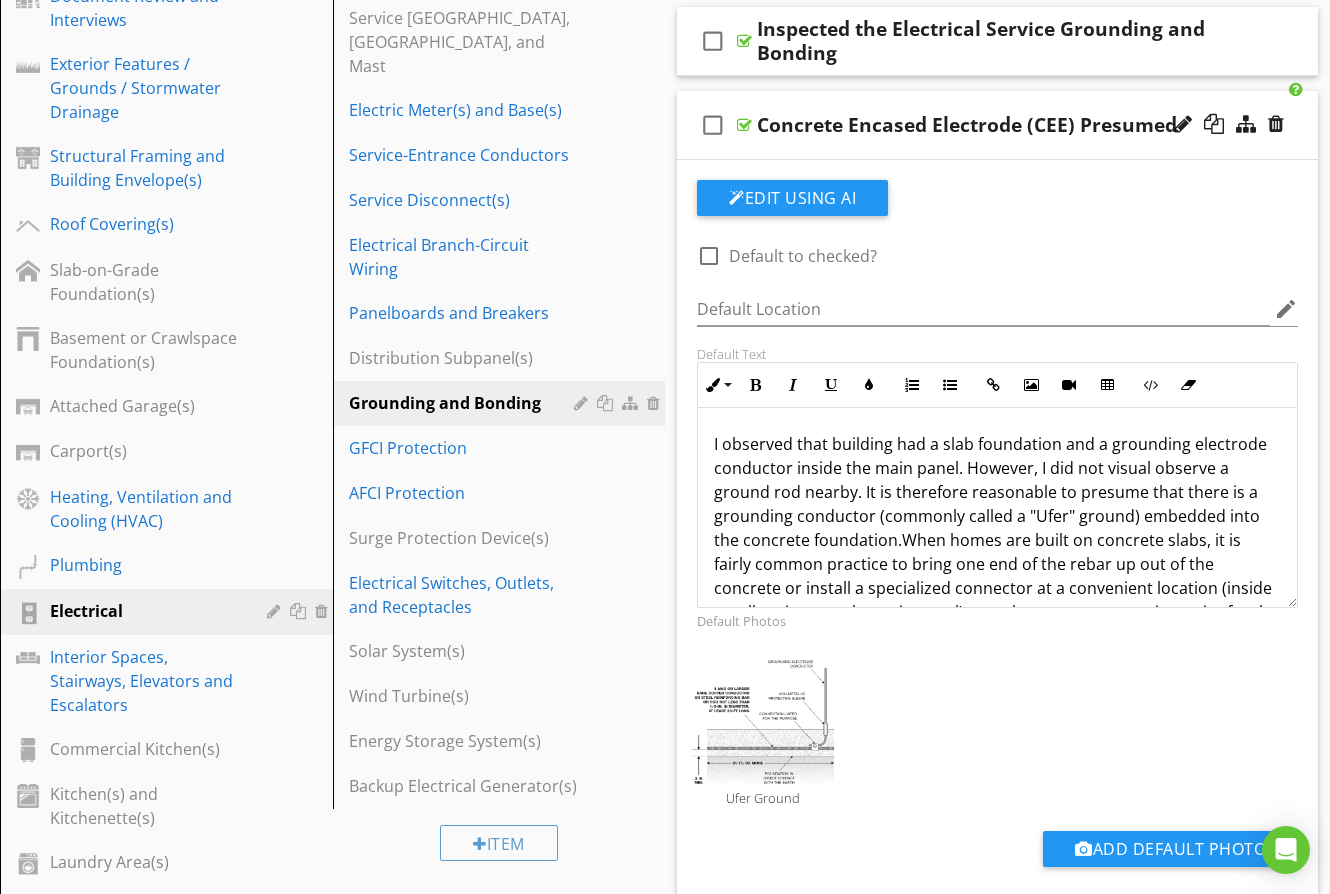 type 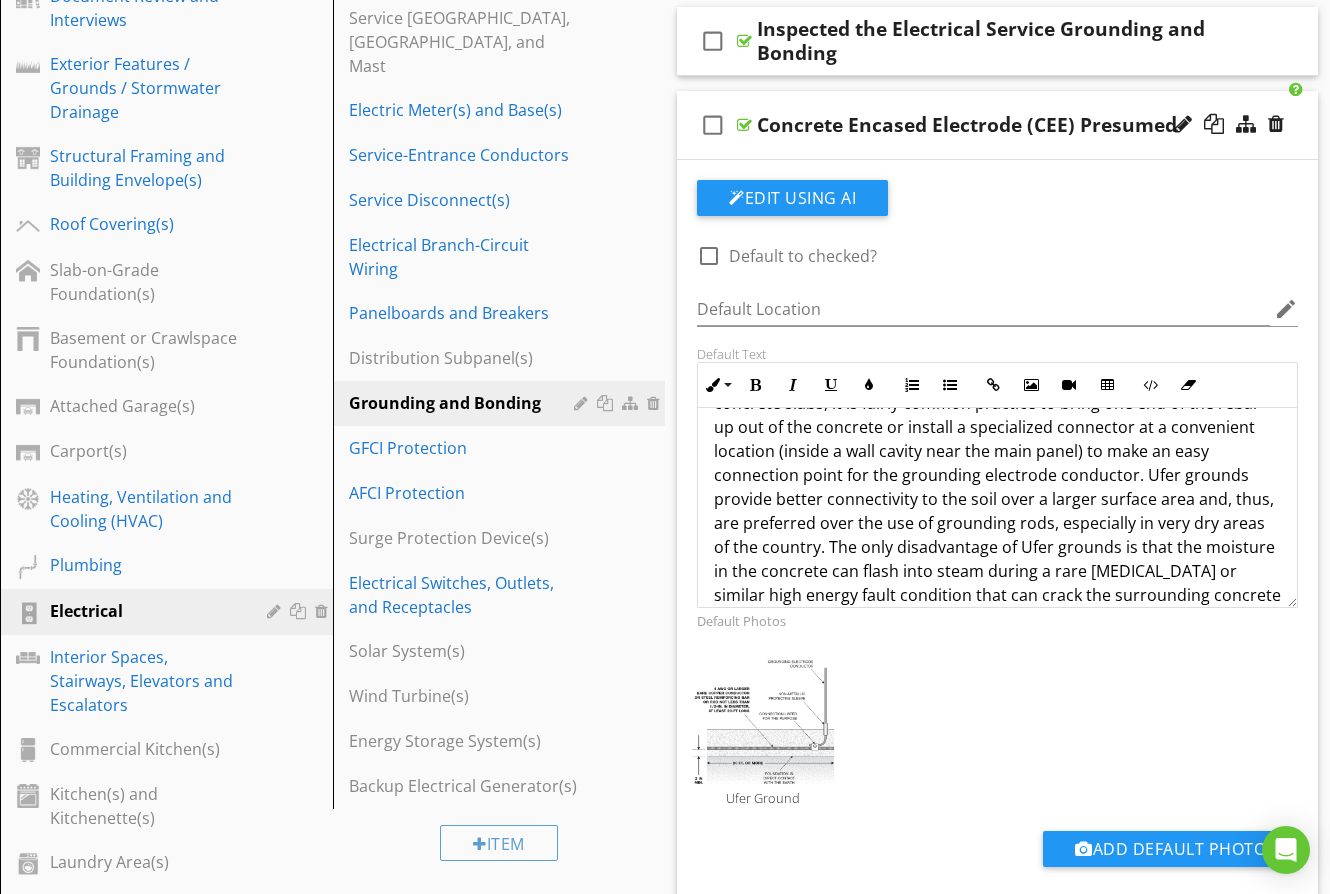 scroll, scrollTop: 185, scrollLeft: 0, axis: vertical 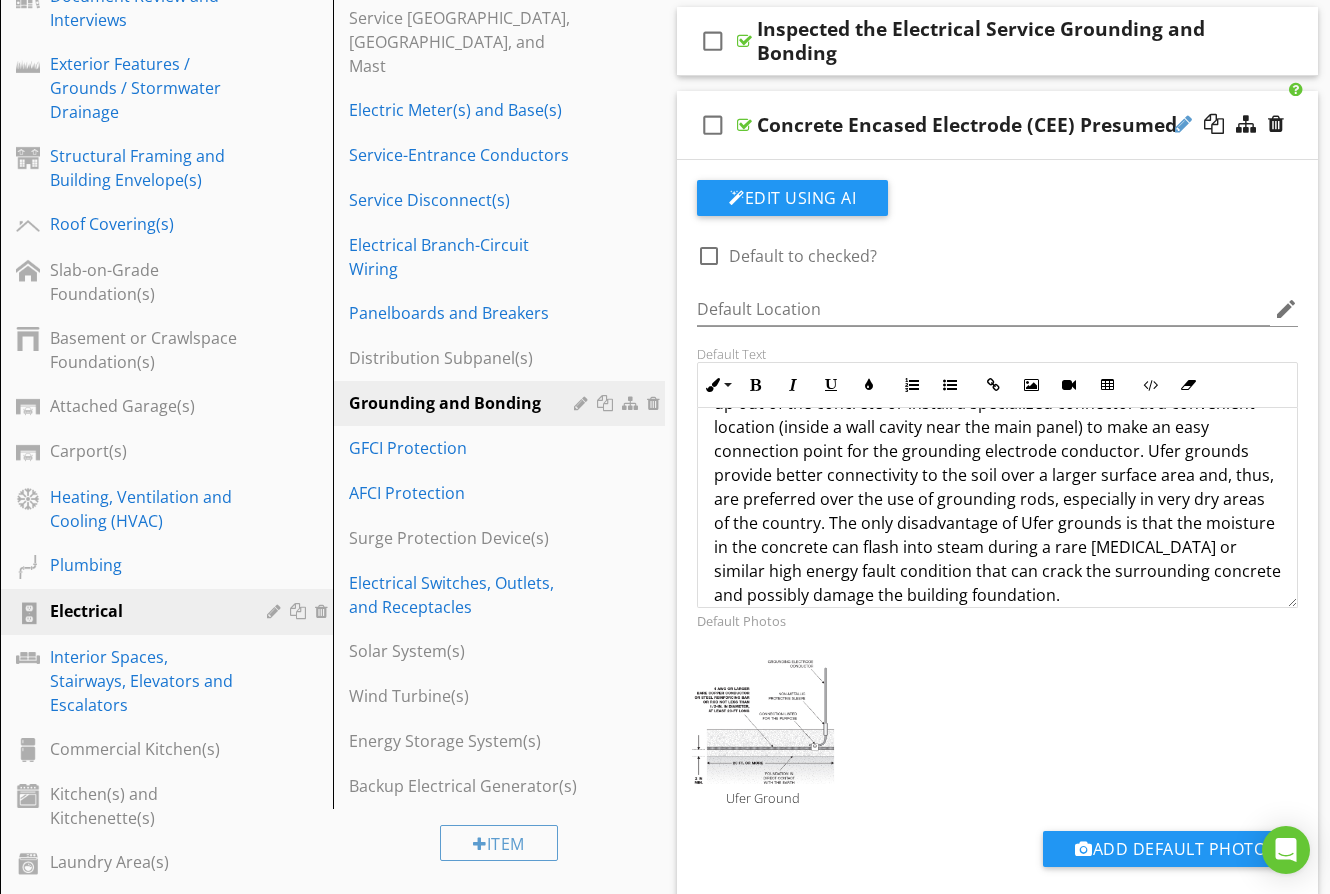 click at bounding box center (1183, 124) 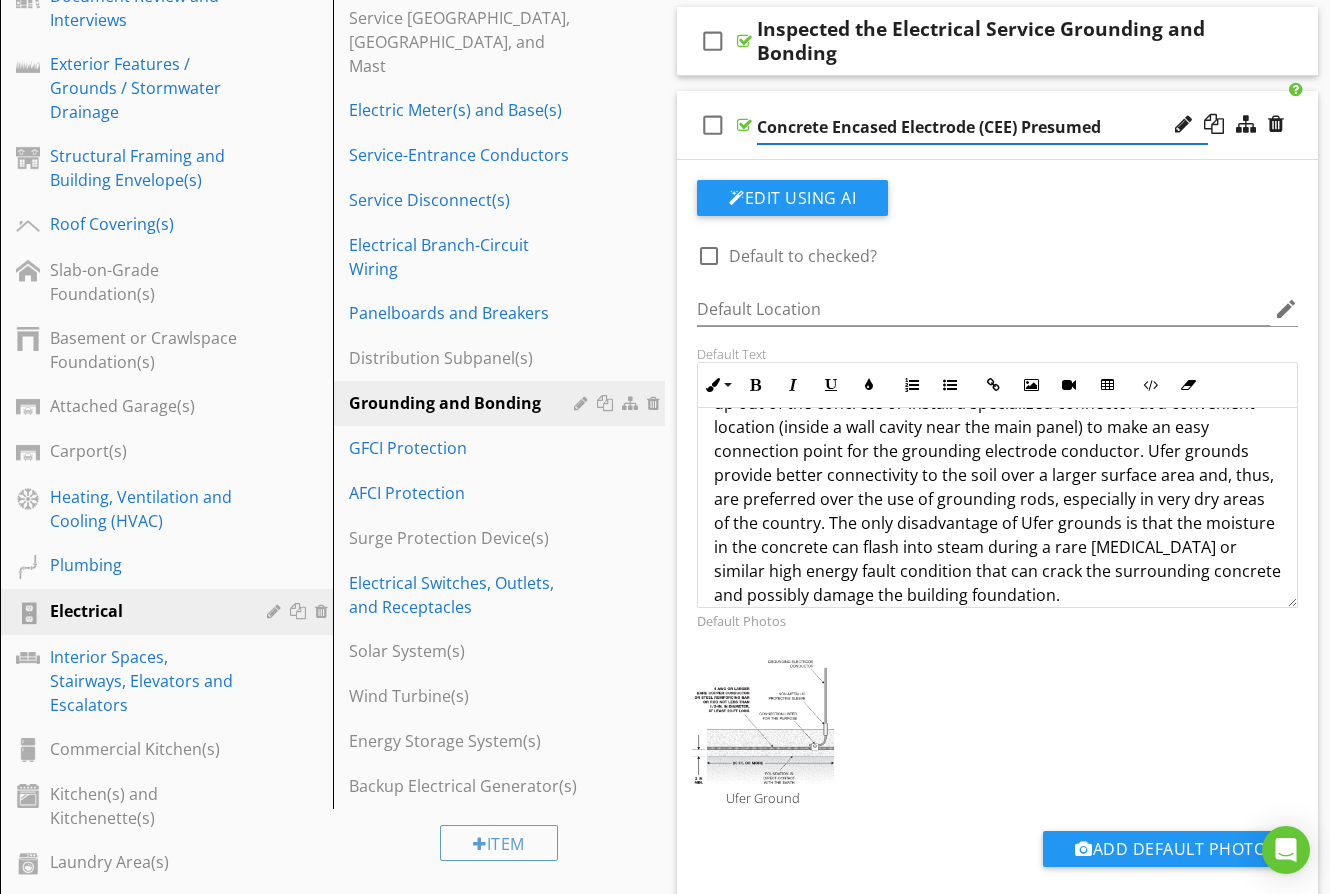 click on "Concrete Encased Electrode (CEE) Presumed" at bounding box center [982, 127] 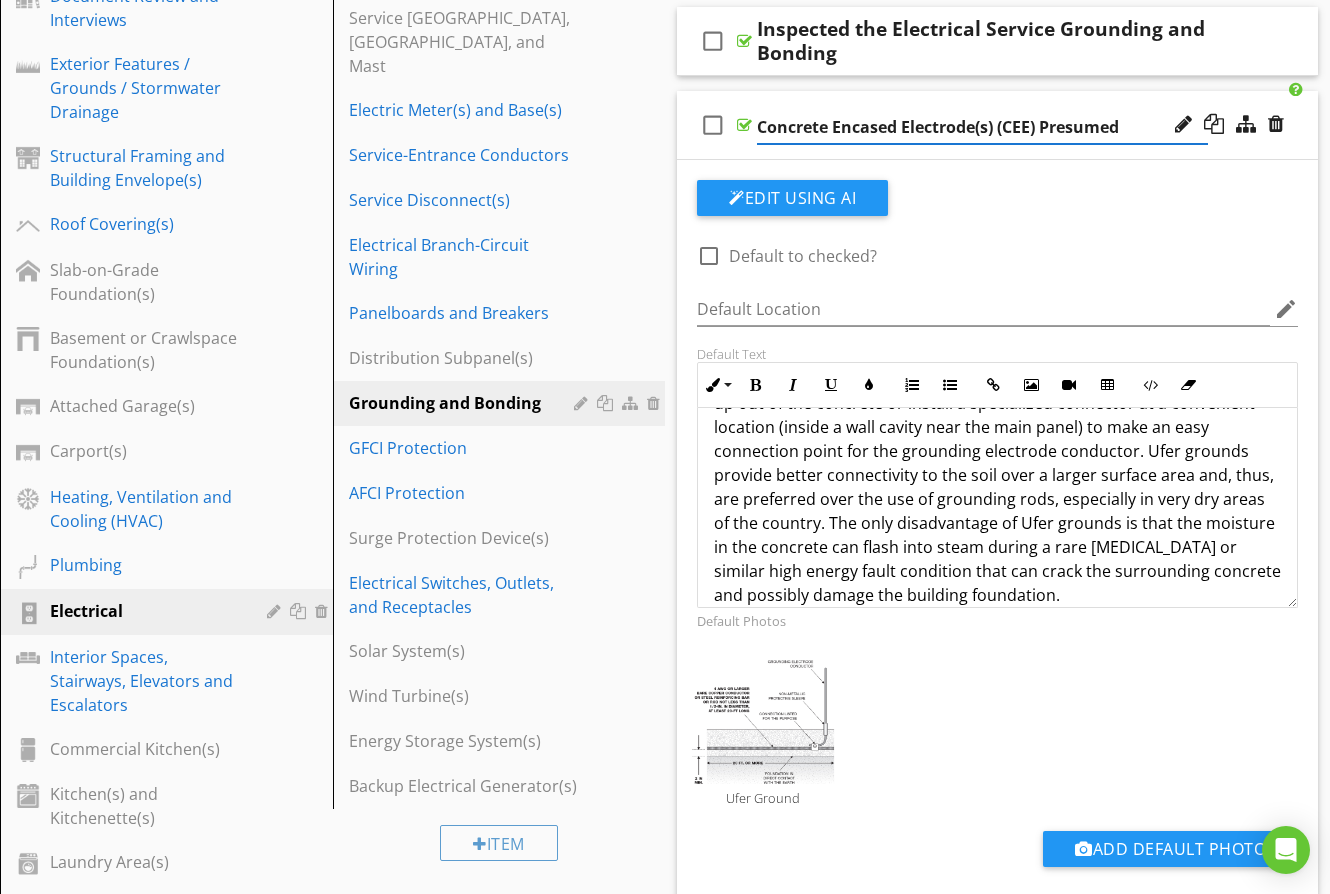 type on "Concrete Encased Electrode(s) (CEEs) Presumed" 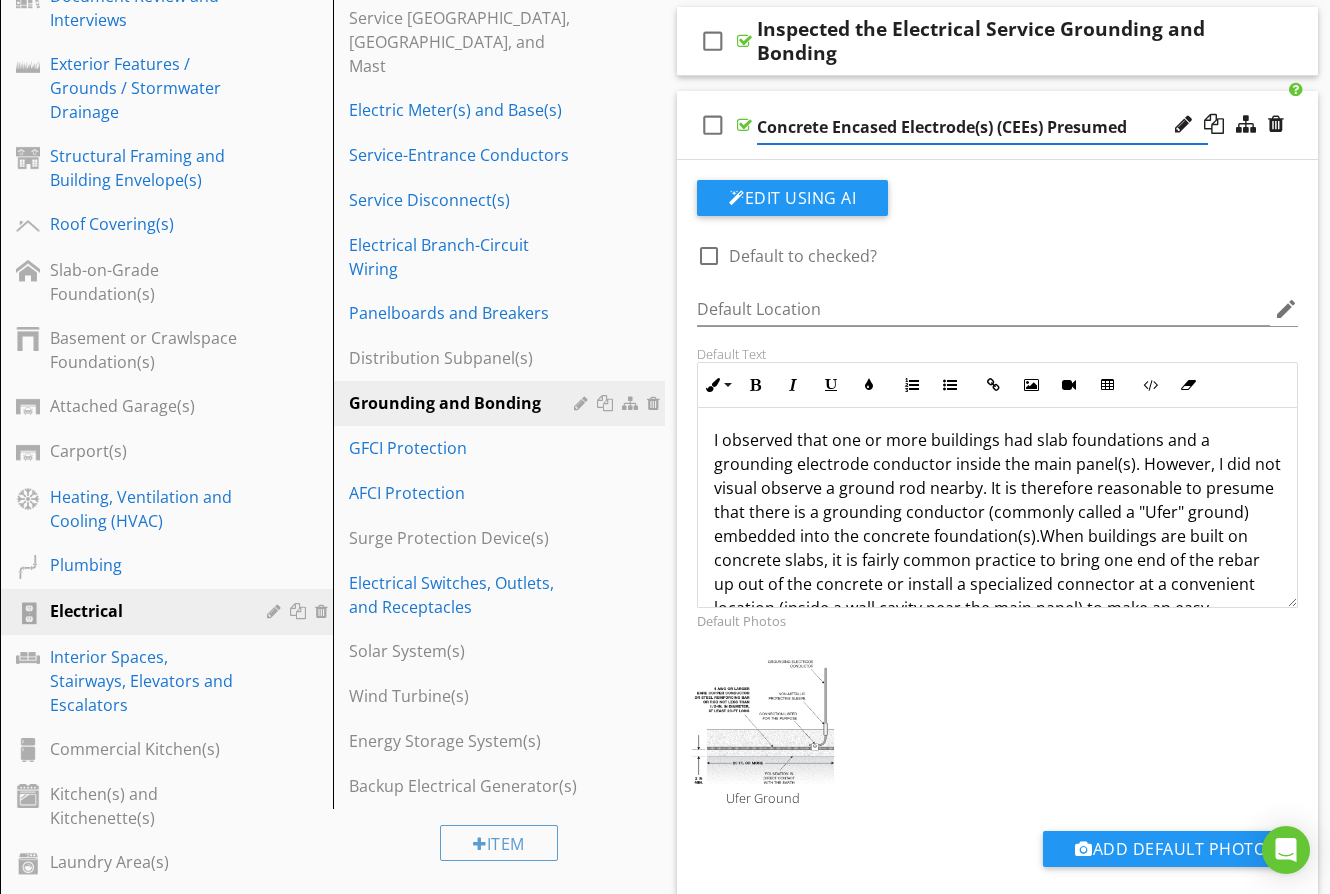scroll, scrollTop: 0, scrollLeft: 0, axis: both 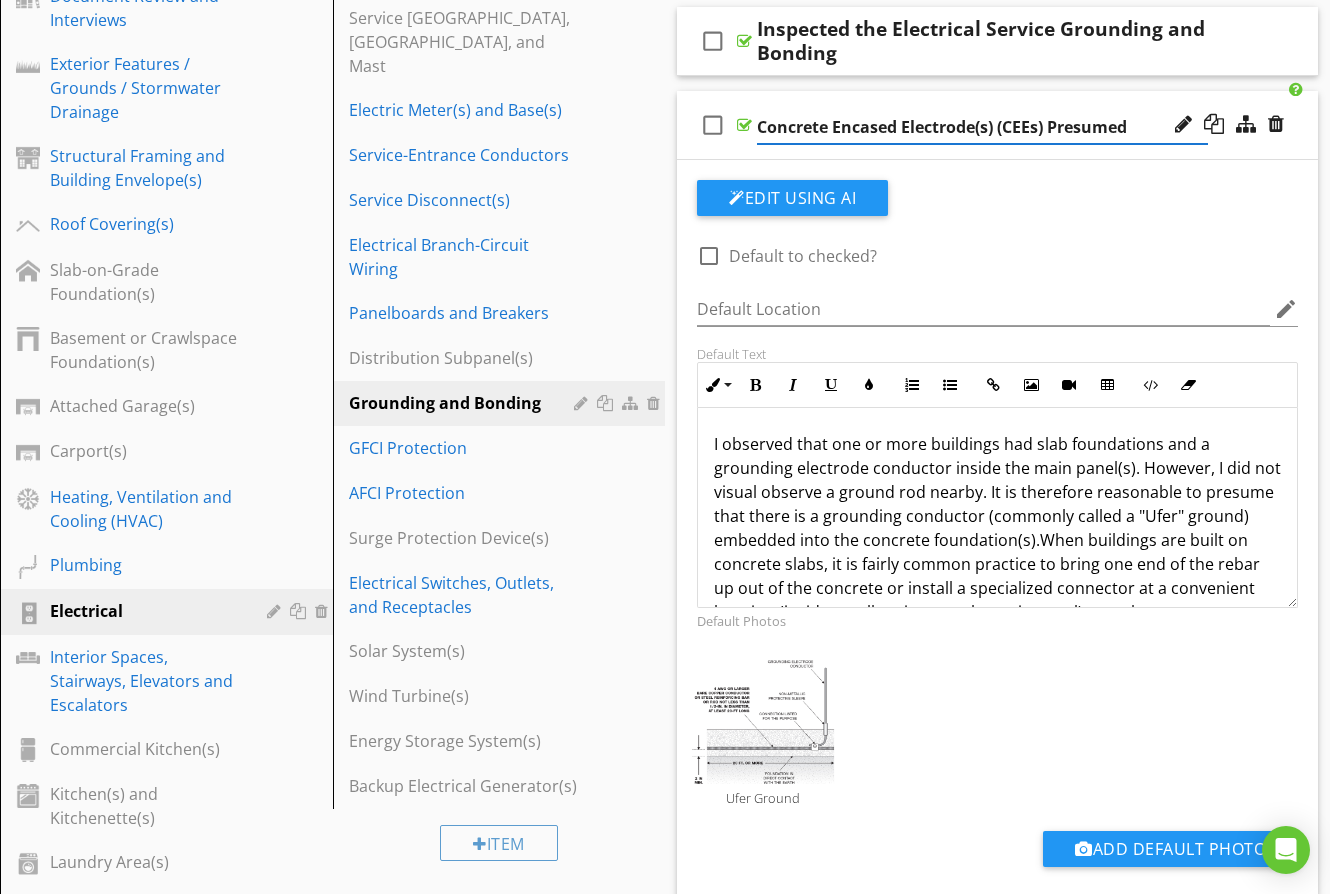click on "I observed that one or more buildings had slab foundations and a grounding electrode conductor inside the main panel(s). However, I did not visual observe a ground rod nearby. It is therefore reasonable to presume that there is a grounding conductor (commonly called a "Ufer" ground) embedded into the concrete foundation(s)." at bounding box center [997, 492] 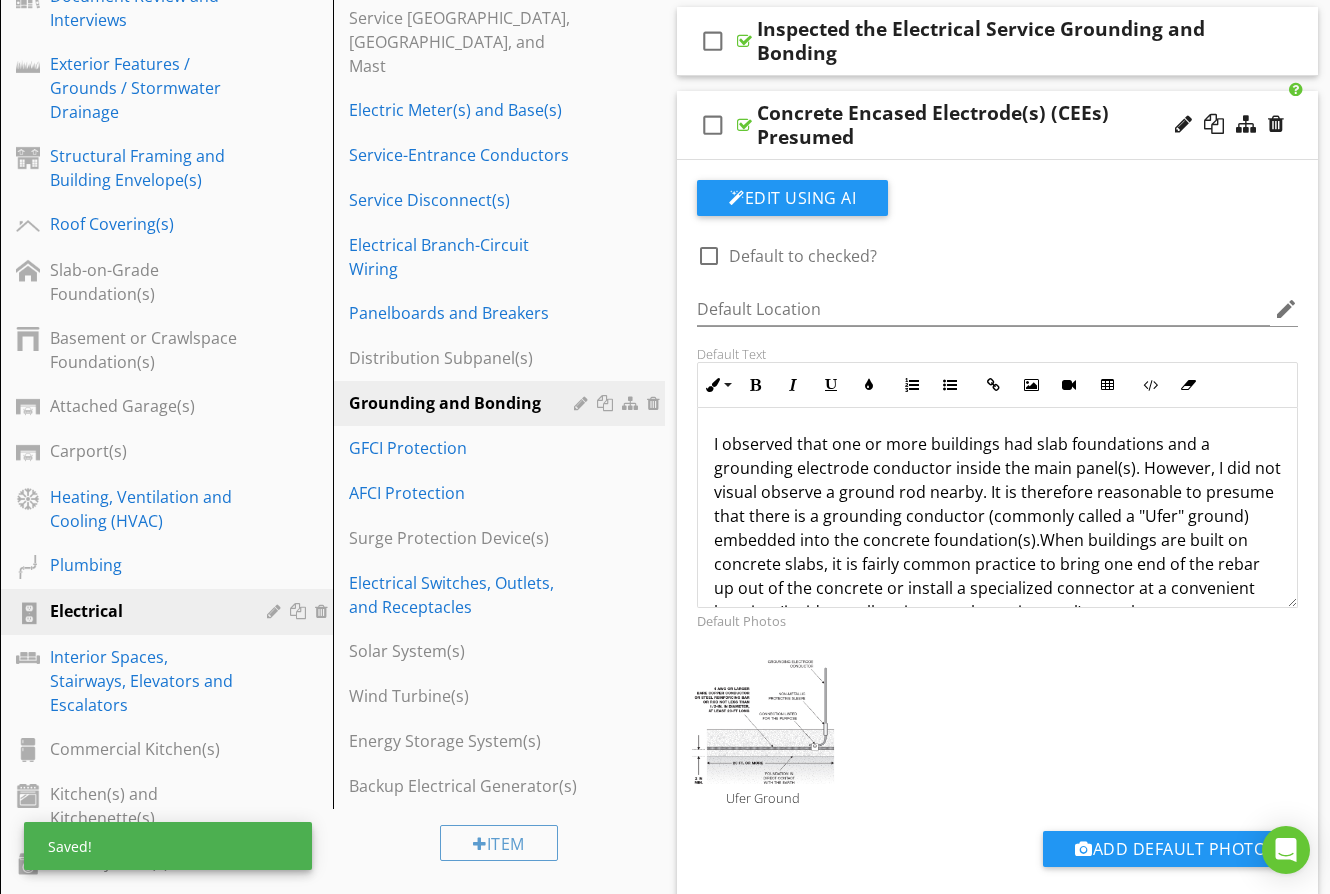 click on "I observed that one or more buildings had slab foundations and a grounding electrode conductor inside the main panel(s). However, I did not visual observe a ground rod nearby. It is therefore reasonable to presume that there is a grounding conductor (commonly called a "Ufer" ground) embedded into the concrete foundation(s)." at bounding box center (997, 492) 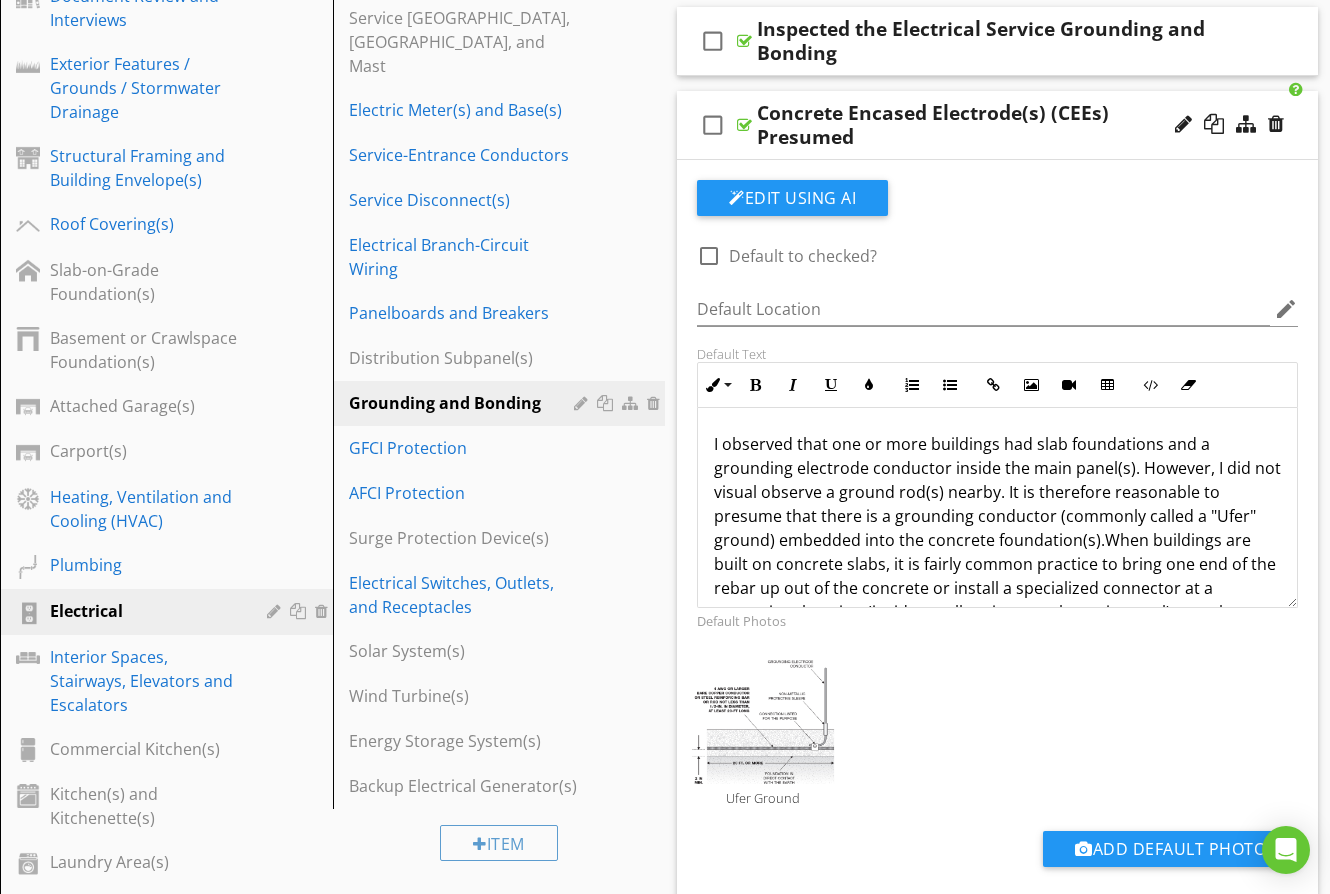 click on "I observed that one or more buildings had slab foundations and a grounding electrode conductor inside the main panel(s). However, I did not visual observe a ground rod(s) nearby. It is therefore reasonable to presume that there is a grounding conductor (commonly called a "Ufer" ground) embedded into the concrete foundation(s)." at bounding box center (997, 492) 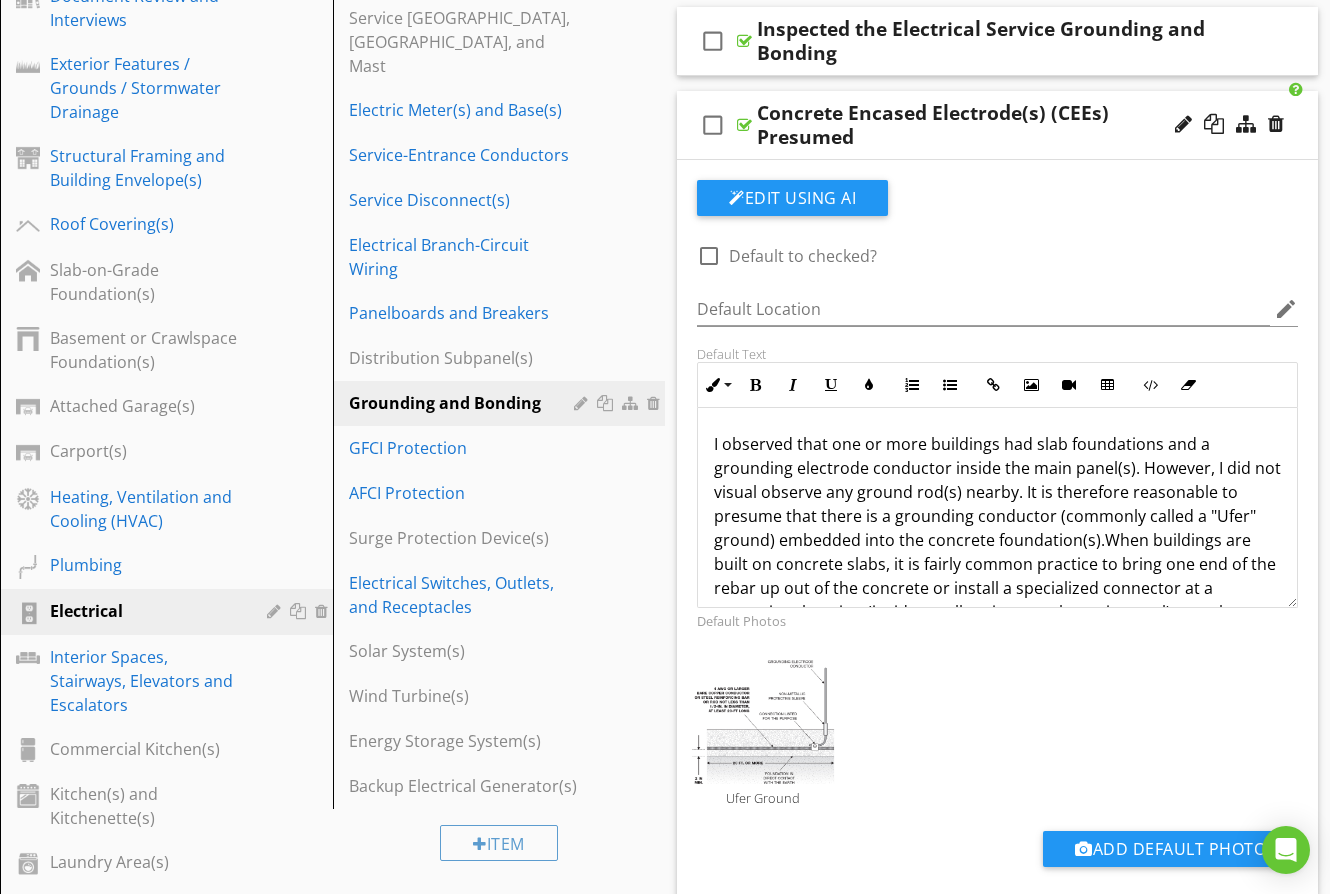 click on "Ufer Ground" at bounding box center (997, 731) 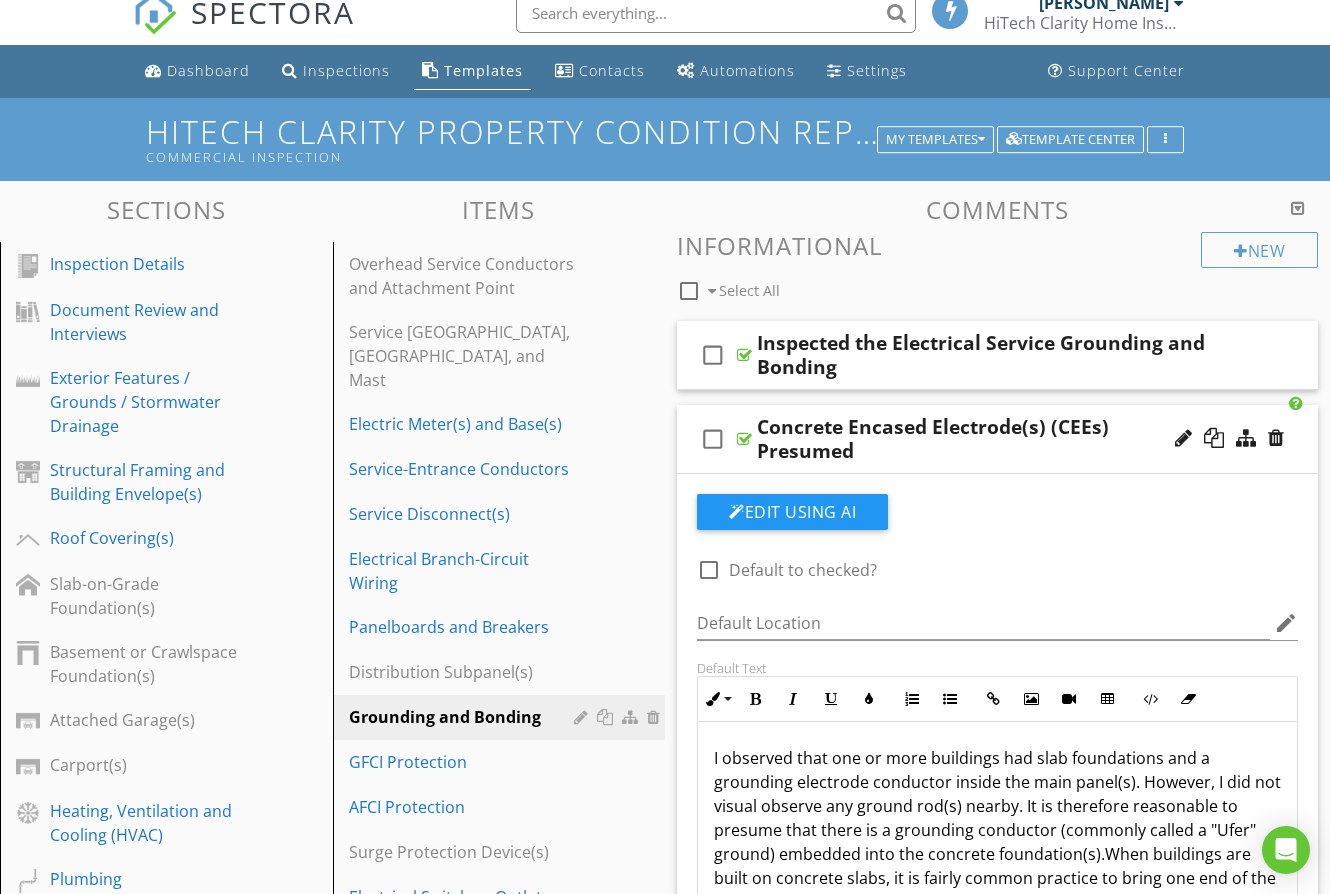 scroll, scrollTop: 0, scrollLeft: 0, axis: both 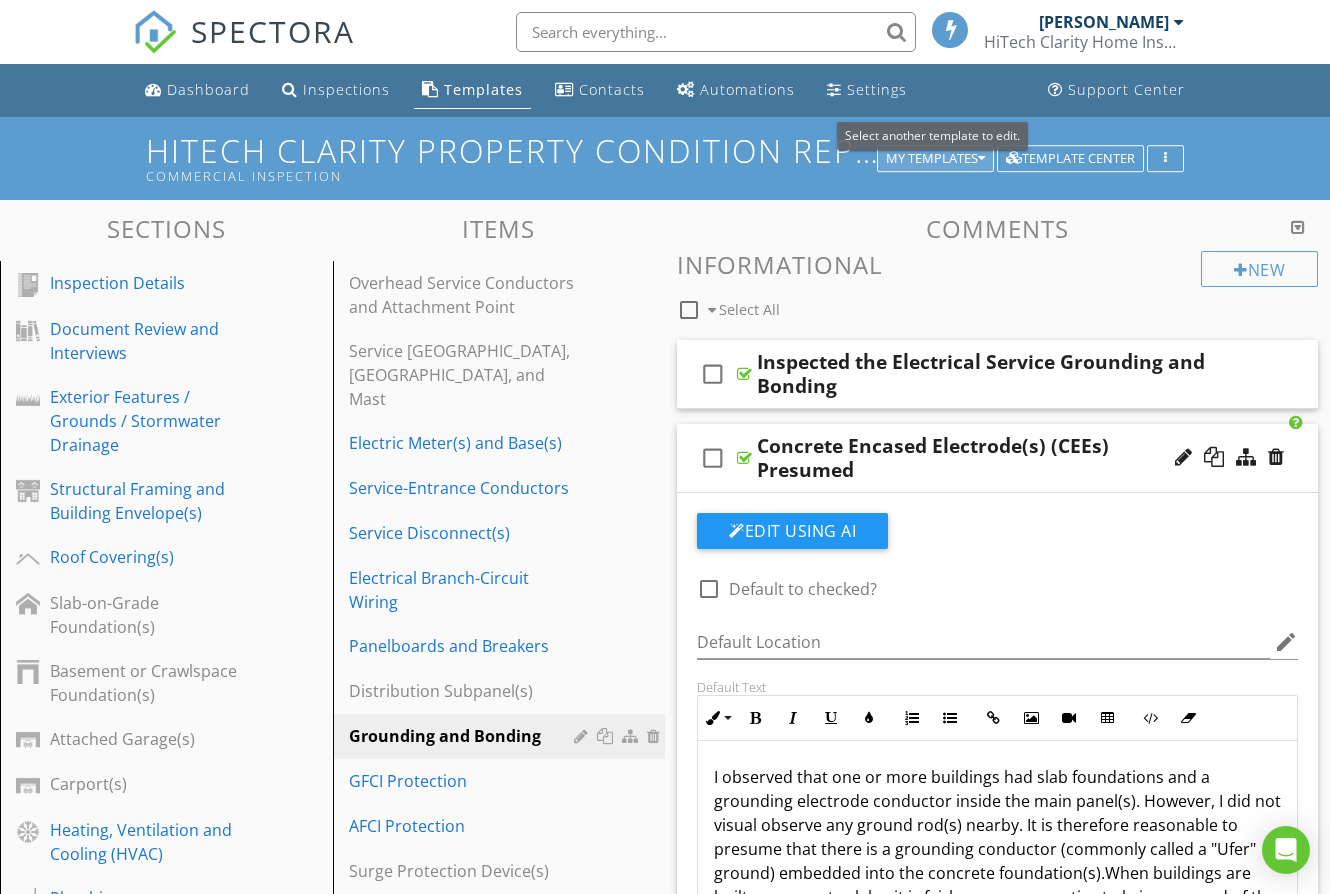 click on "My Templates" at bounding box center [935, 159] 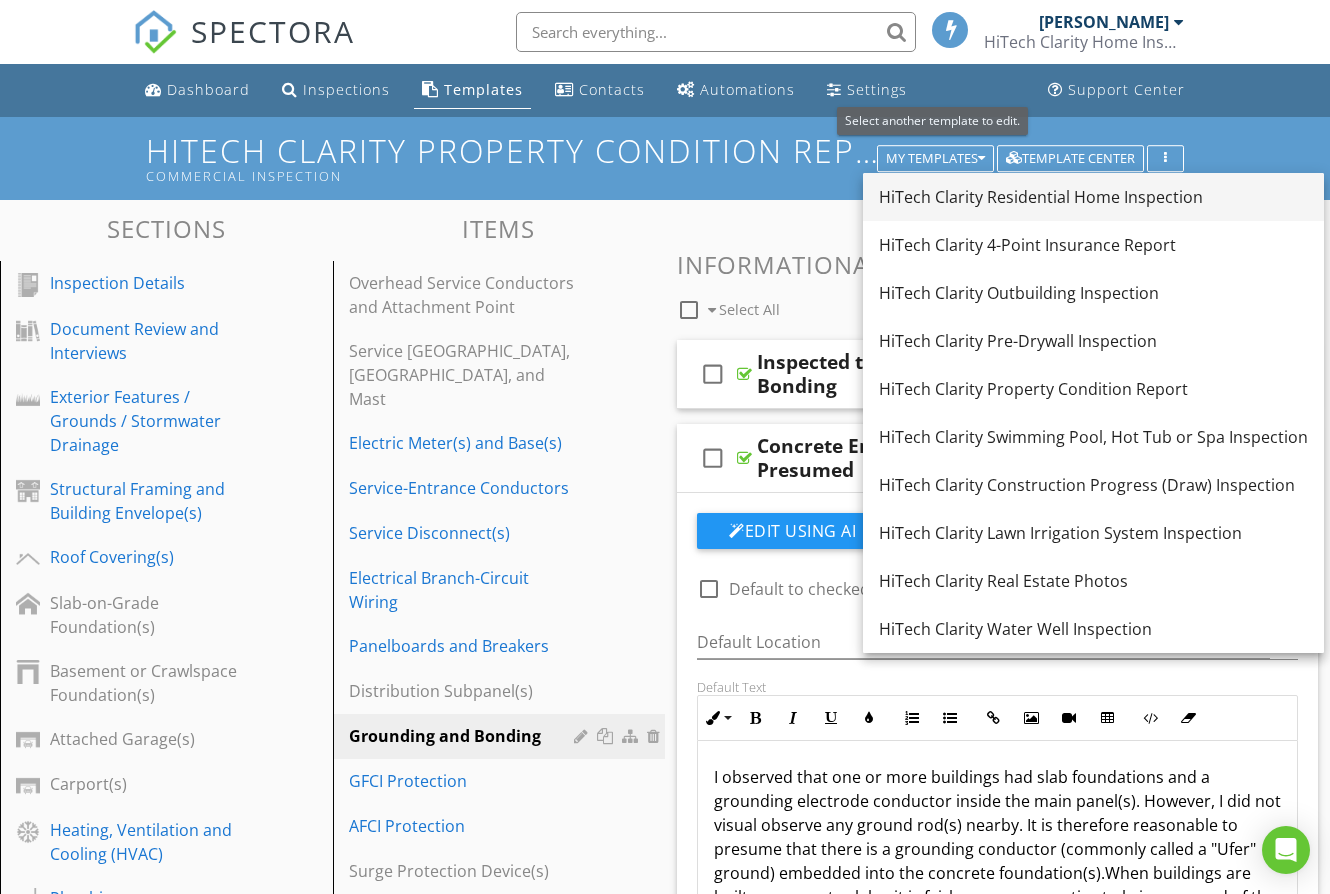 click on "HiTech Clarity Residential Home Inspection" at bounding box center [1093, 197] 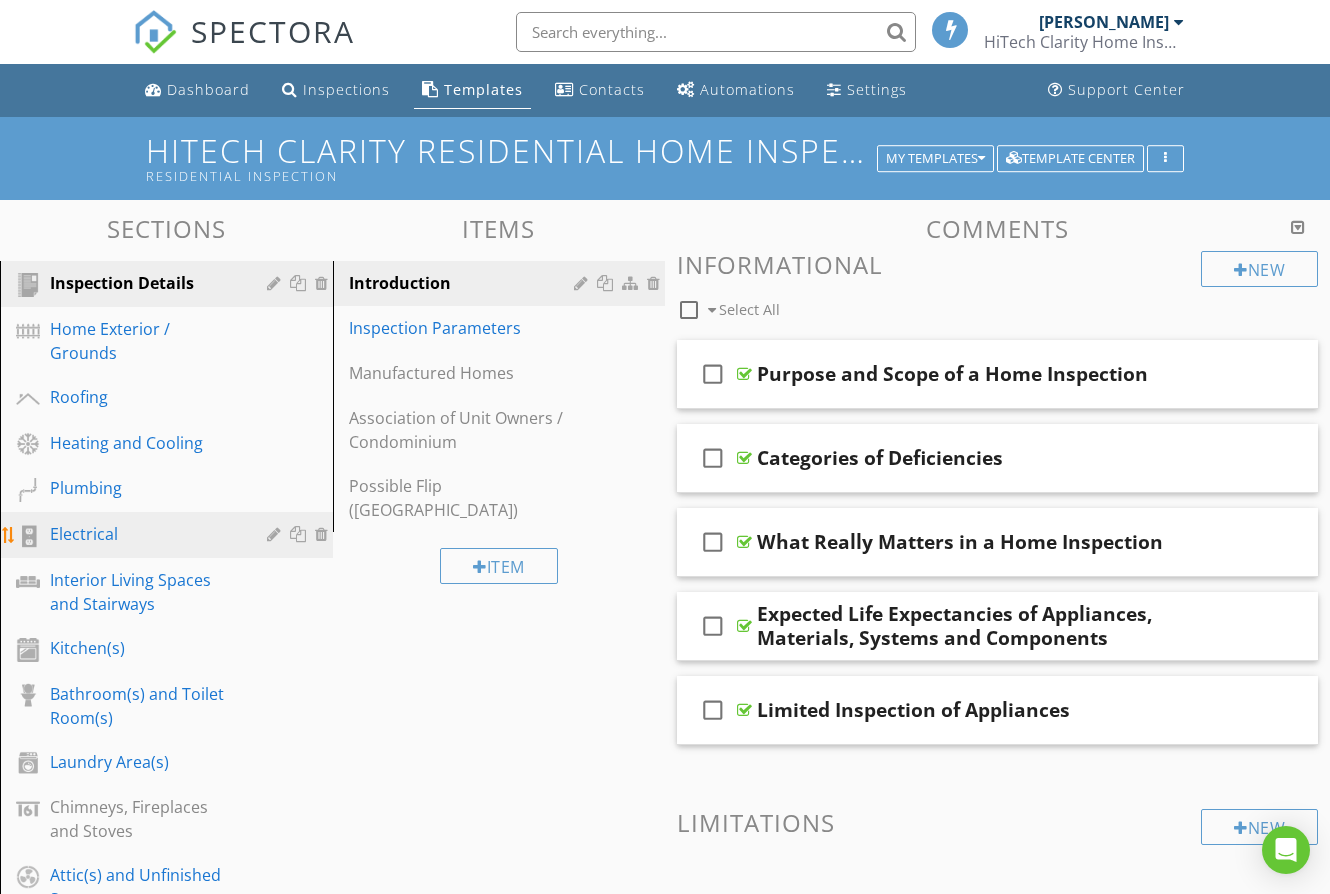 click on "Electrical" at bounding box center (144, 534) 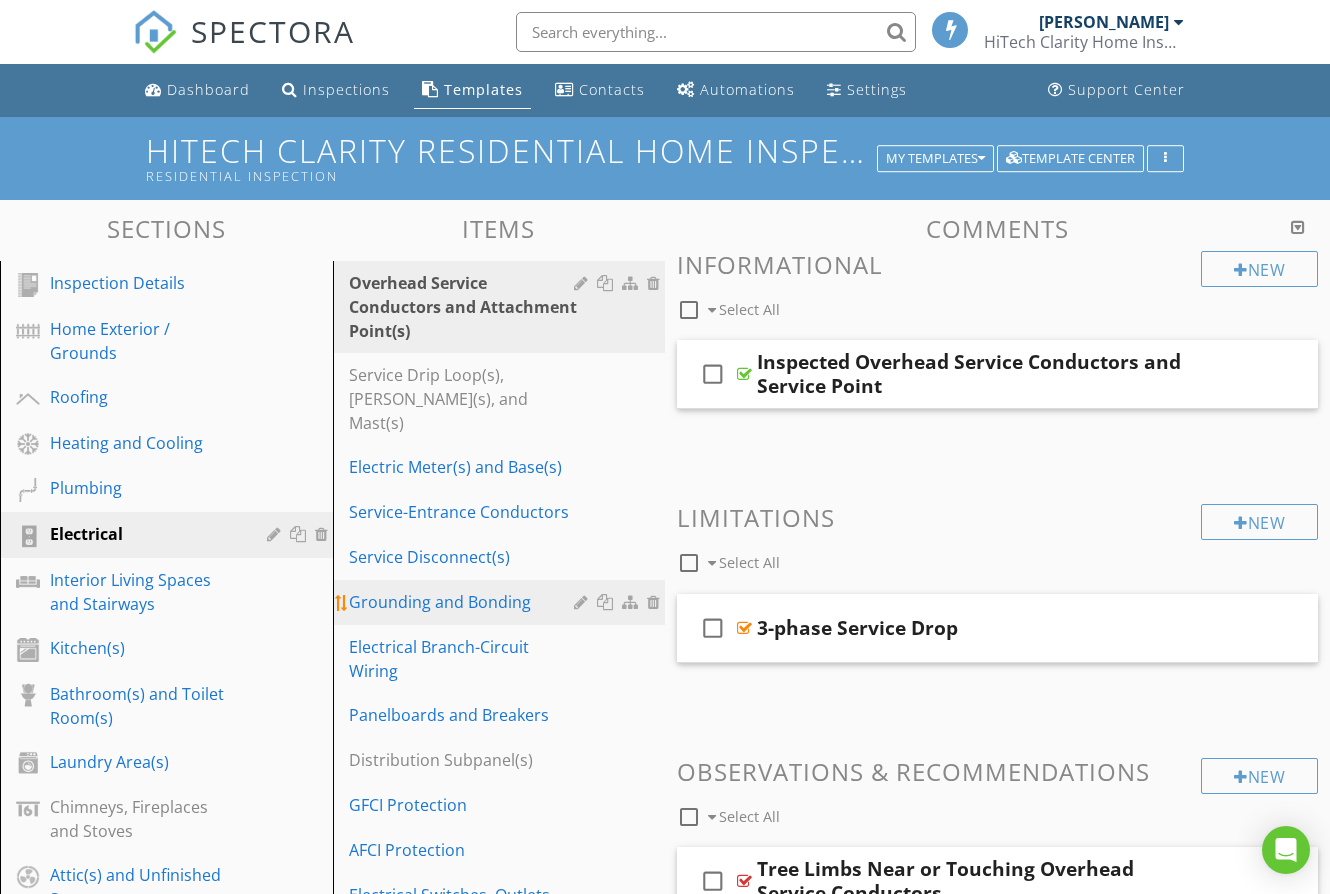 click on "Grounding and Bonding" at bounding box center [502, 602] 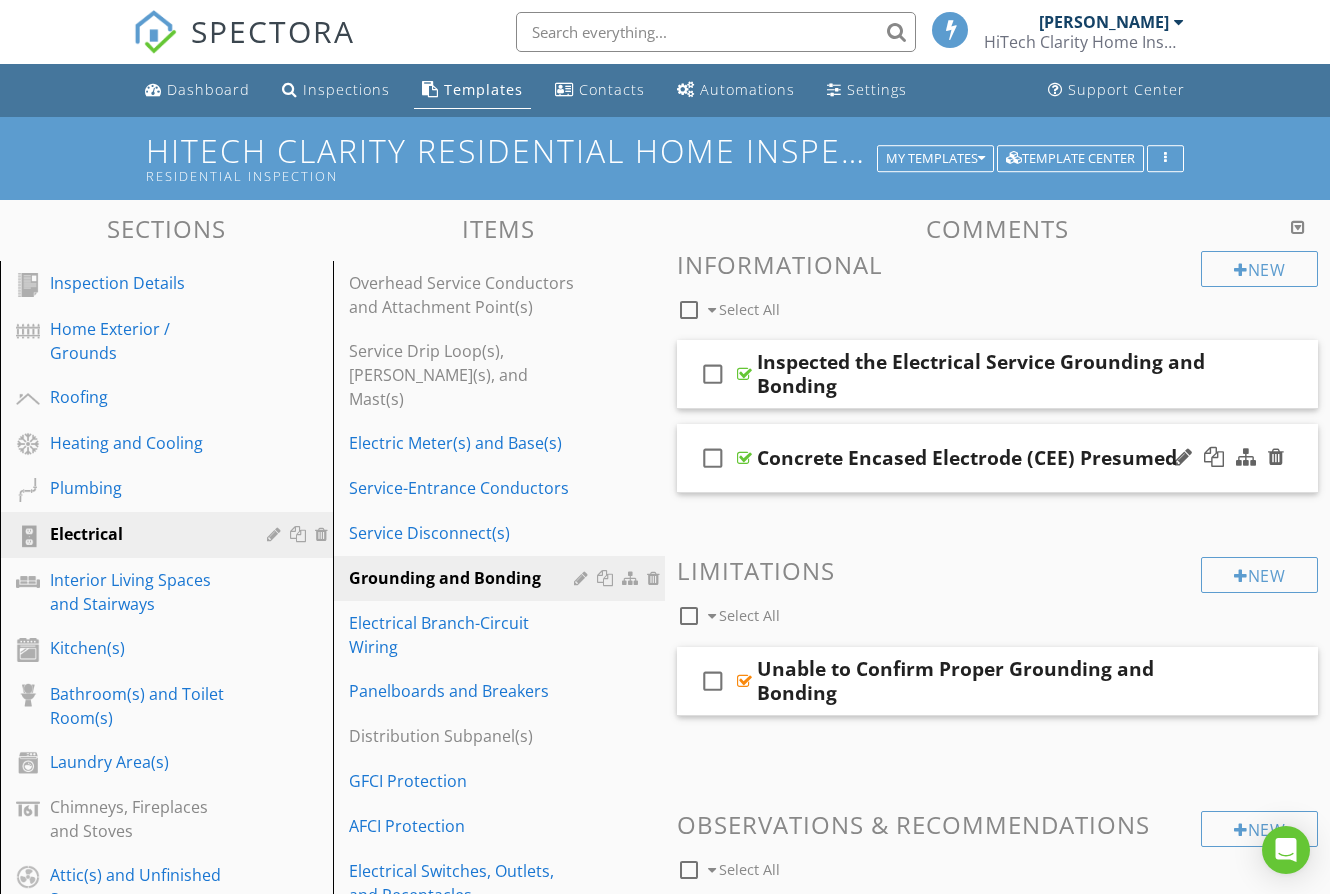 click on "check_box_outline_blank
Concrete Encased Electrode (CEE) Presumed" at bounding box center (997, 458) 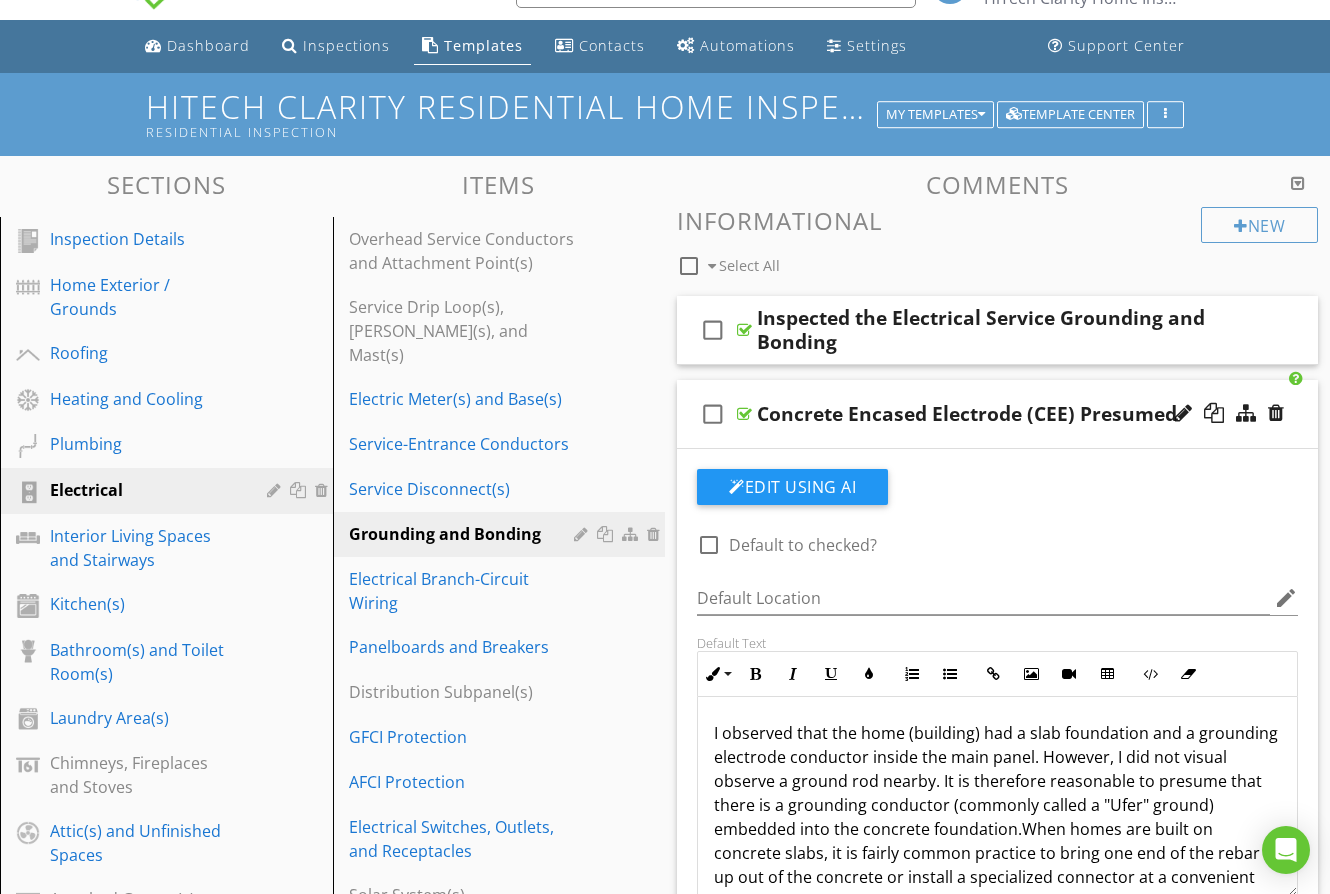 scroll, scrollTop: 0, scrollLeft: 0, axis: both 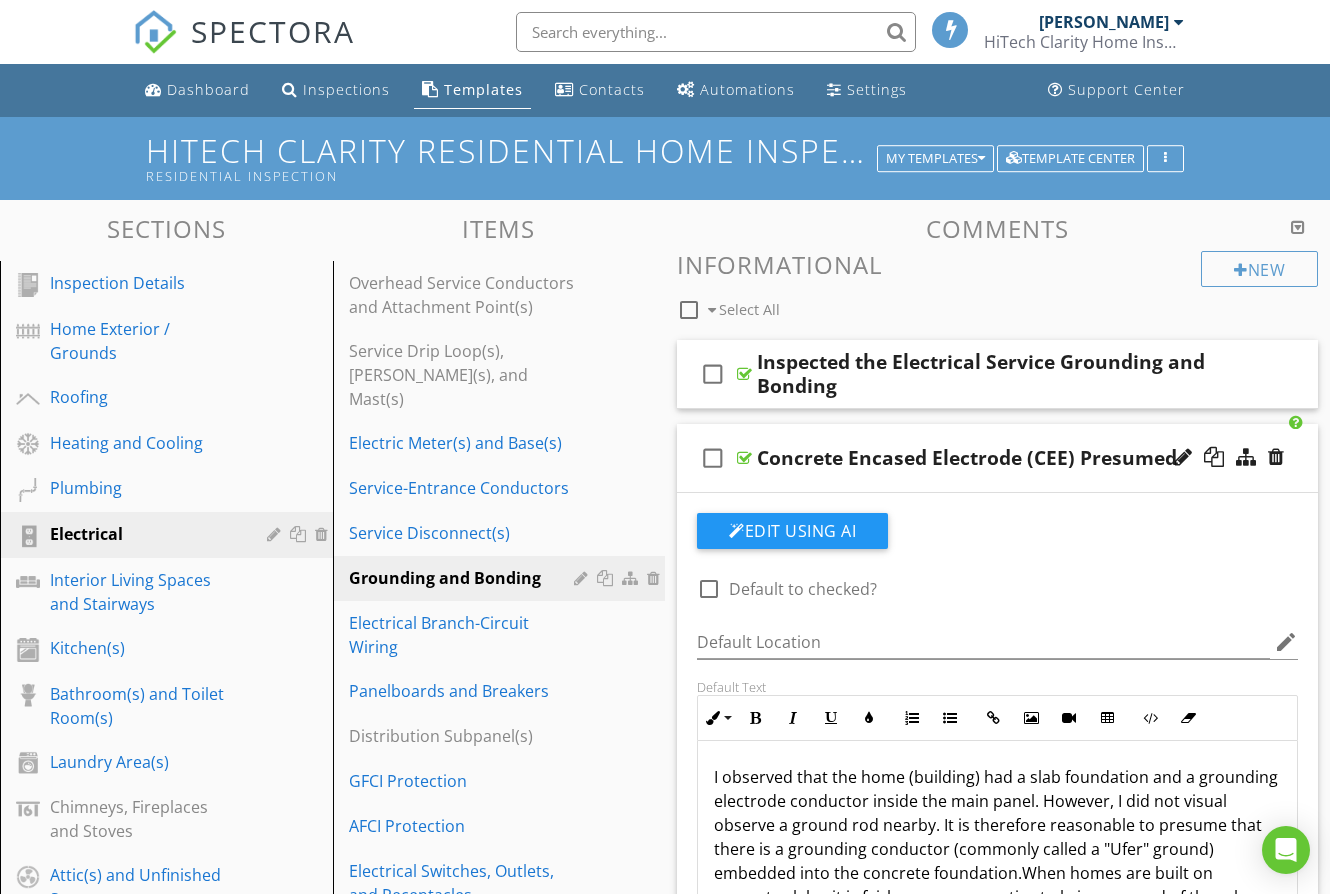 click on "check_box_outline_blank
Concrete Encased Electrode (CEE) Presumed" at bounding box center [997, 458] 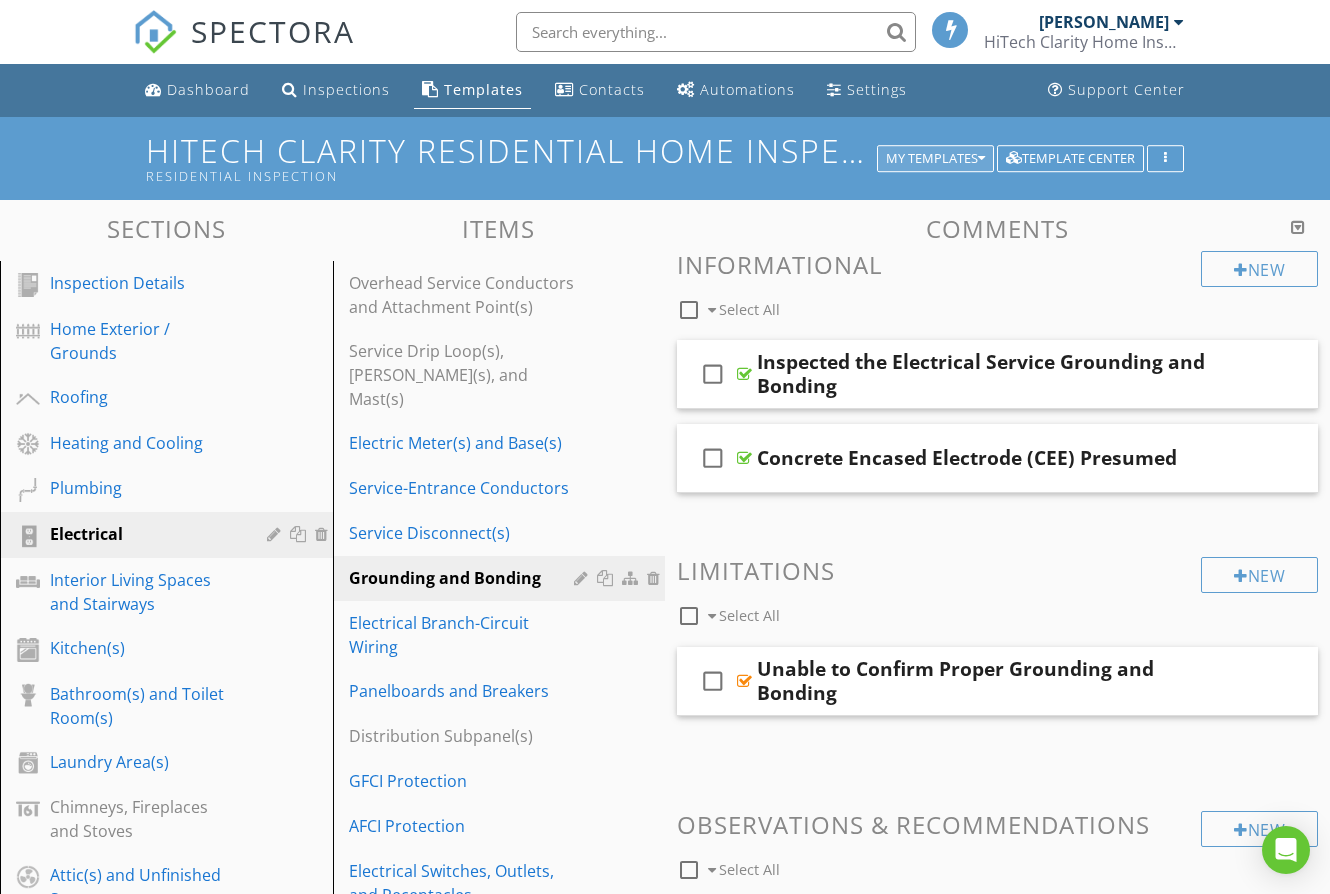 click on "My Templates" at bounding box center (935, 159) 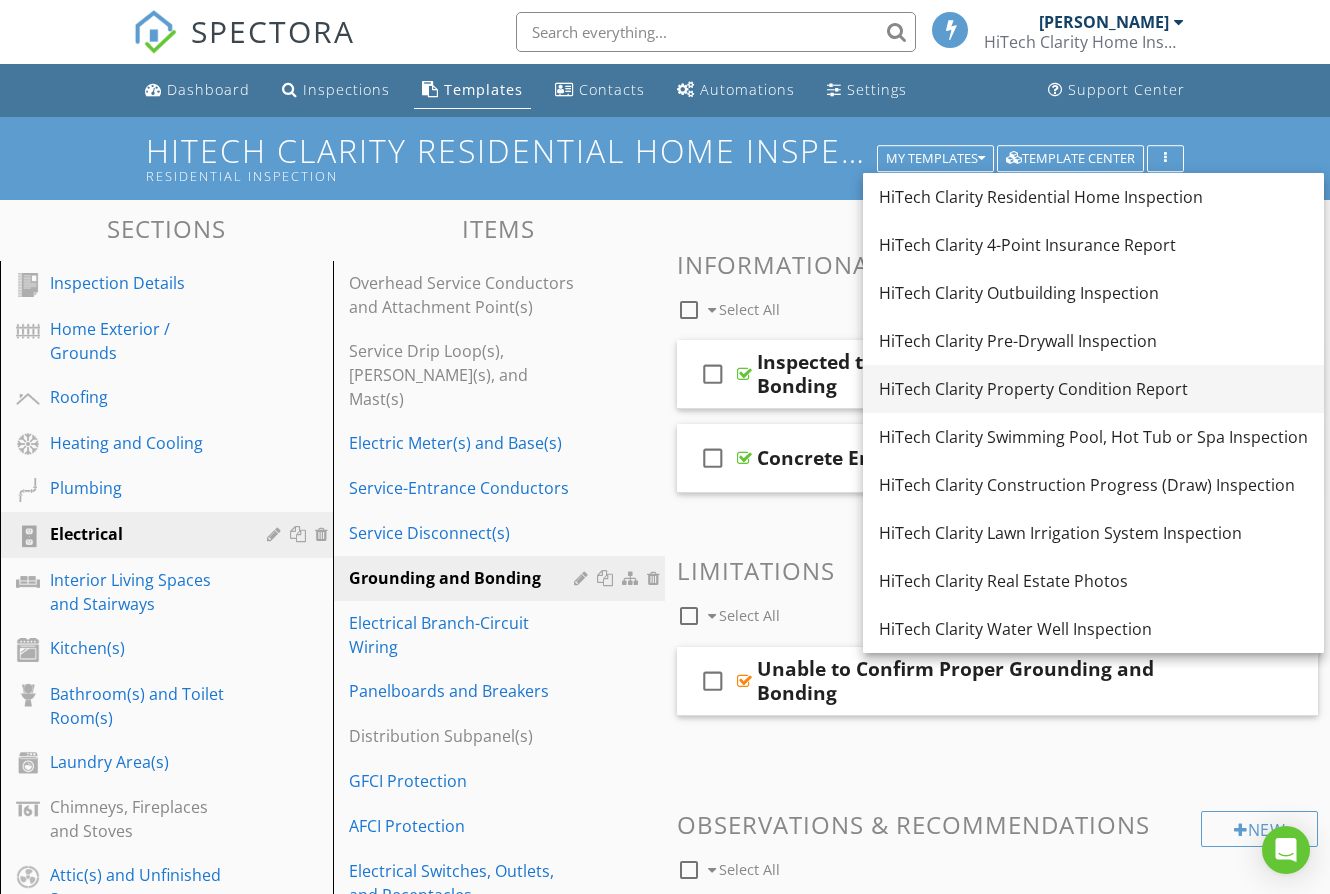 click on "HiTech Clarity Property Condition Report" at bounding box center [1093, 389] 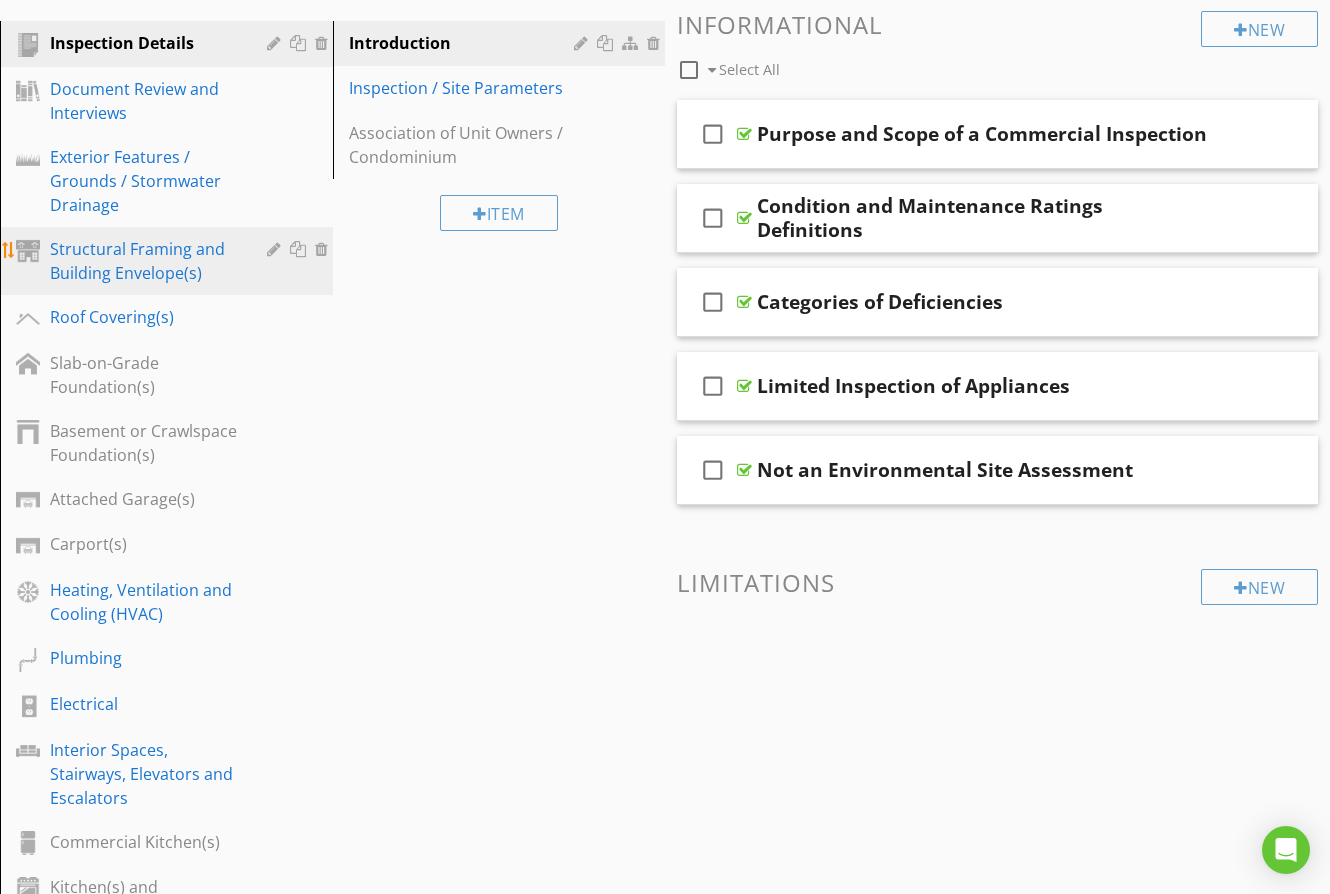 scroll, scrollTop: 333, scrollLeft: 0, axis: vertical 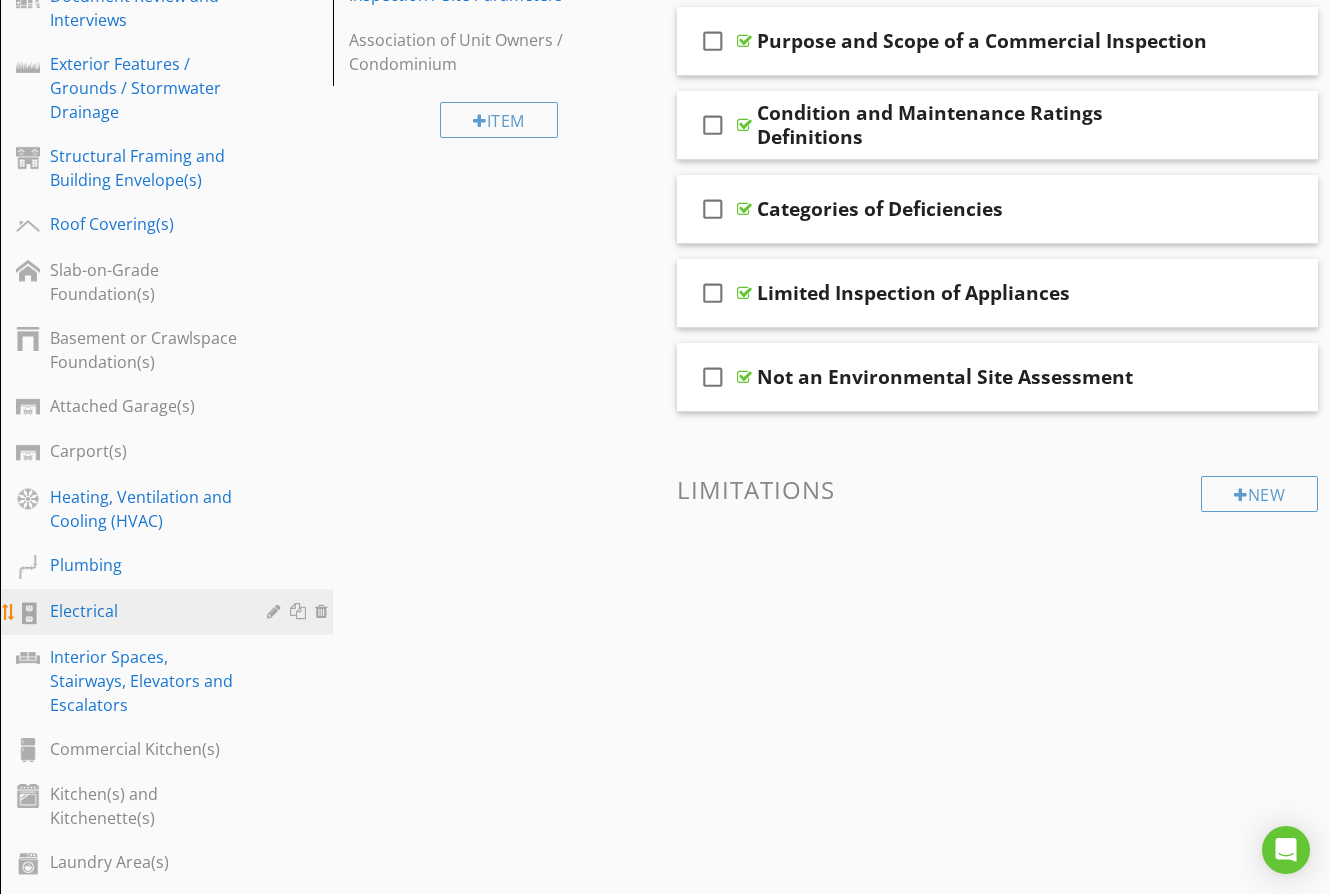 click on "Electrical" at bounding box center (144, 611) 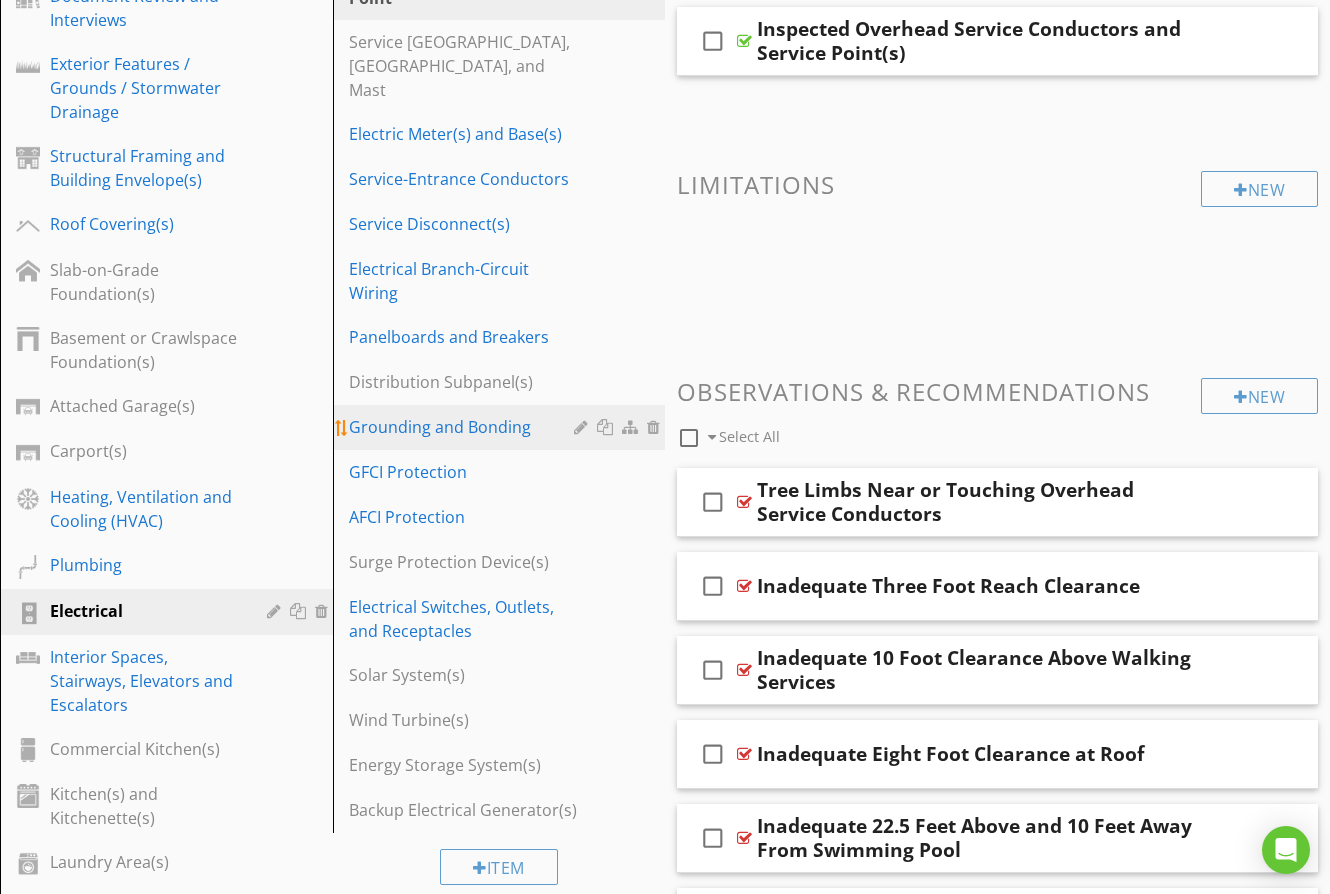 click on "Grounding and Bonding" at bounding box center (465, 427) 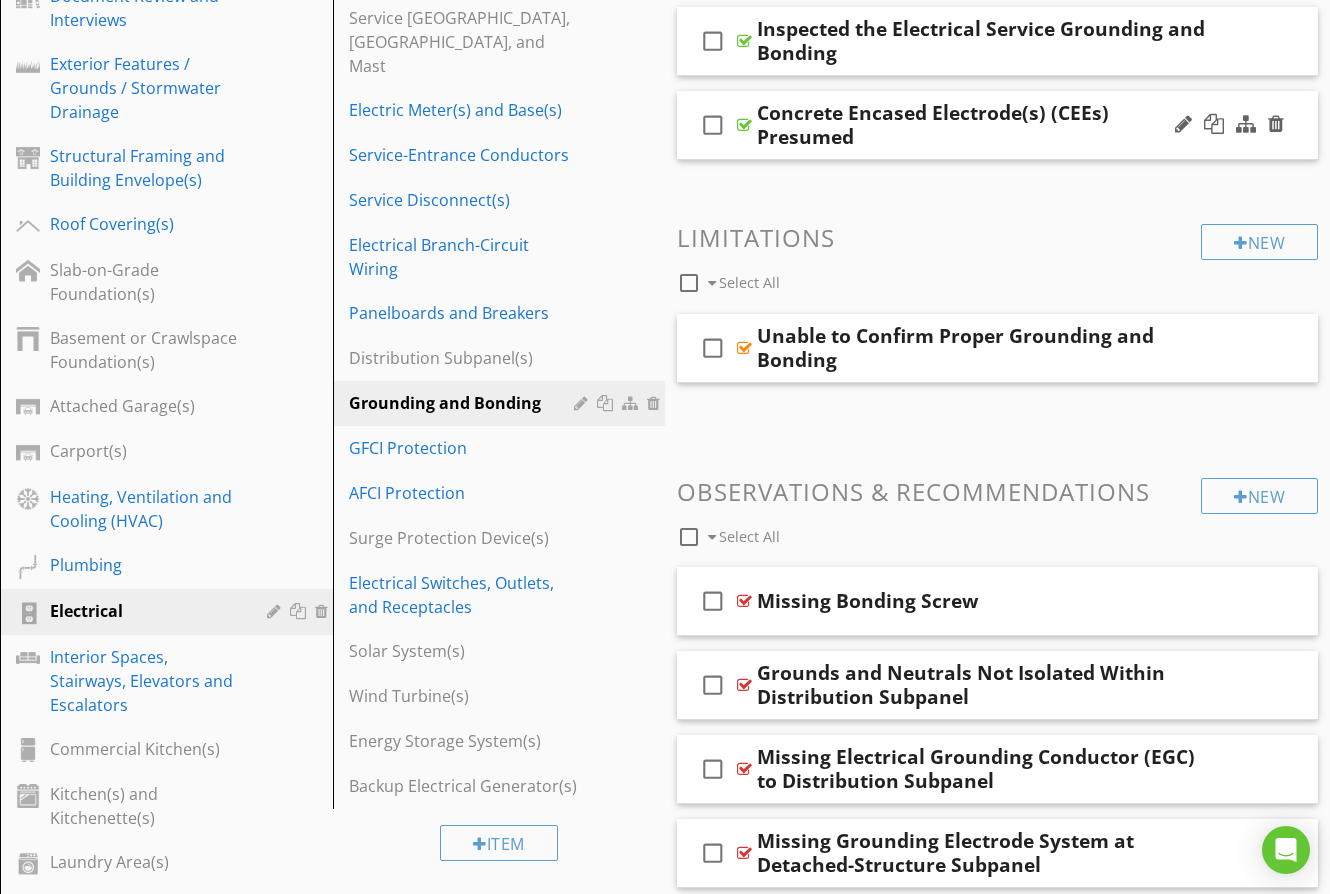 click on "check_box_outline_blank
Concrete Encased Electrode(s) (CEEs) Presumed" at bounding box center (997, 125) 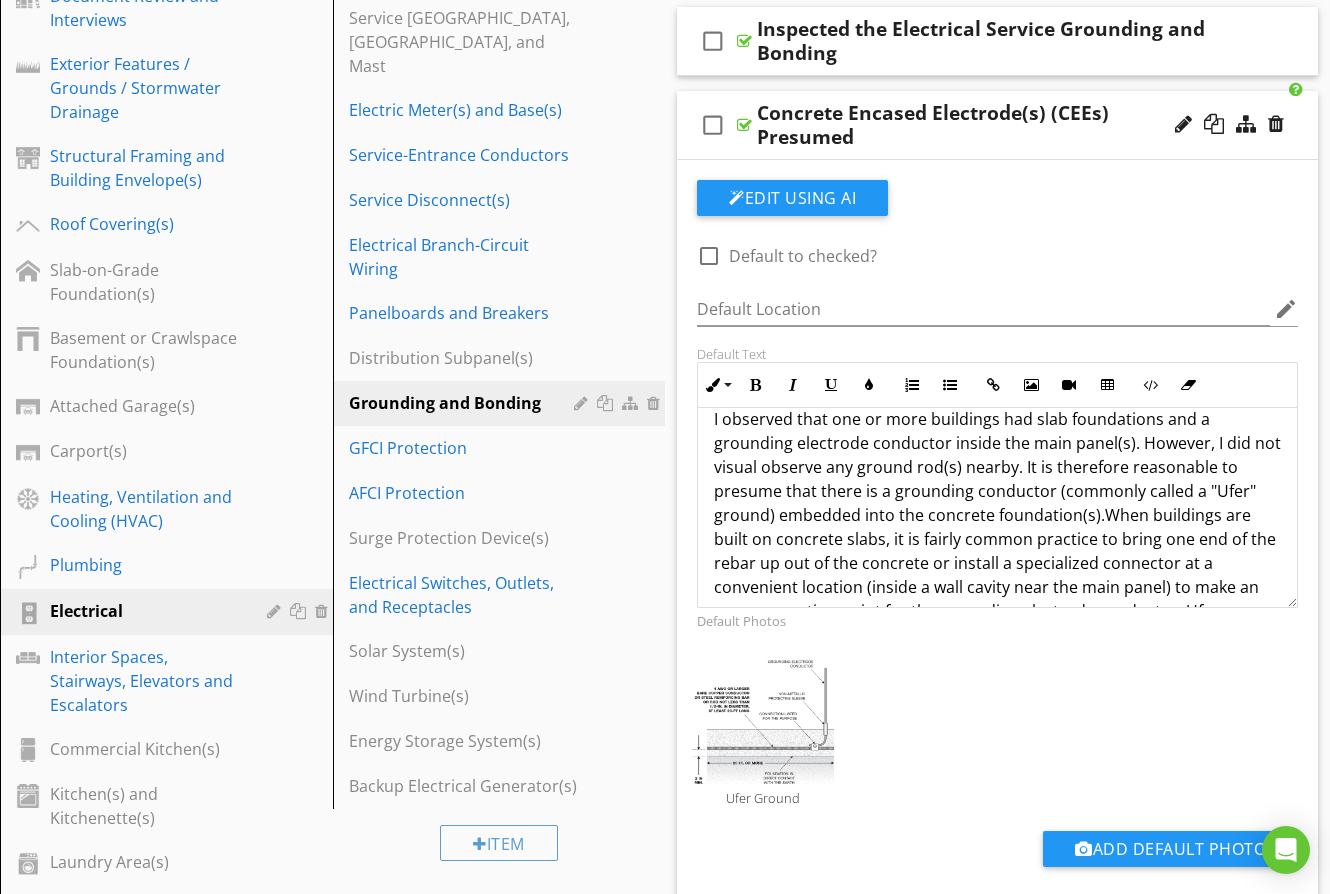 scroll, scrollTop: 0, scrollLeft: 0, axis: both 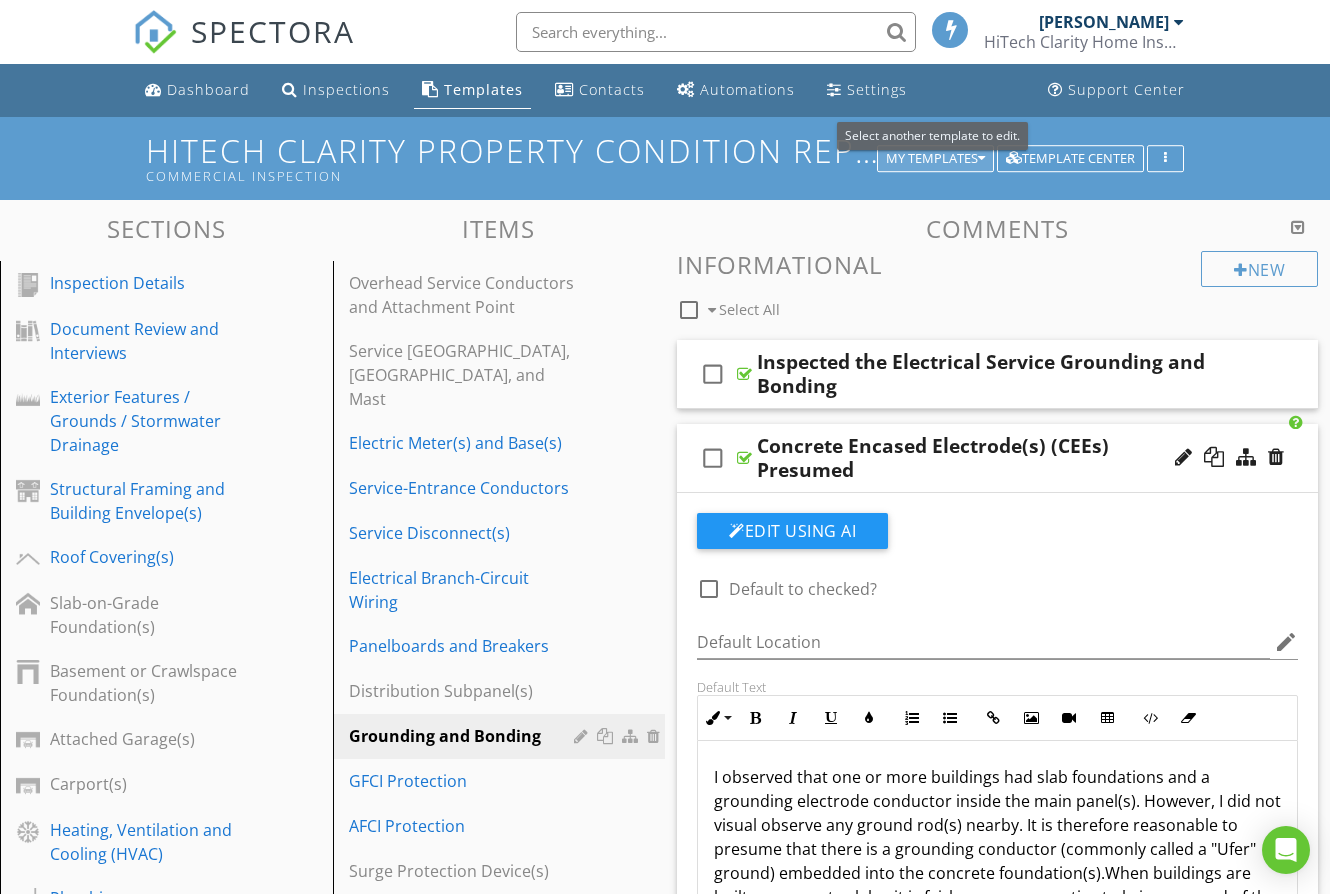 click on "My Templates" at bounding box center (935, 159) 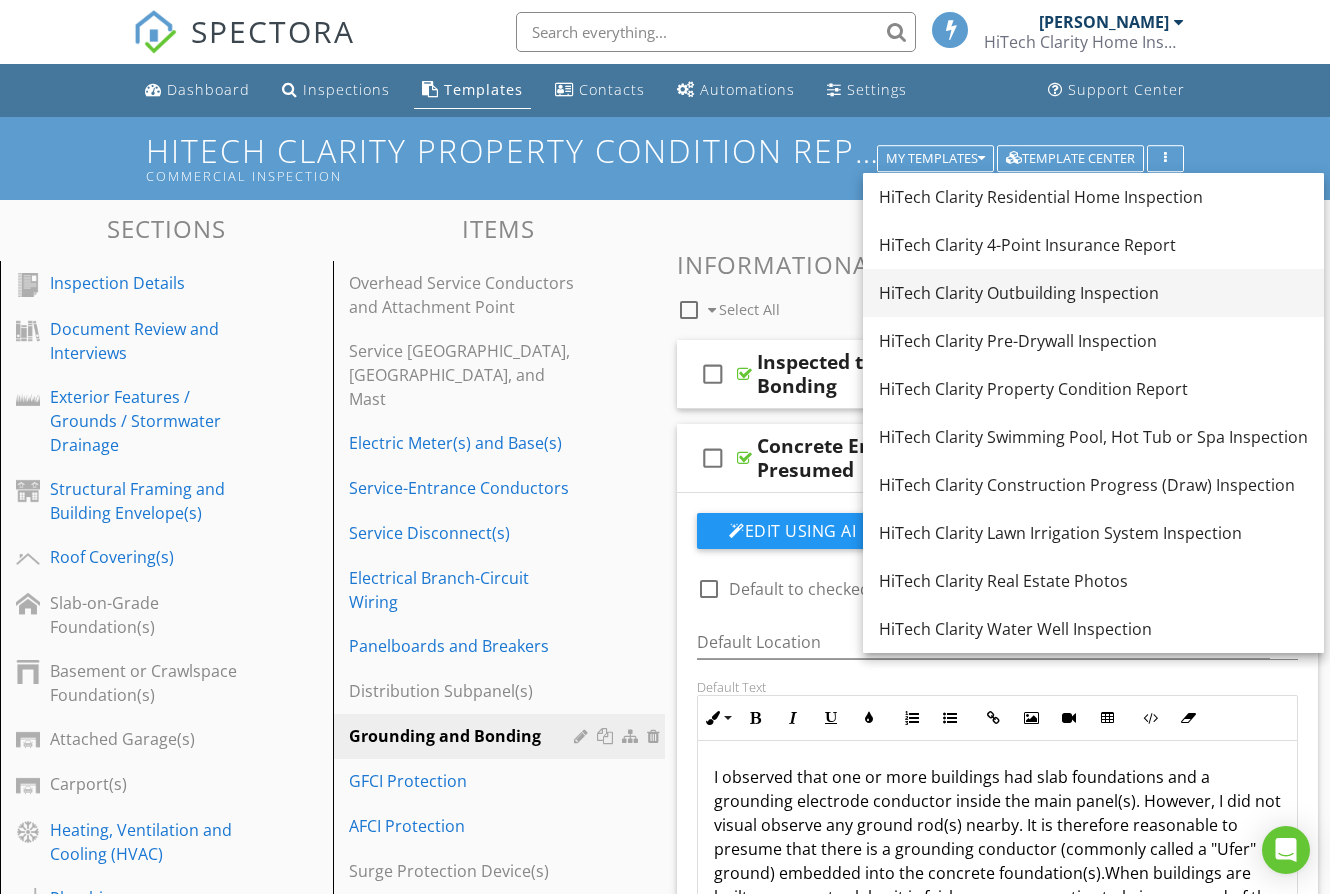 click on "HiTech Clarity Outbuilding Inspection" at bounding box center (1093, 293) 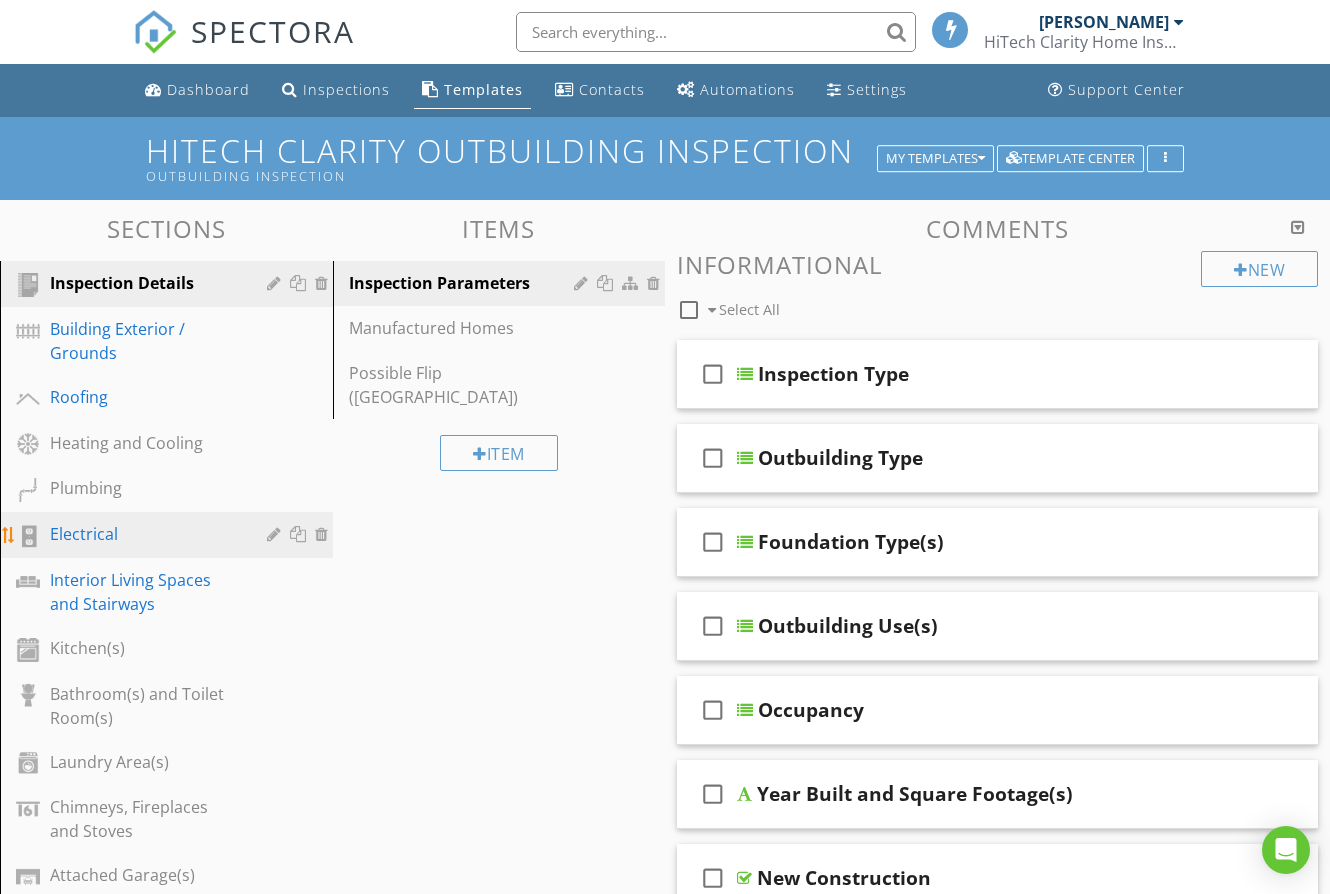 click on "Electrical" at bounding box center (144, 534) 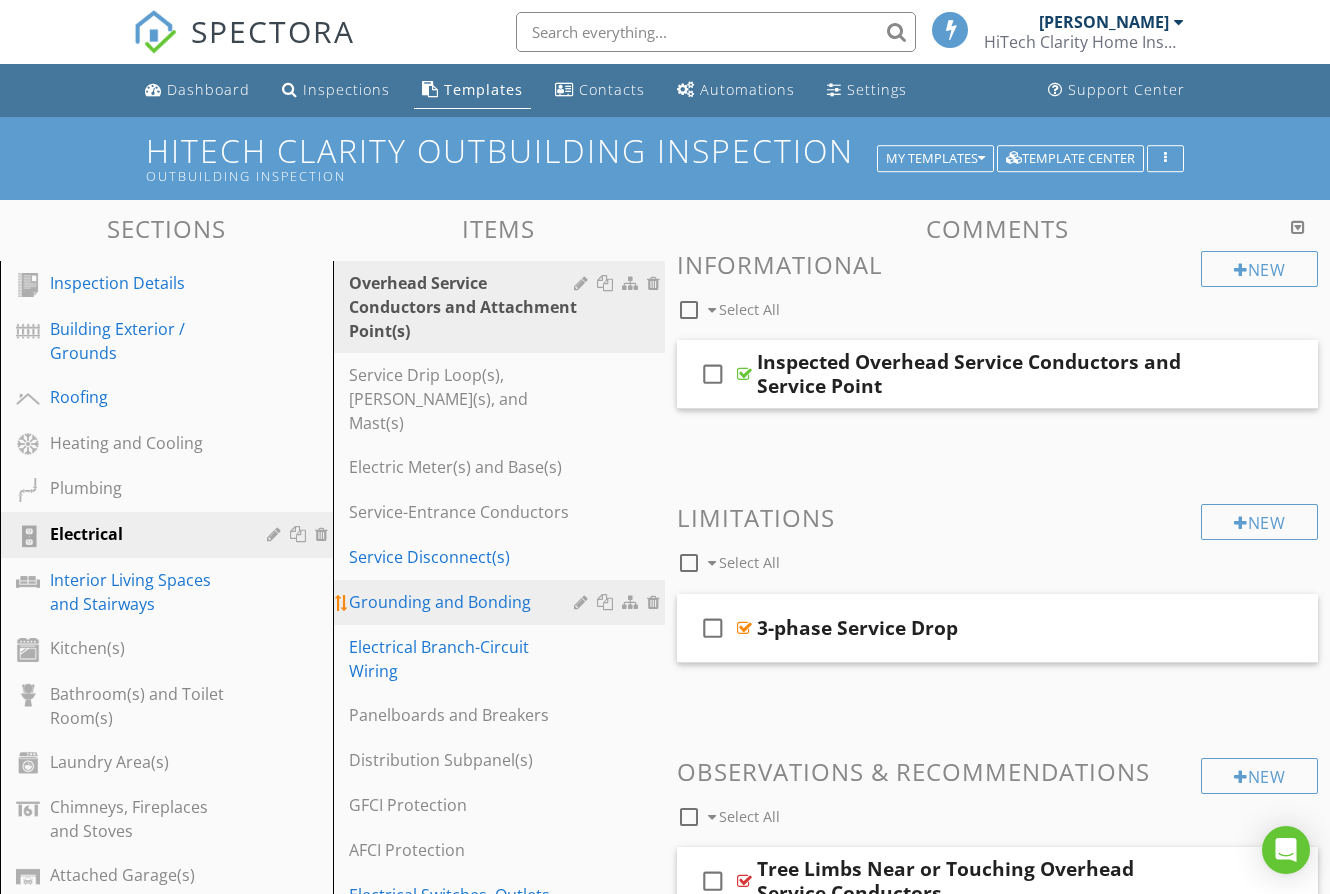 click on "Grounding and Bonding" at bounding box center [465, 602] 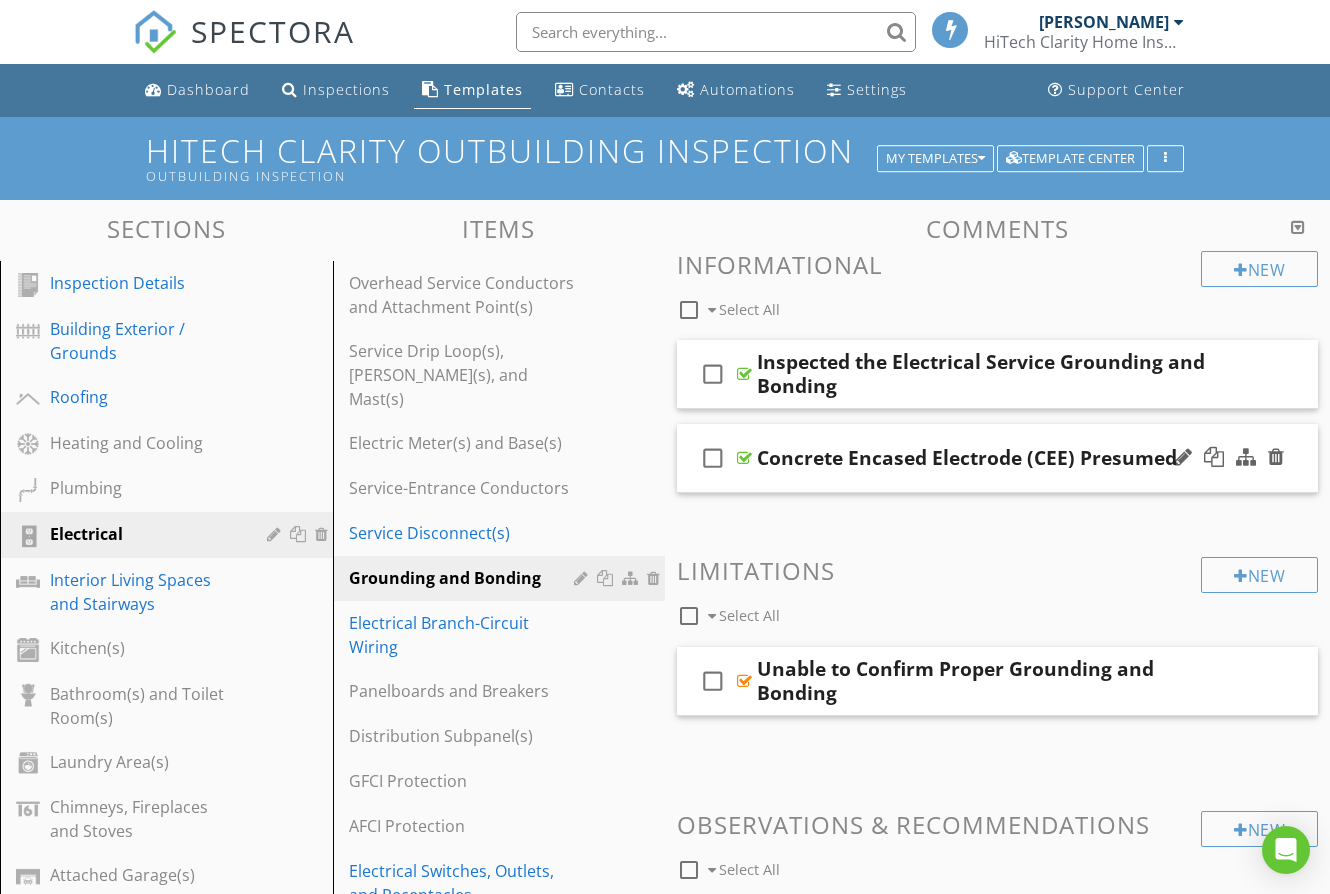 click on "check_box_outline_blank
Concrete Encased Electrode (CEE) Presumed" at bounding box center (997, 458) 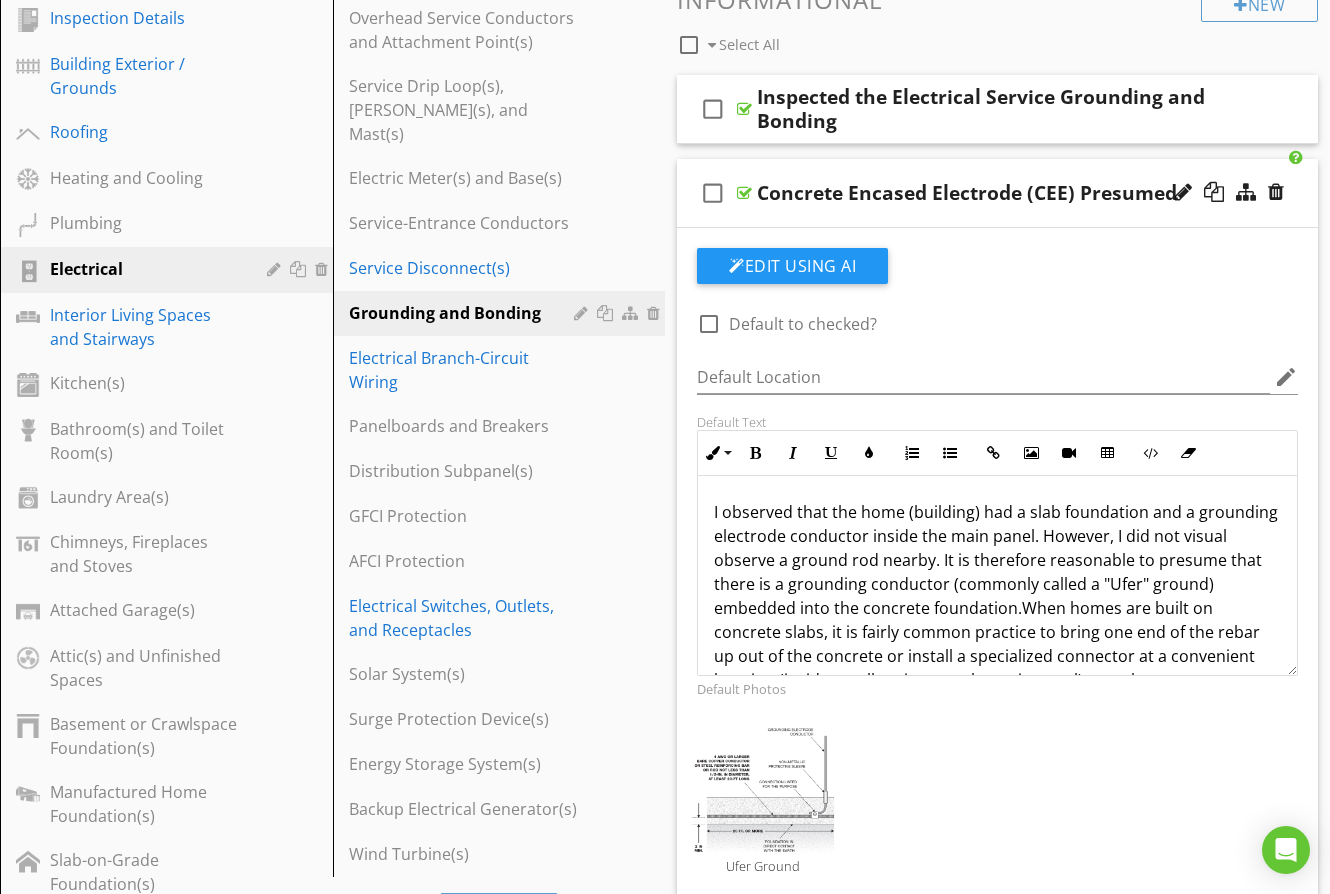 scroll, scrollTop: 333, scrollLeft: 0, axis: vertical 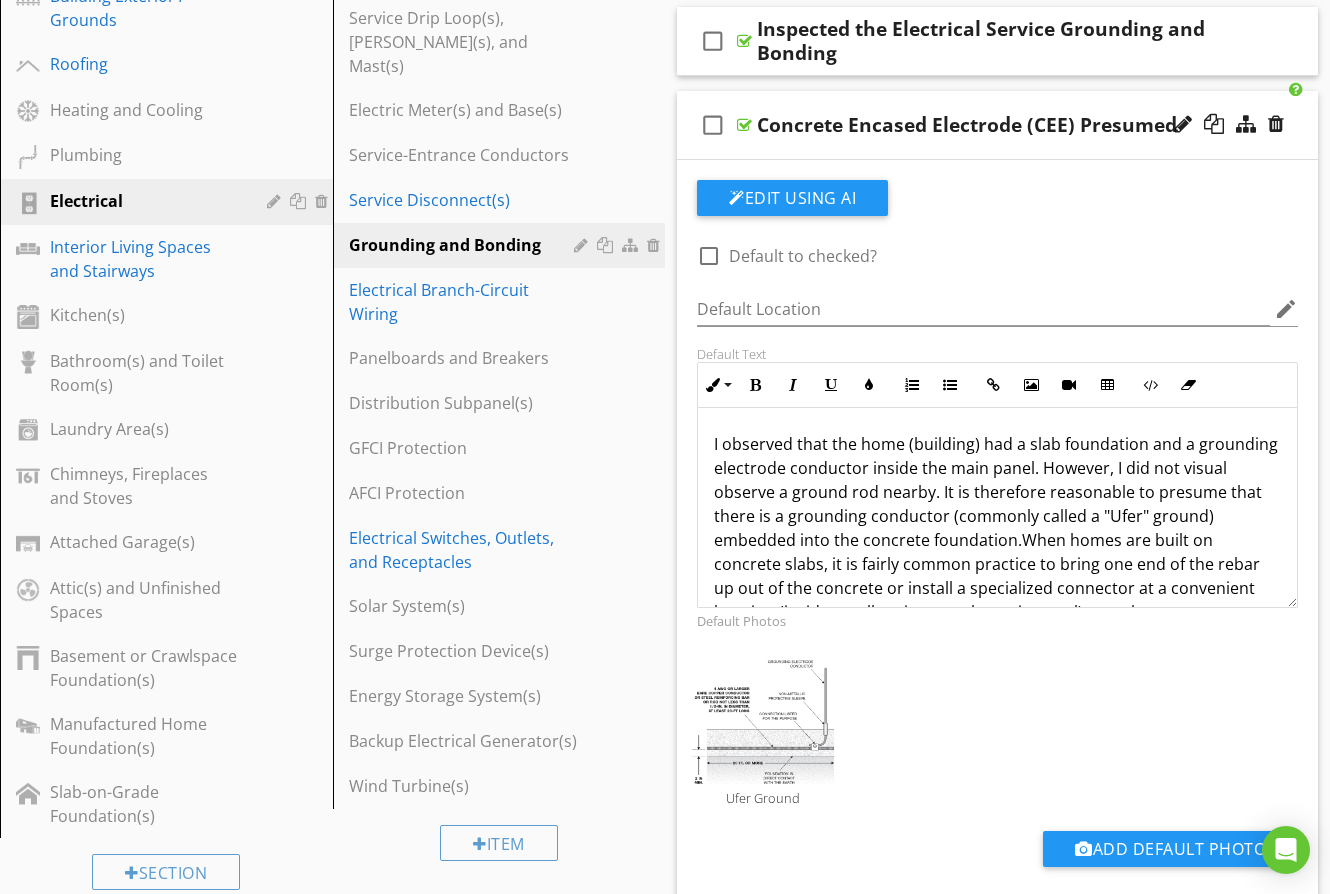 click on "When homes are built on concrete slabs, it is fairly common practice to bring one end of the rebar up out of the concrete or install a specialized connector at a convenient location (inside a wall cavity near the main panel) to make an easy connection point for the grounding electrode conductor. Ufer grounds provide better connectivity to the soil over a larger surface area and, thus, are preferred over the use of grounding rods, especially in very dry areas of the country. The only disadvantage of Ufer grounds is that the moisture in the concrete can flash into steam during a rare [MEDICAL_DATA] or similar high energy fault condition that can crack the surrounding concrete and possibly damage the building foundation." at bounding box center [997, 660] 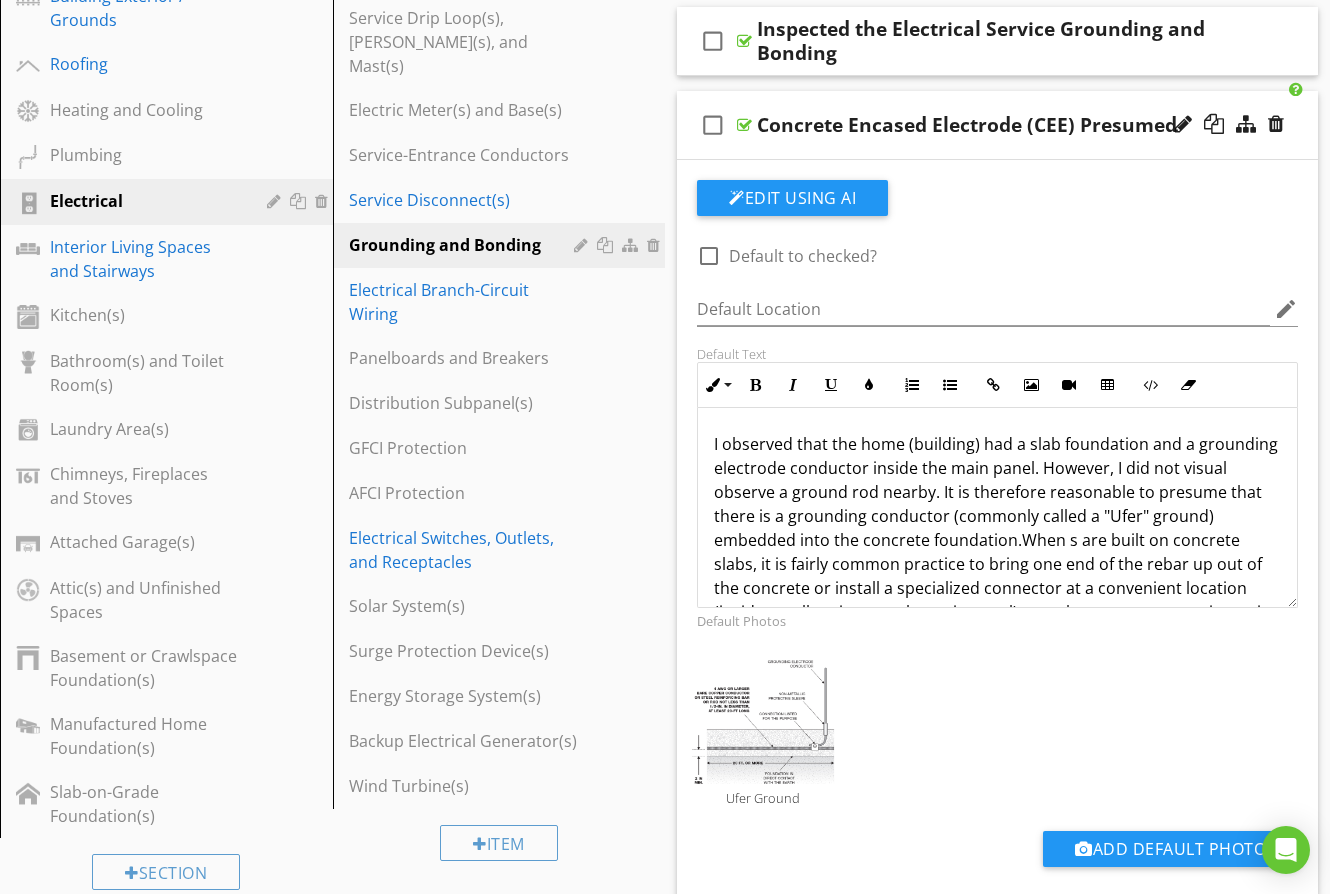 type 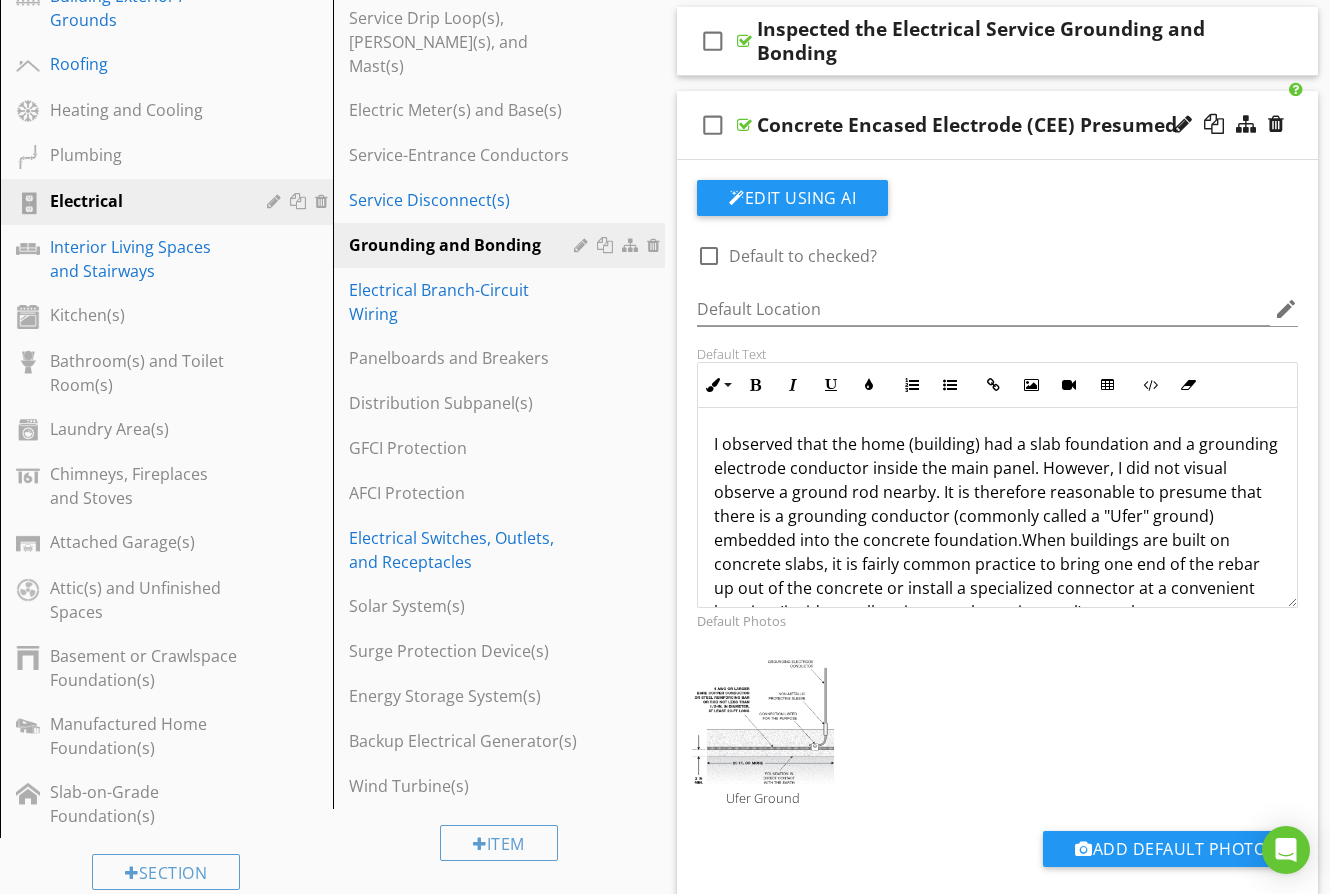 click on "Ufer Ground" at bounding box center (997, 731) 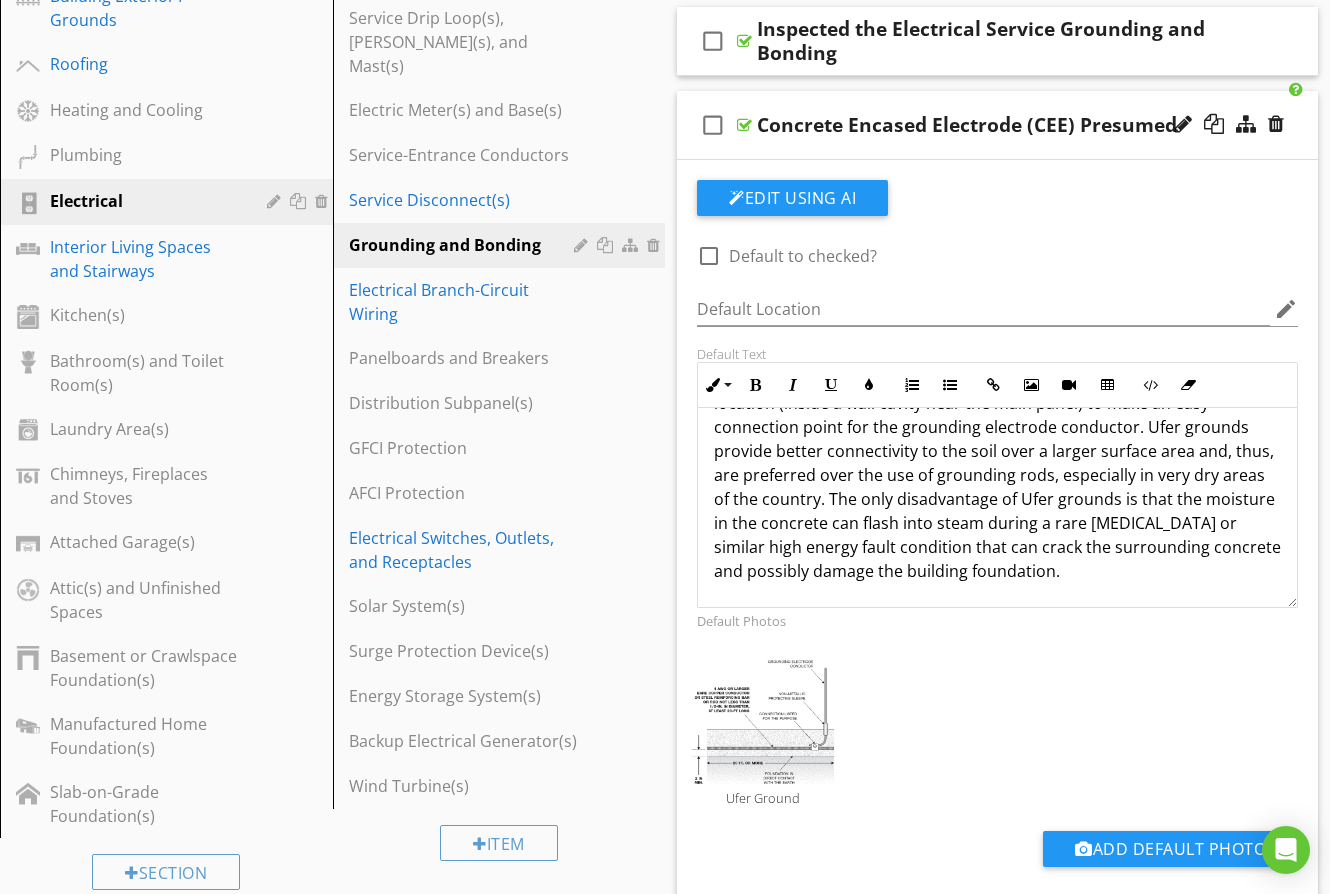 scroll, scrollTop: 0, scrollLeft: 0, axis: both 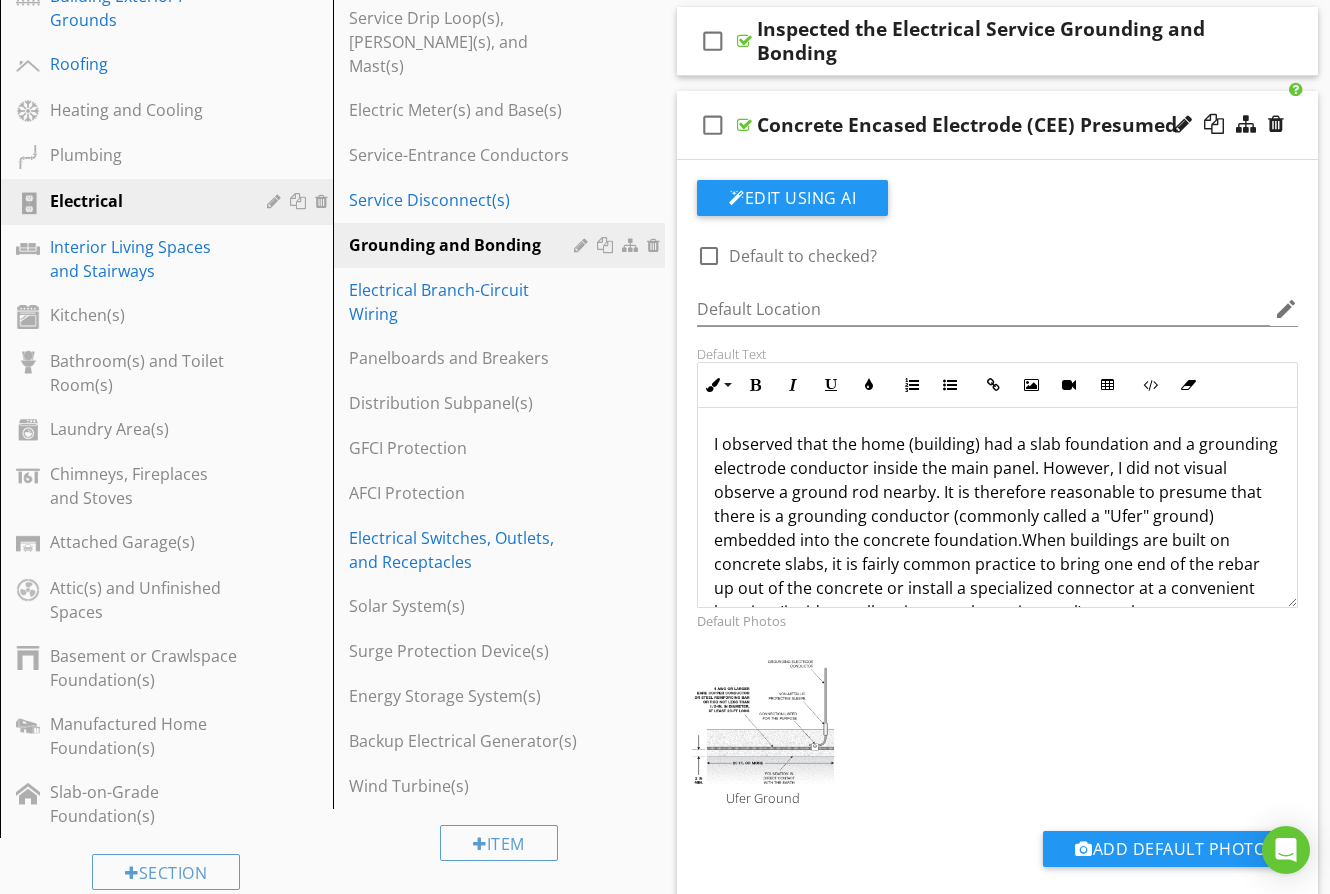 click on "I observed that the home (building) had a slab foundation and a grounding electrode conductor inside the main panel. However, I did not visual observe a ground rod nearby. It is therefore reasonable to presume that there is a grounding conductor (commonly called a "Ufer" ground) embedded into the concrete foundation." at bounding box center [996, 492] 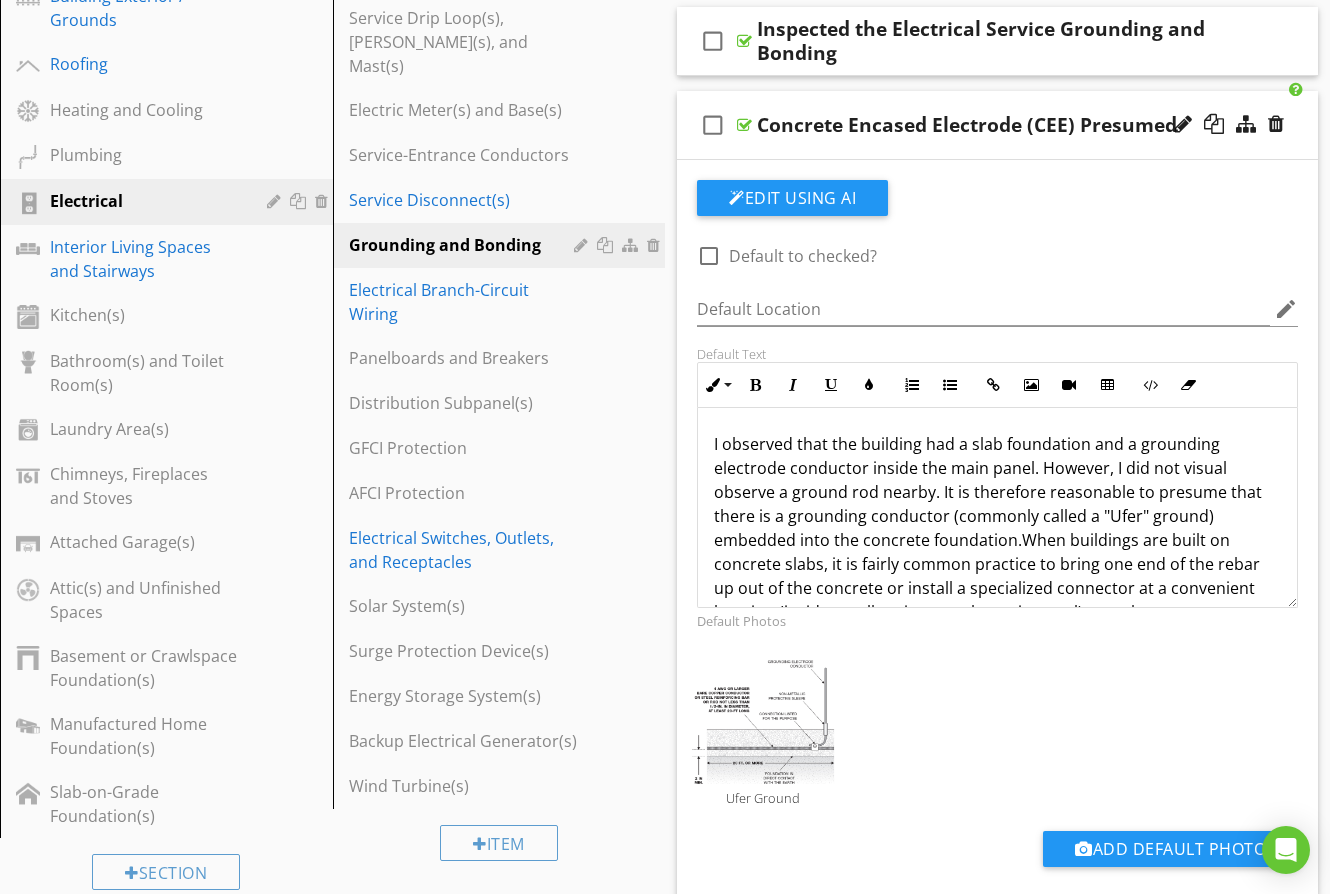 click on "Sections
Inspection Details           Building Exterior / Grounds           Roofing           Heating and Cooling           Plumbing           Electrical           Interior Living Spaces and Stairways           Kitchen(s)           Bathroom(s) and Toilet Room(s)           Laundry Area(s)           Chimneys, Fireplaces and Stoves           Attached Garage(s)           Attic(s) and Unfinished Spaces           Basement or Crawlspace Foundation(s)           Manufactured Home Foundation(s)           Slab-on-Grade Foundation(s)
Section
Attachments
Attachment
Items
Overhead Service Conductors and Attachment Point(s)           Service Drip Loop(s), [PERSON_NAME](s), and Mast(s)           Electric Meter(s) and Base(s)           Service-Entrance Conductors           Service Disconnect(s)           Grounding and Bonding           Electrical Branch-Circuit Wiring" at bounding box center [665, 1094] 